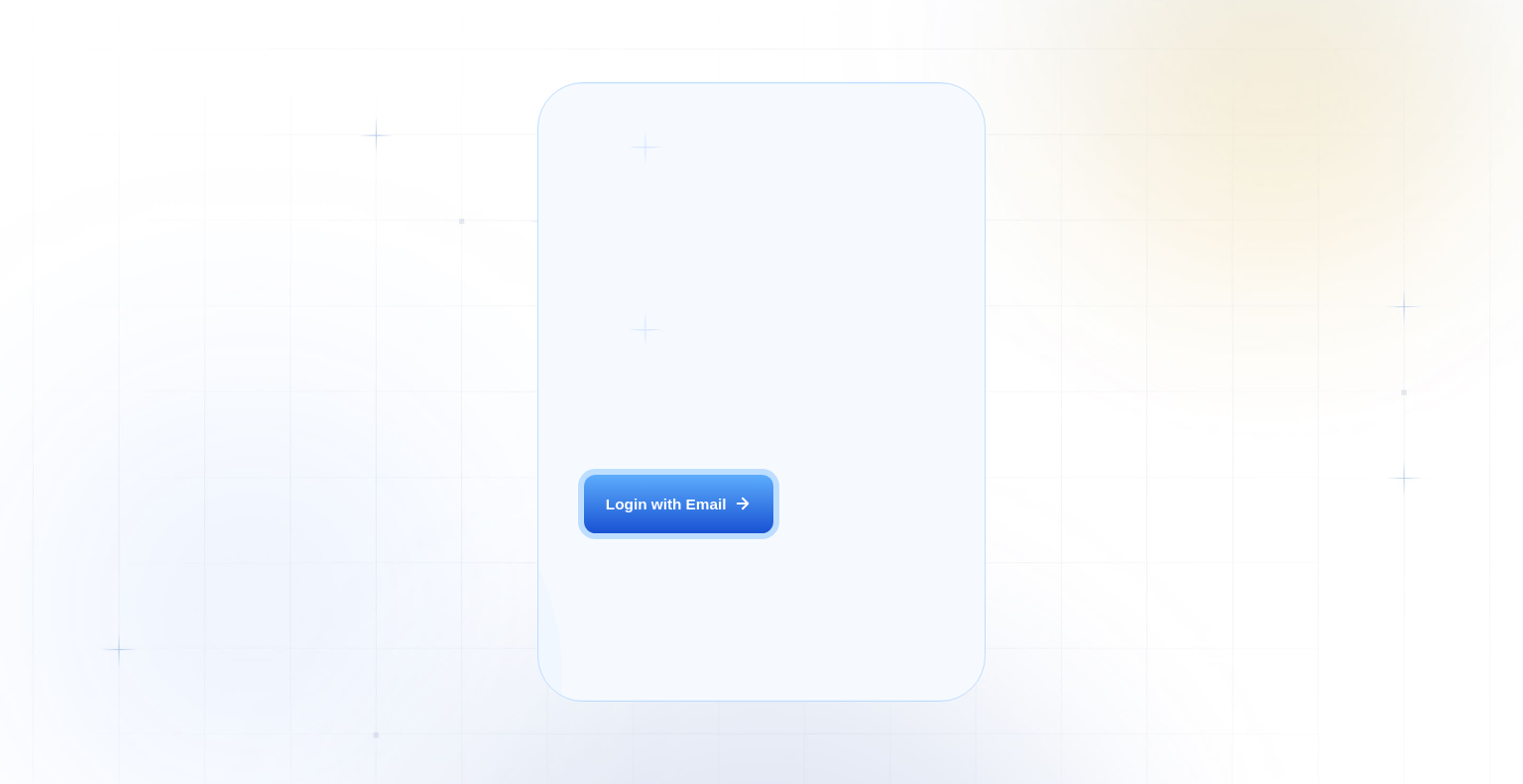 scroll, scrollTop: 0, scrollLeft: 0, axis: both 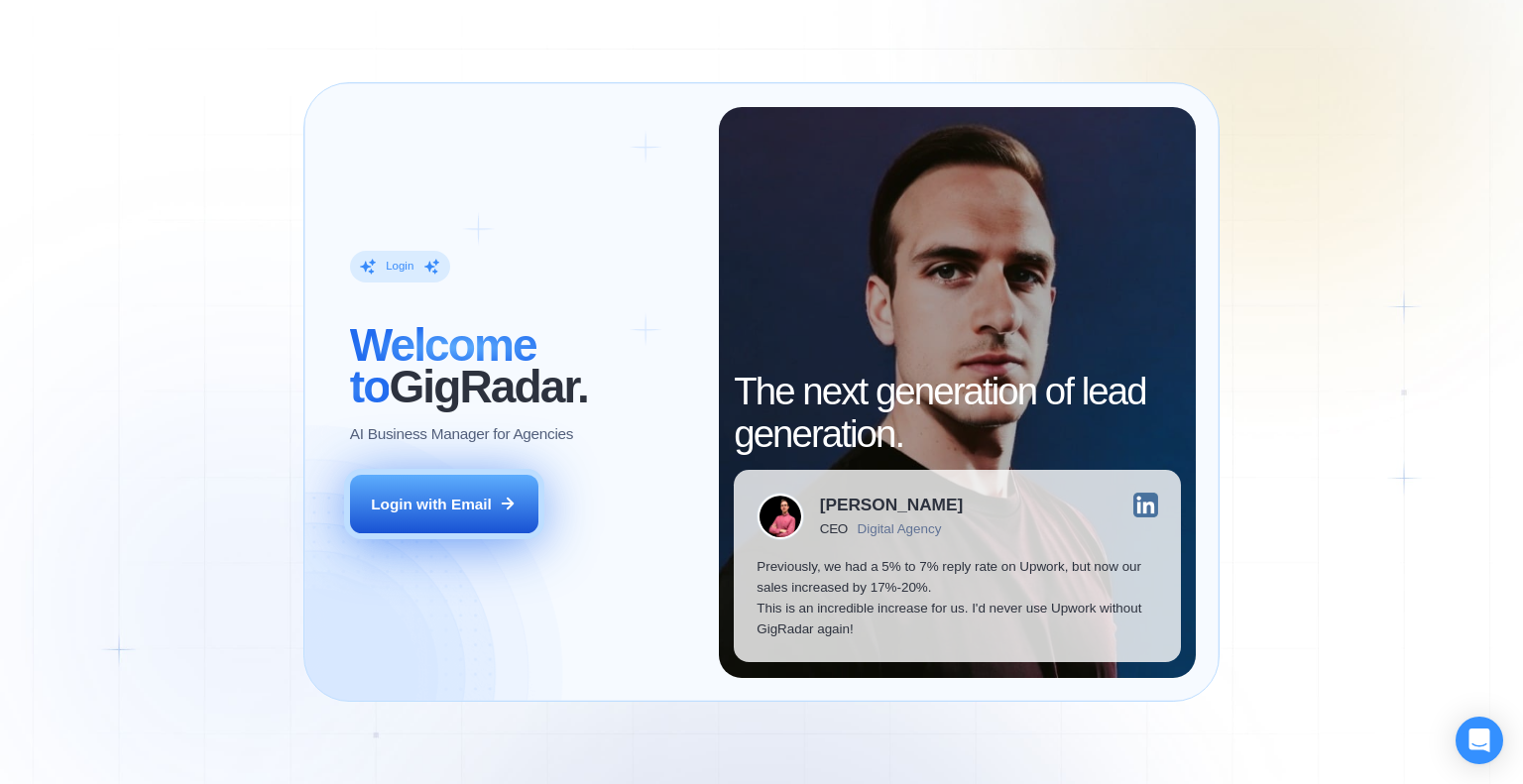 drag, startPoint x: 0, startPoint y: 0, endPoint x: 479, endPoint y: 506, distance: 696.7618 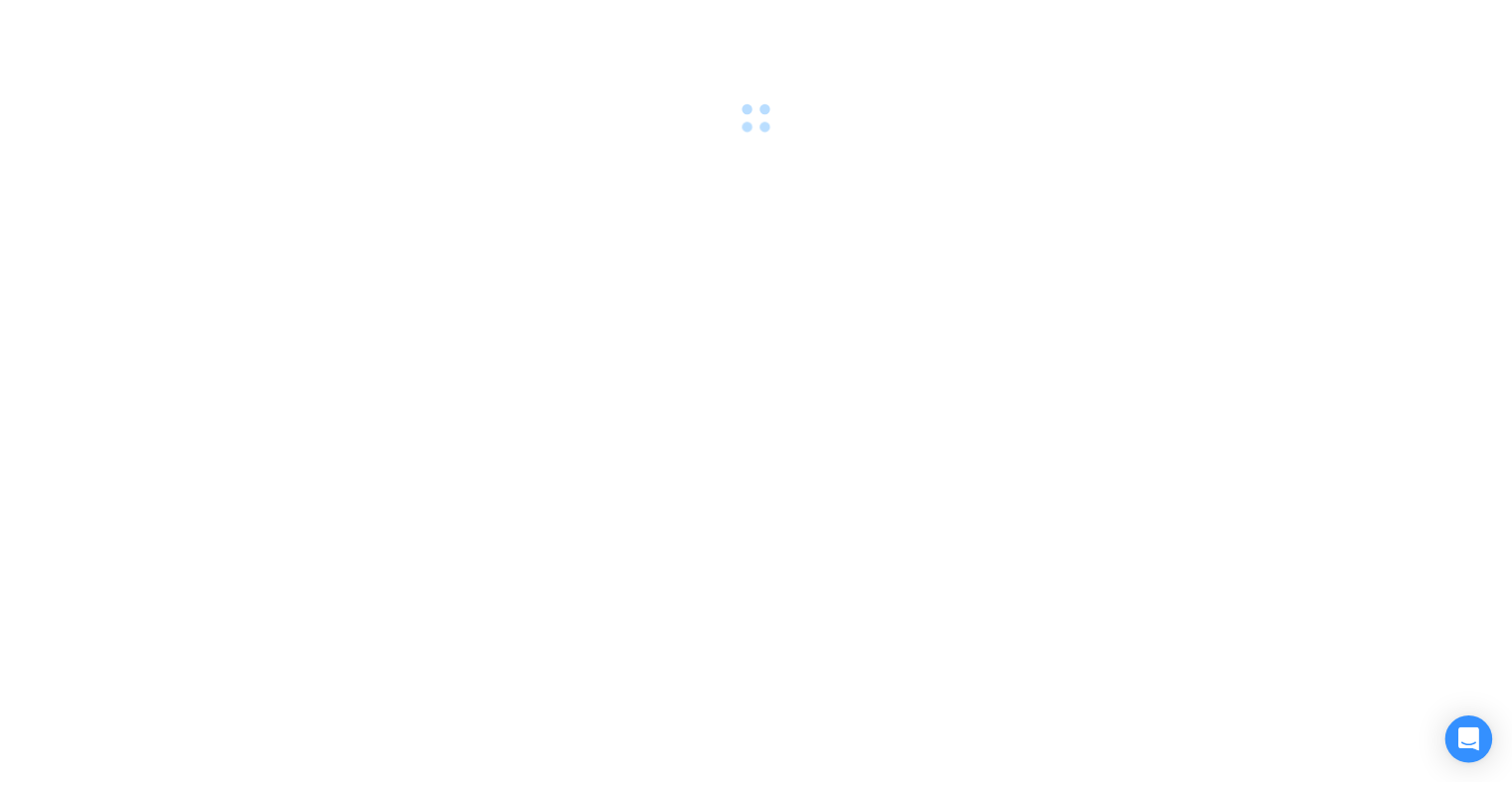 scroll, scrollTop: 0, scrollLeft: 0, axis: both 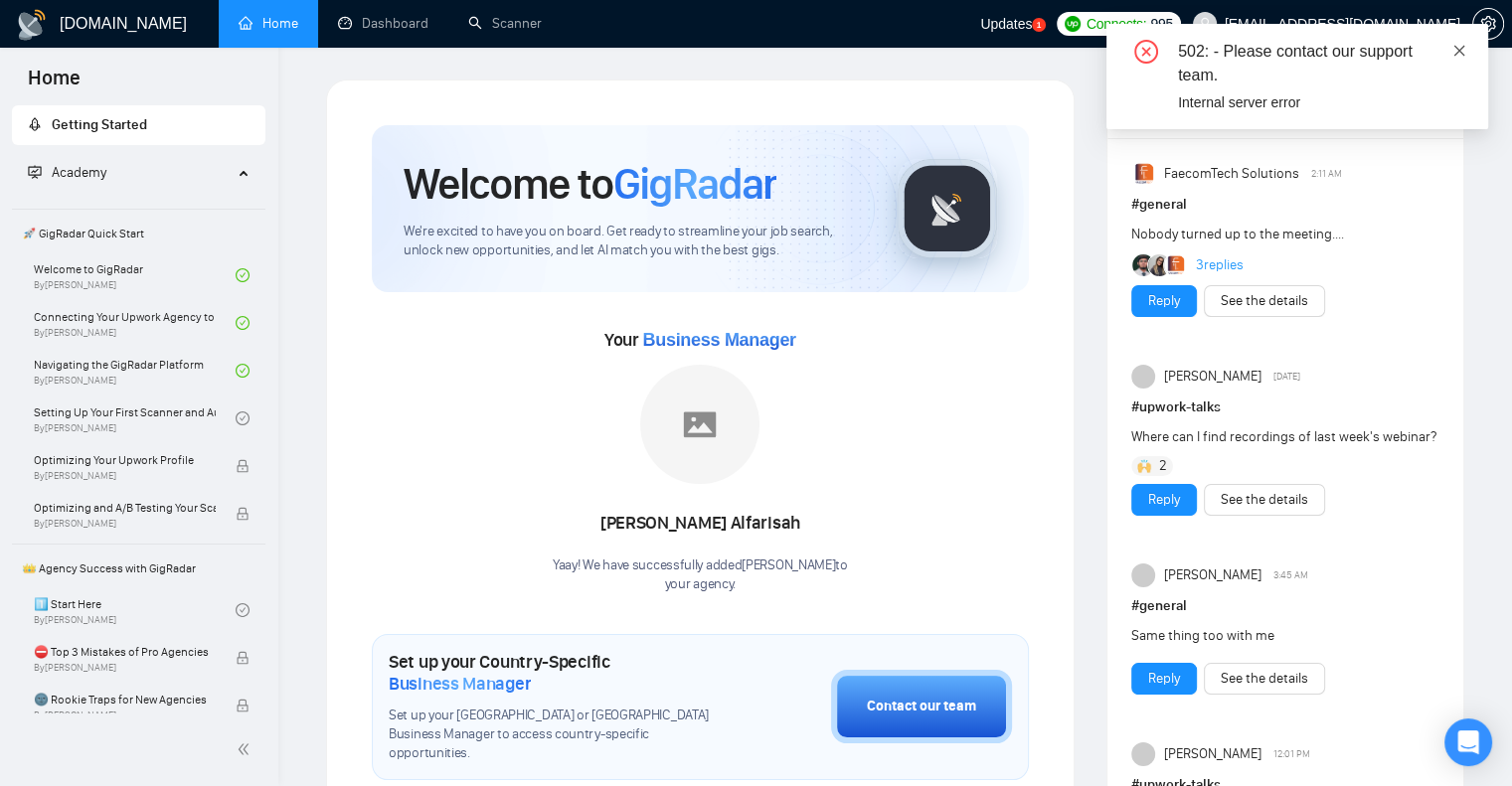 click 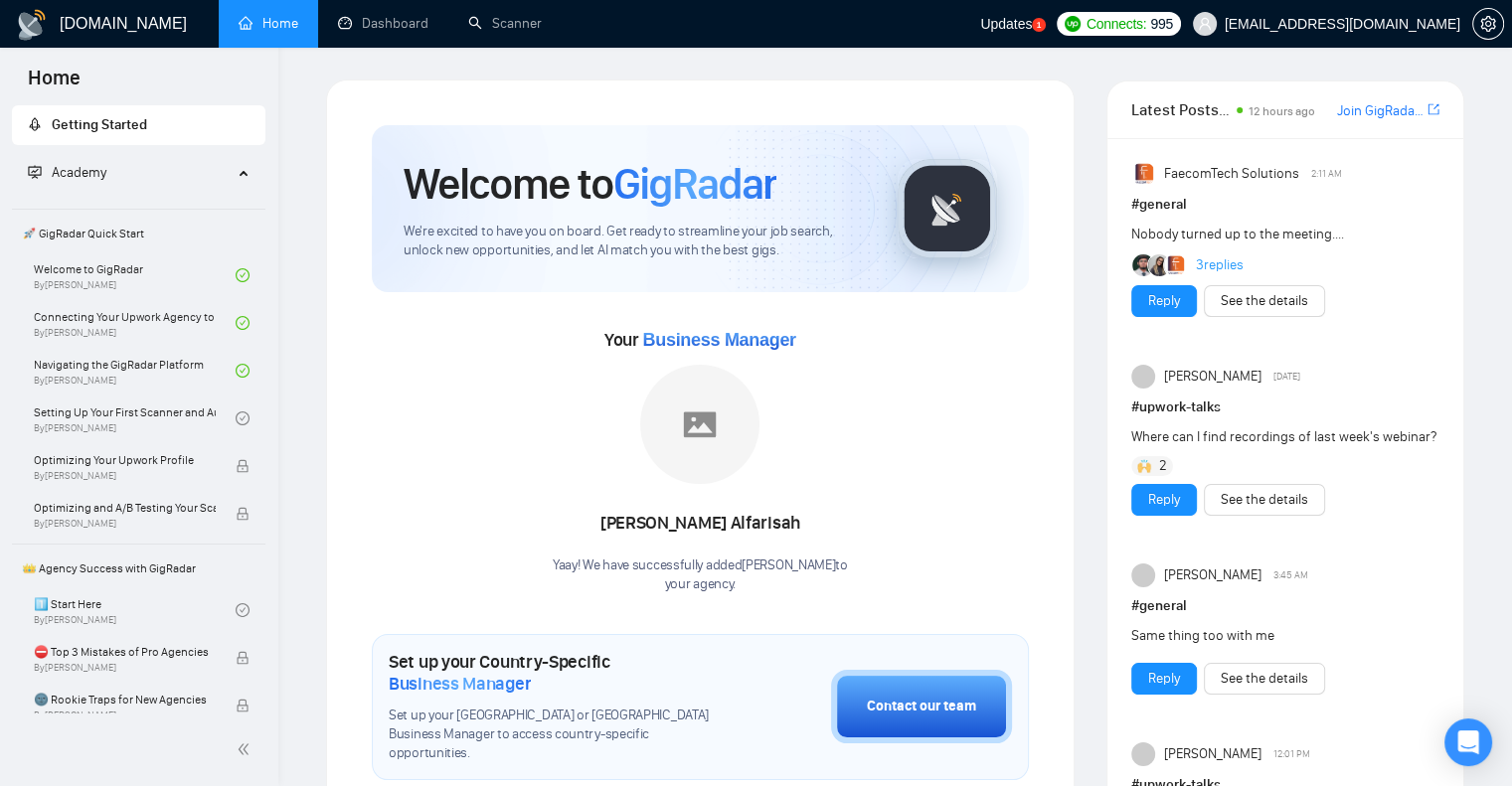 click on "Updates" at bounding box center (1006, 24) 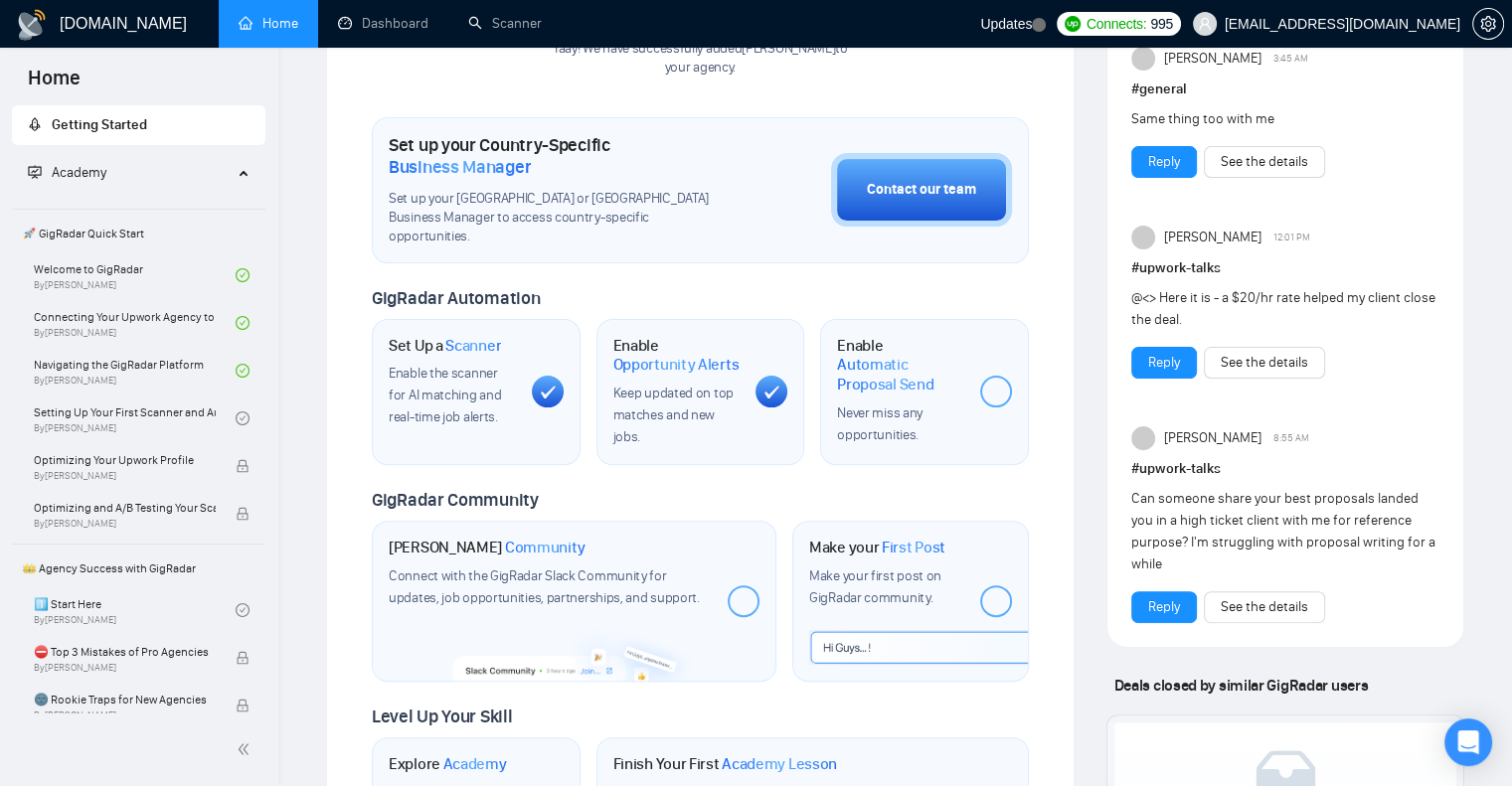 scroll, scrollTop: 0, scrollLeft: 0, axis: both 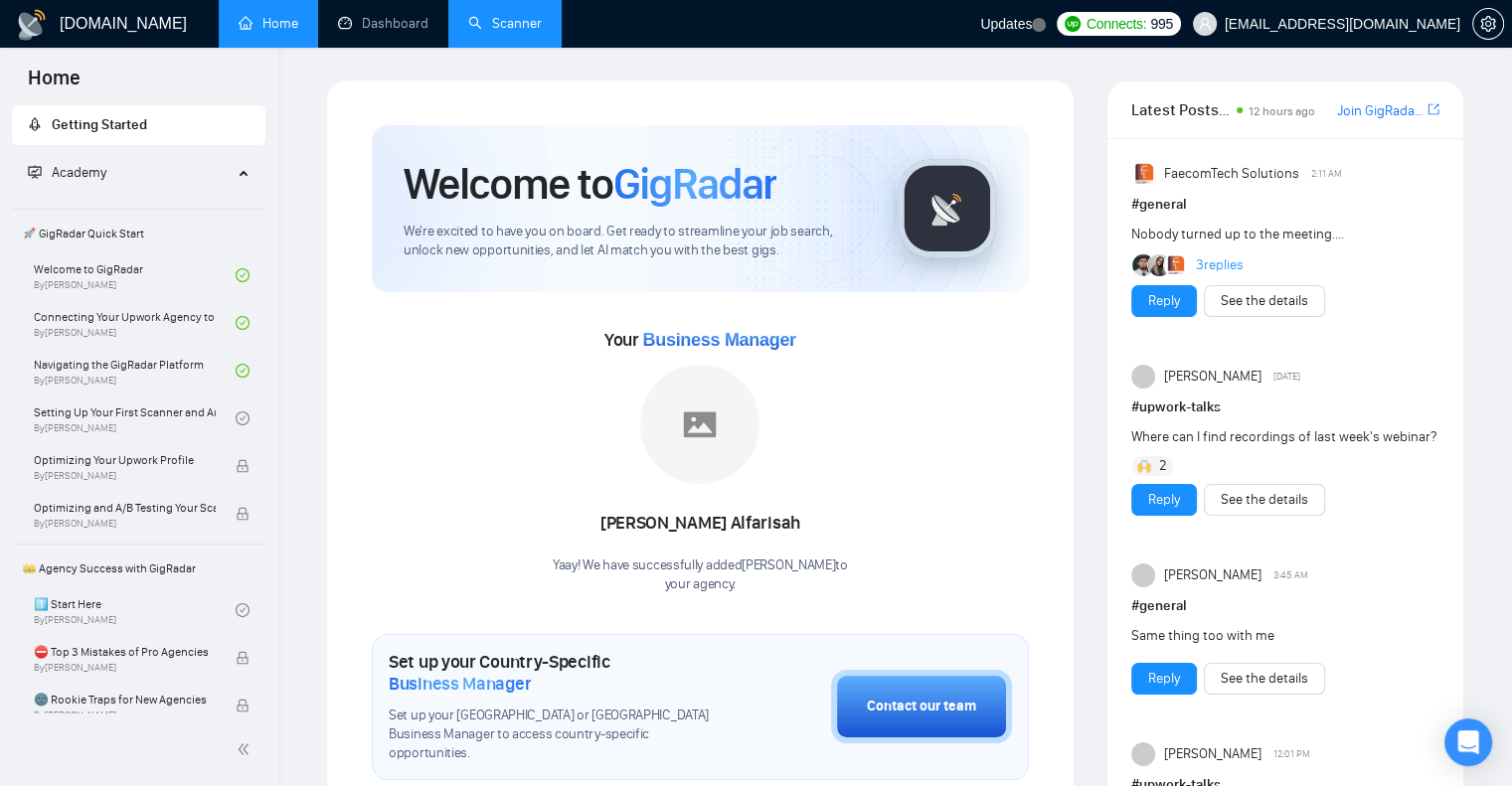 click on "Scanner" at bounding box center (505, 23) 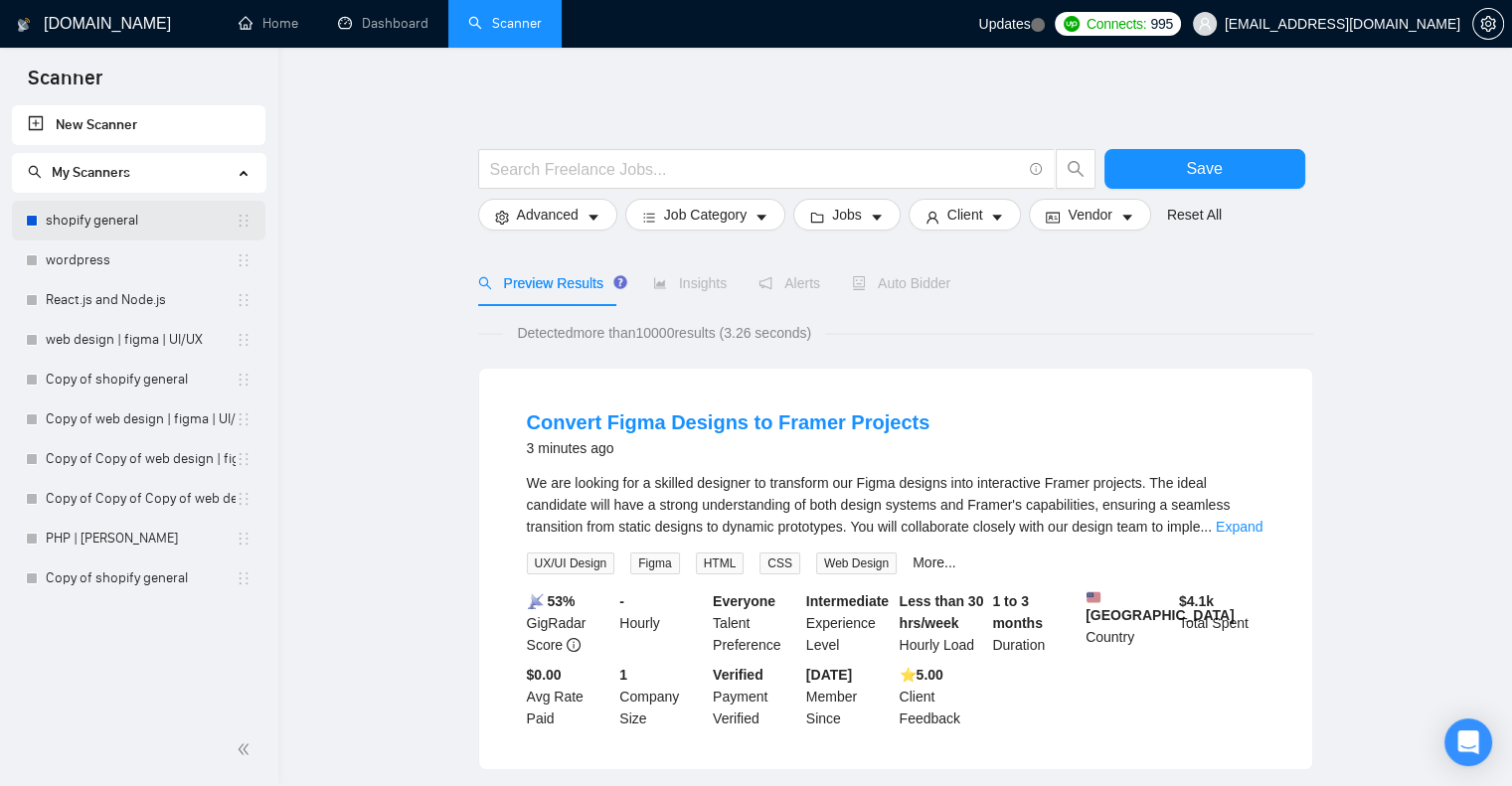 click on "shopify general" at bounding box center [140, 221] 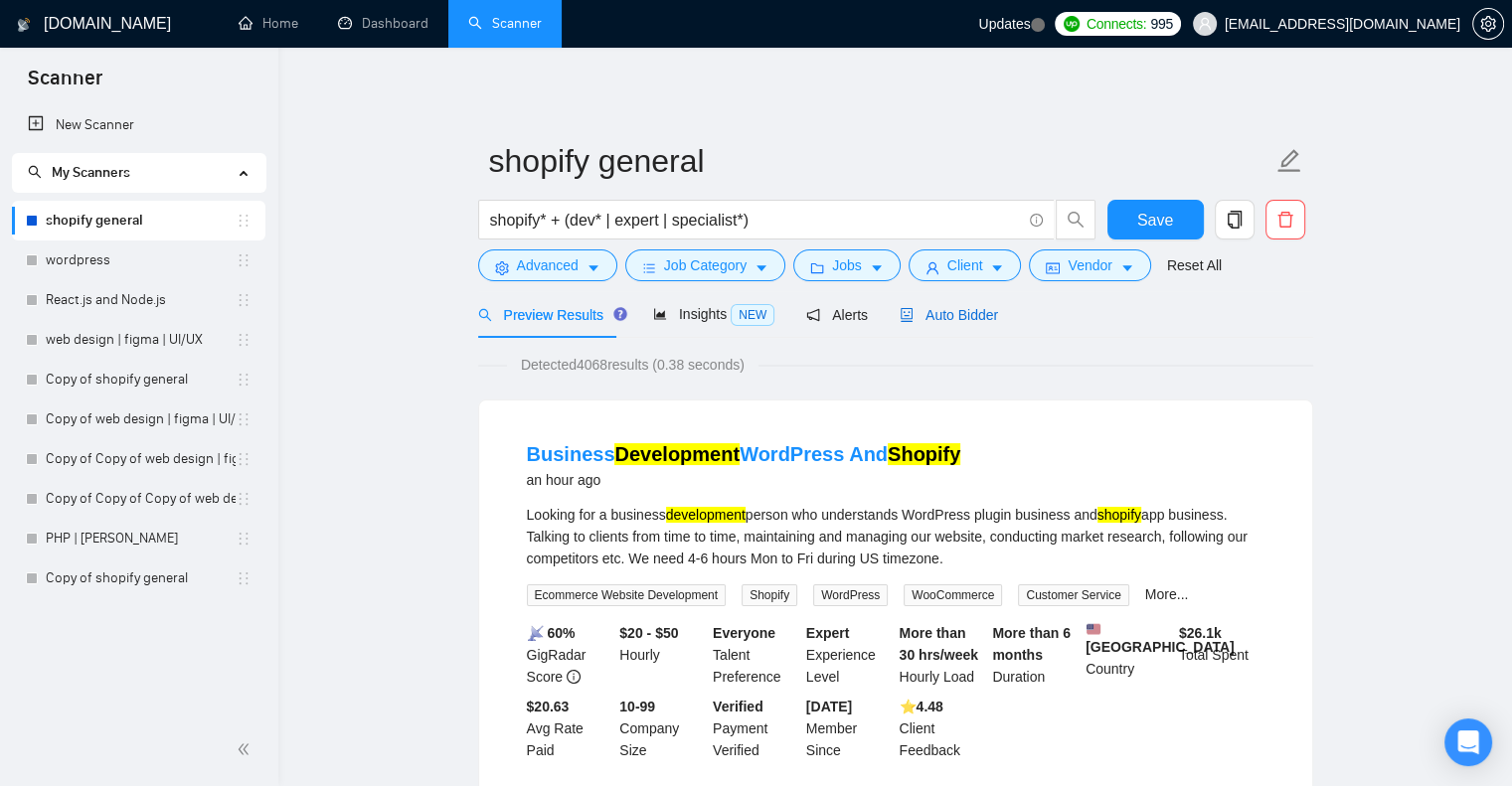 click on "Auto Bidder" at bounding box center (948, 315) 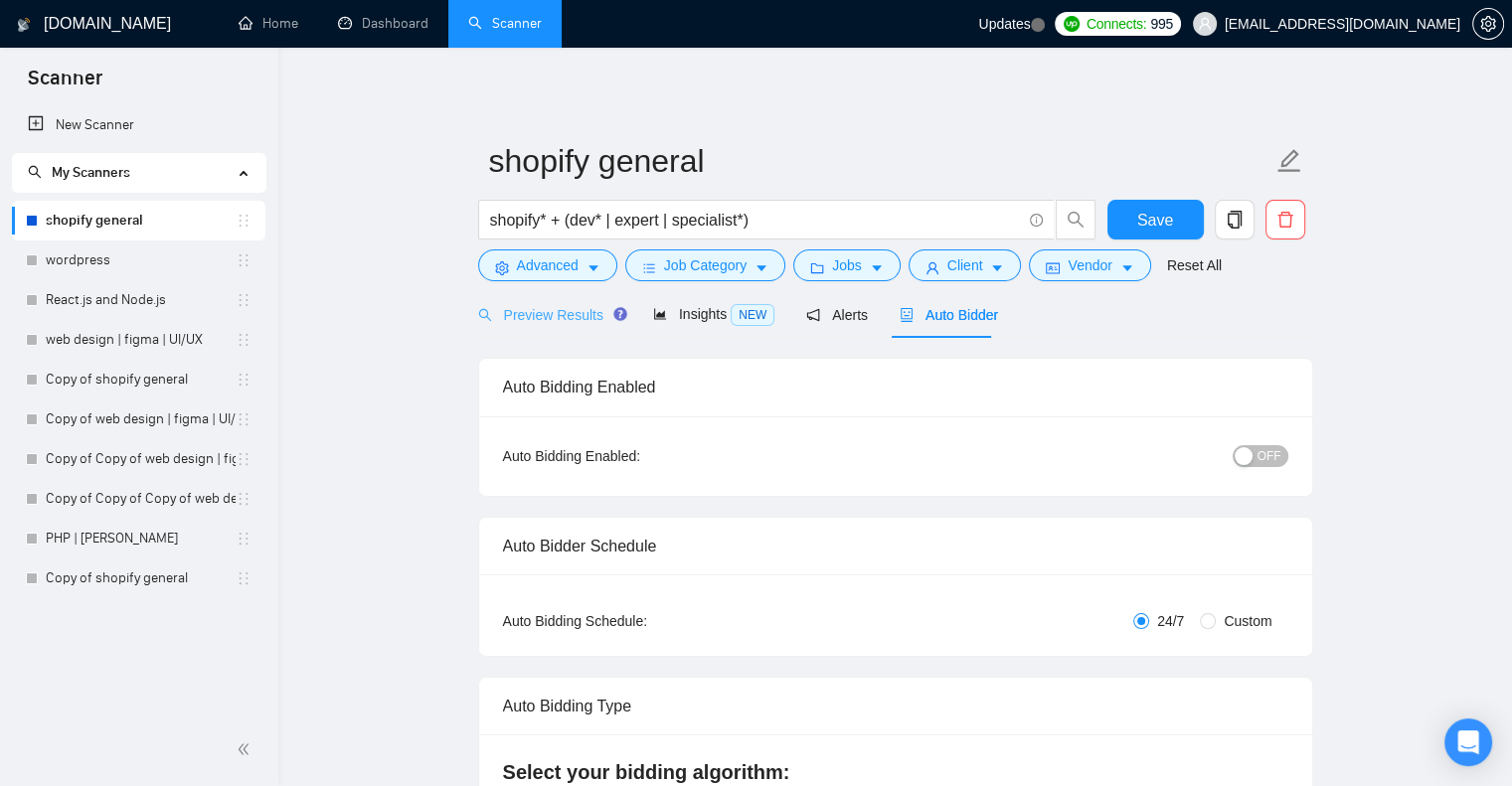 type 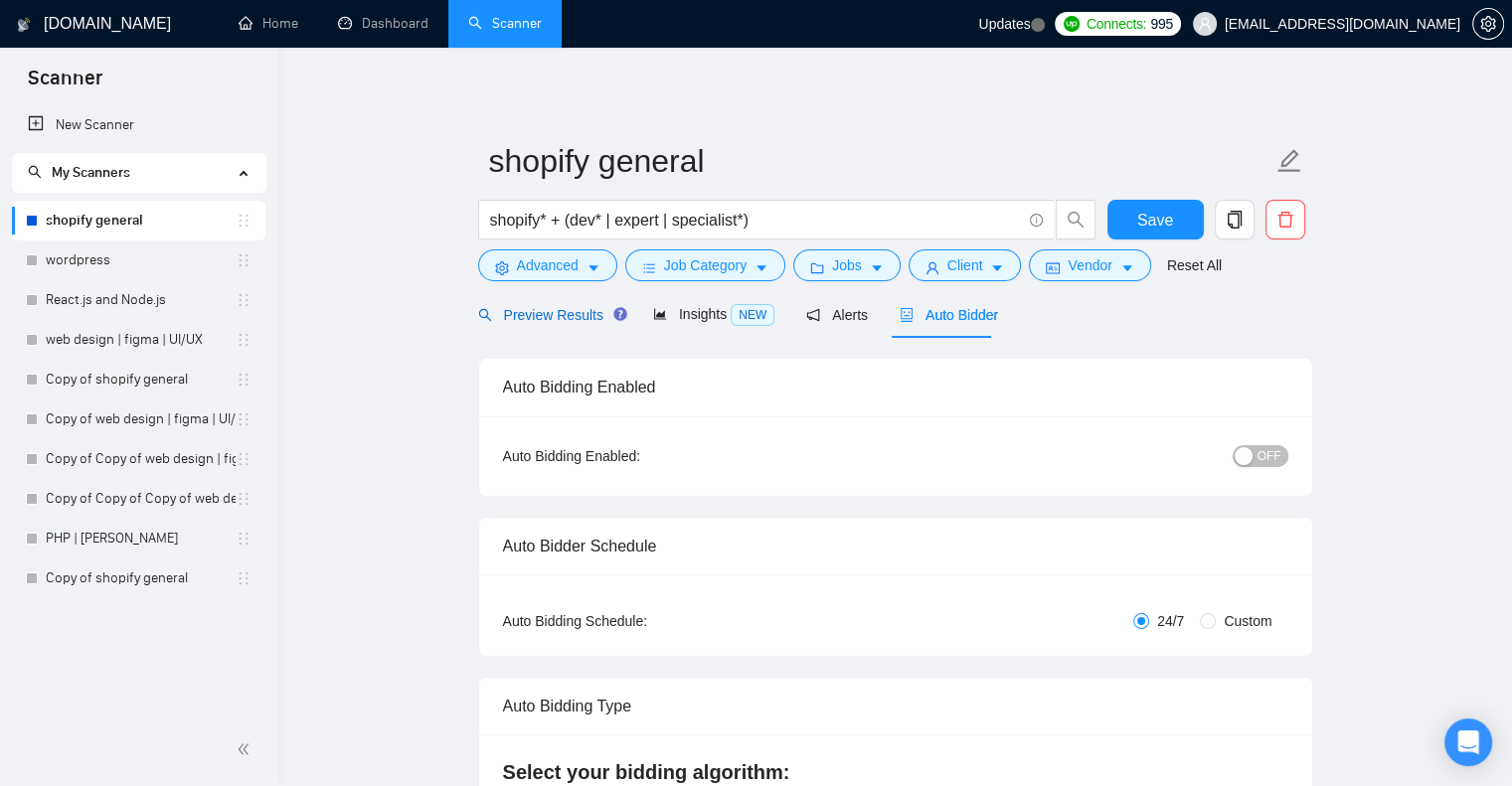 click on "Preview Results" at bounding box center (550, 315) 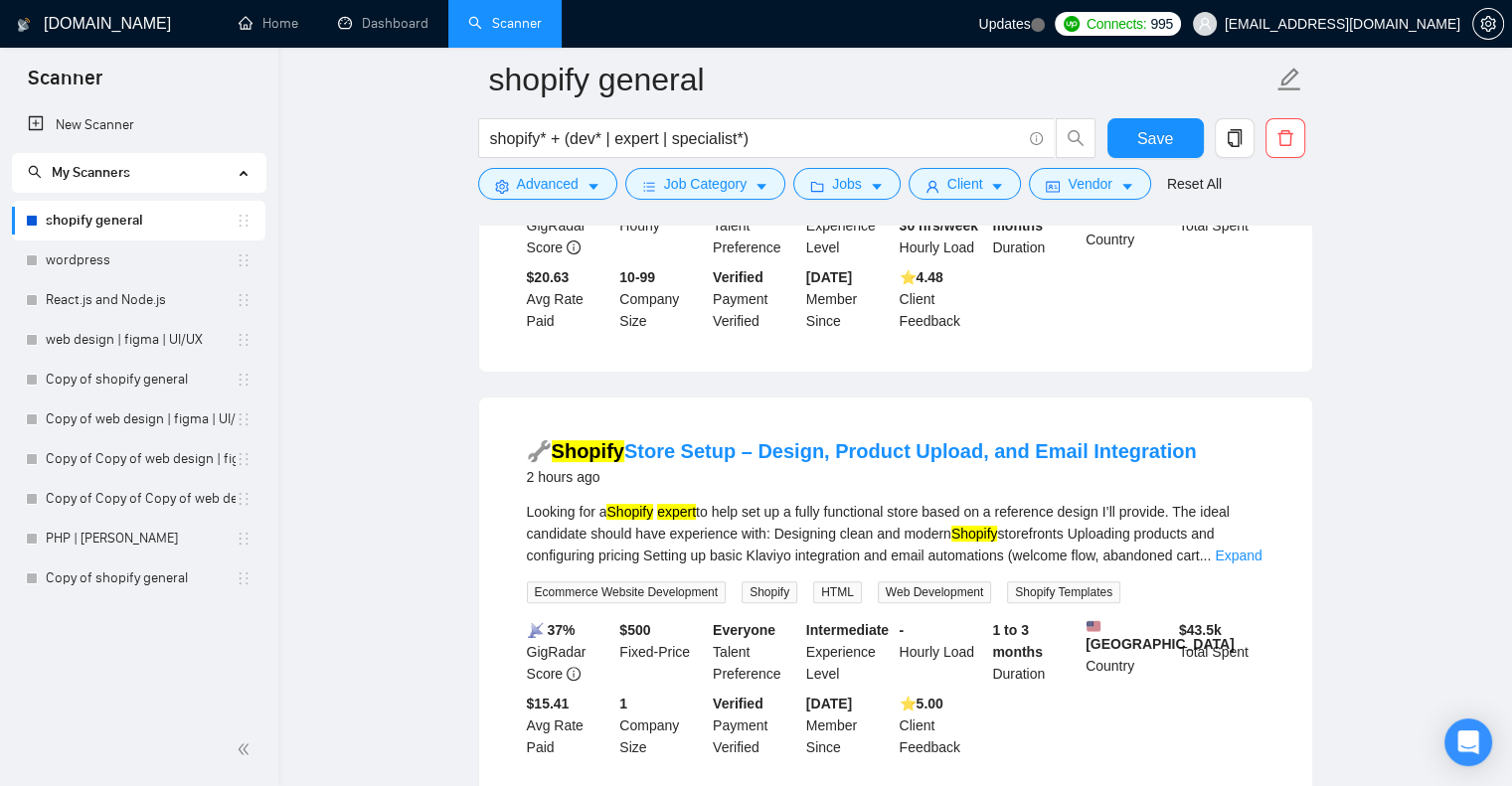 scroll, scrollTop: 134, scrollLeft: 0, axis: vertical 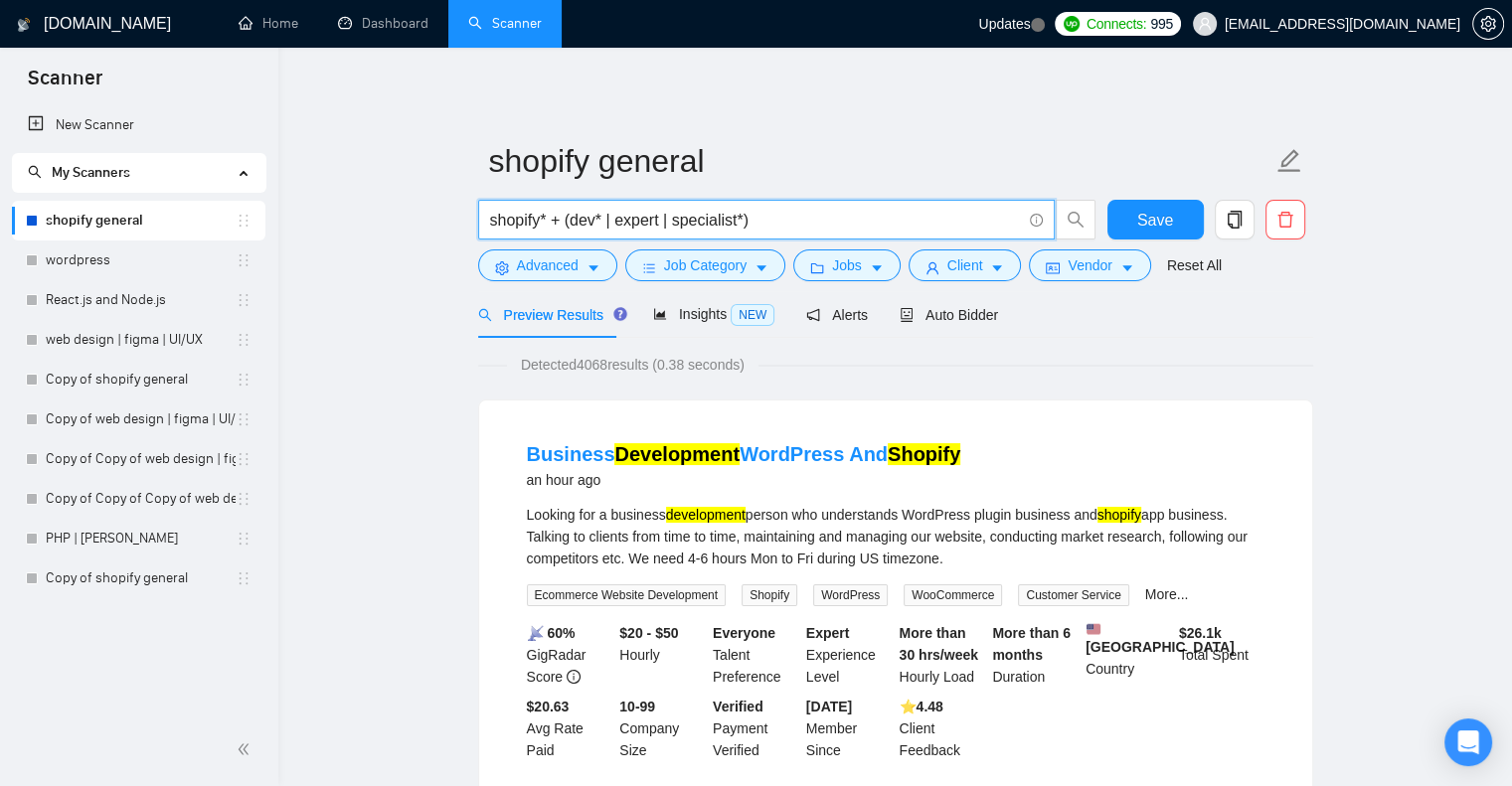 click on "shopify* + (dev* | expert | specialist*)" at bounding box center (756, 220) 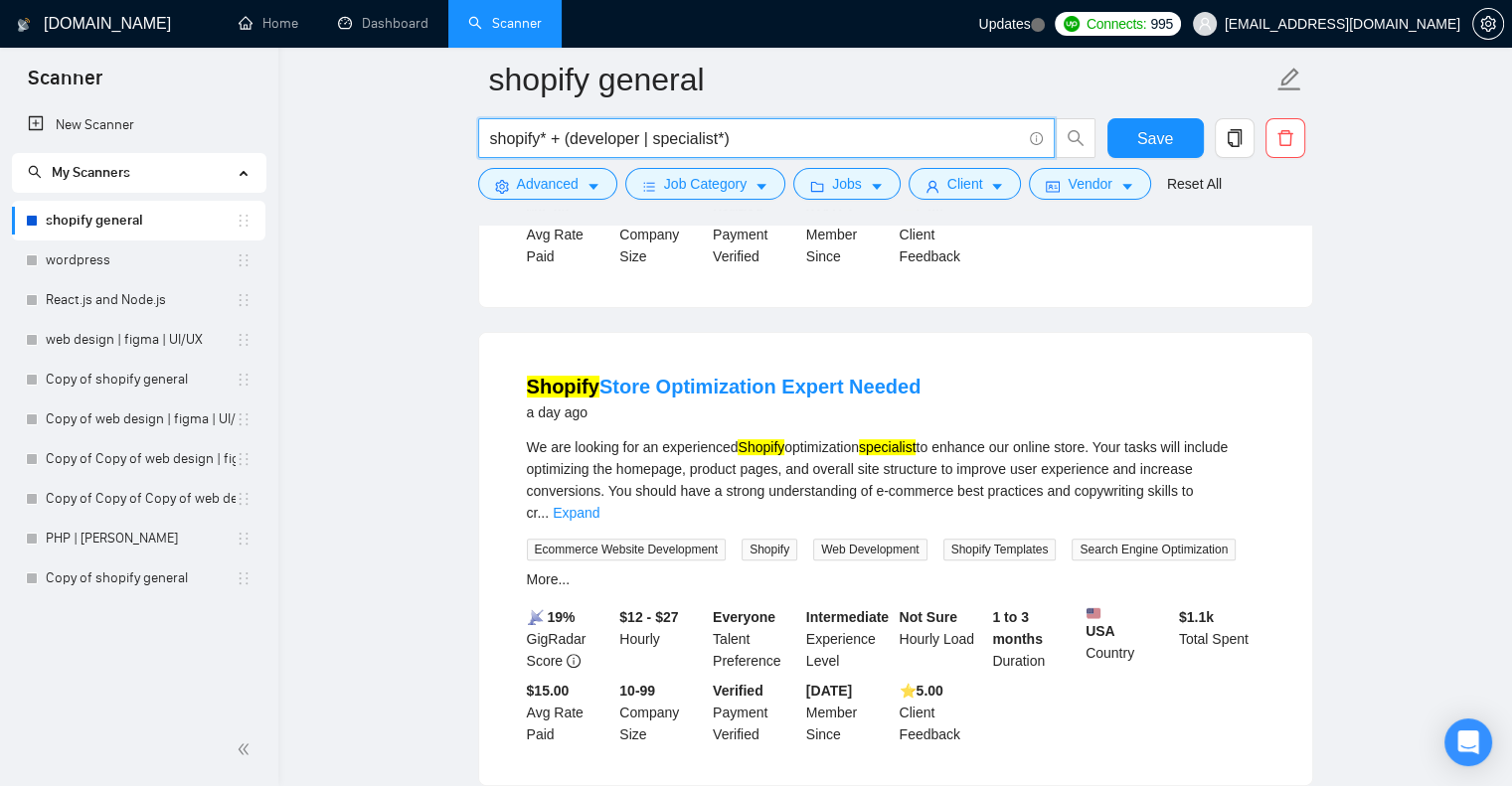 scroll, scrollTop: 533, scrollLeft: 0, axis: vertical 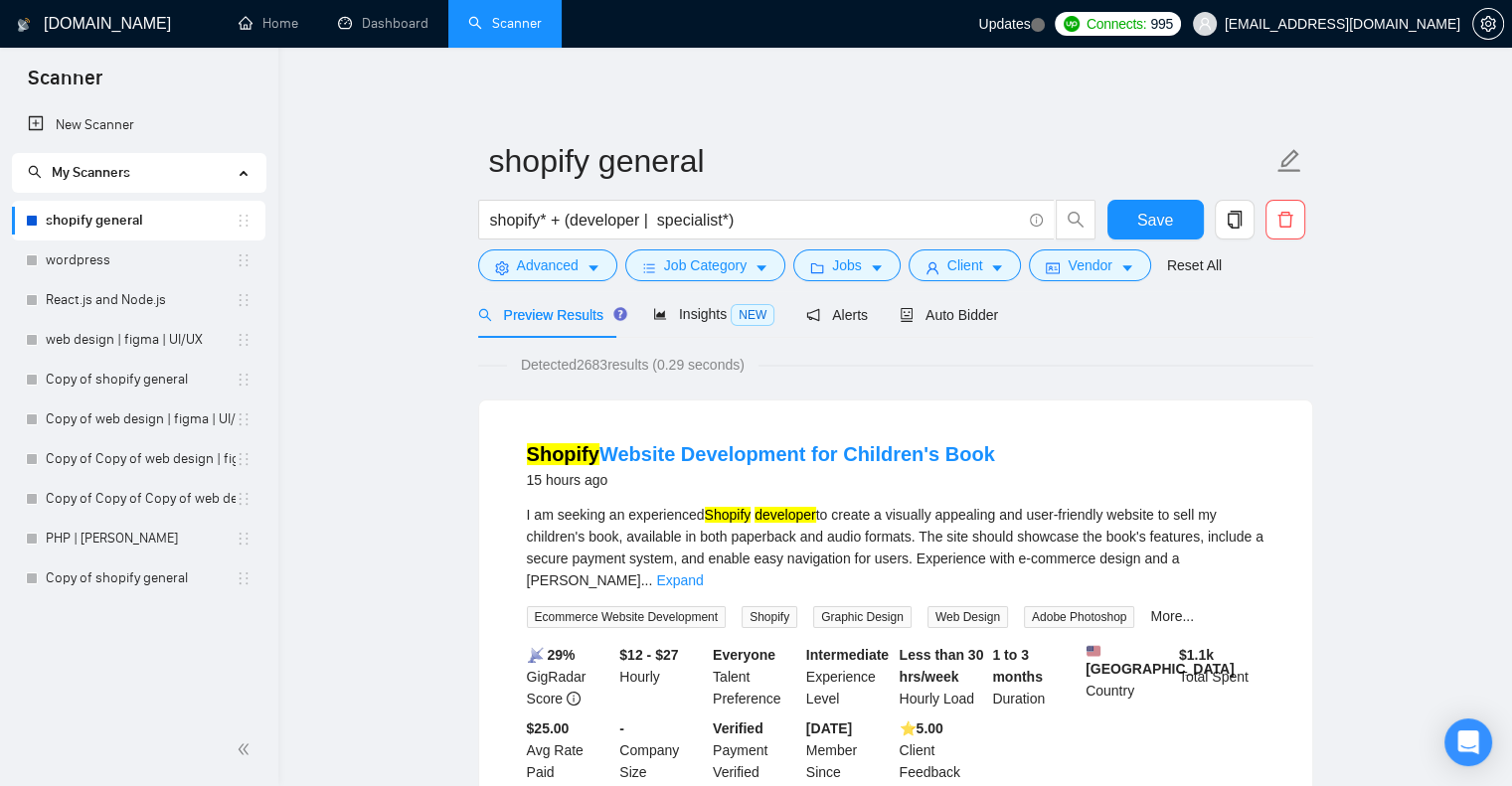 click on "shopify general shopify* + (developer |  specialist*) Save Advanced   Job Category   Jobs   Client   Vendor   Reset All" at bounding box center (896, 210) 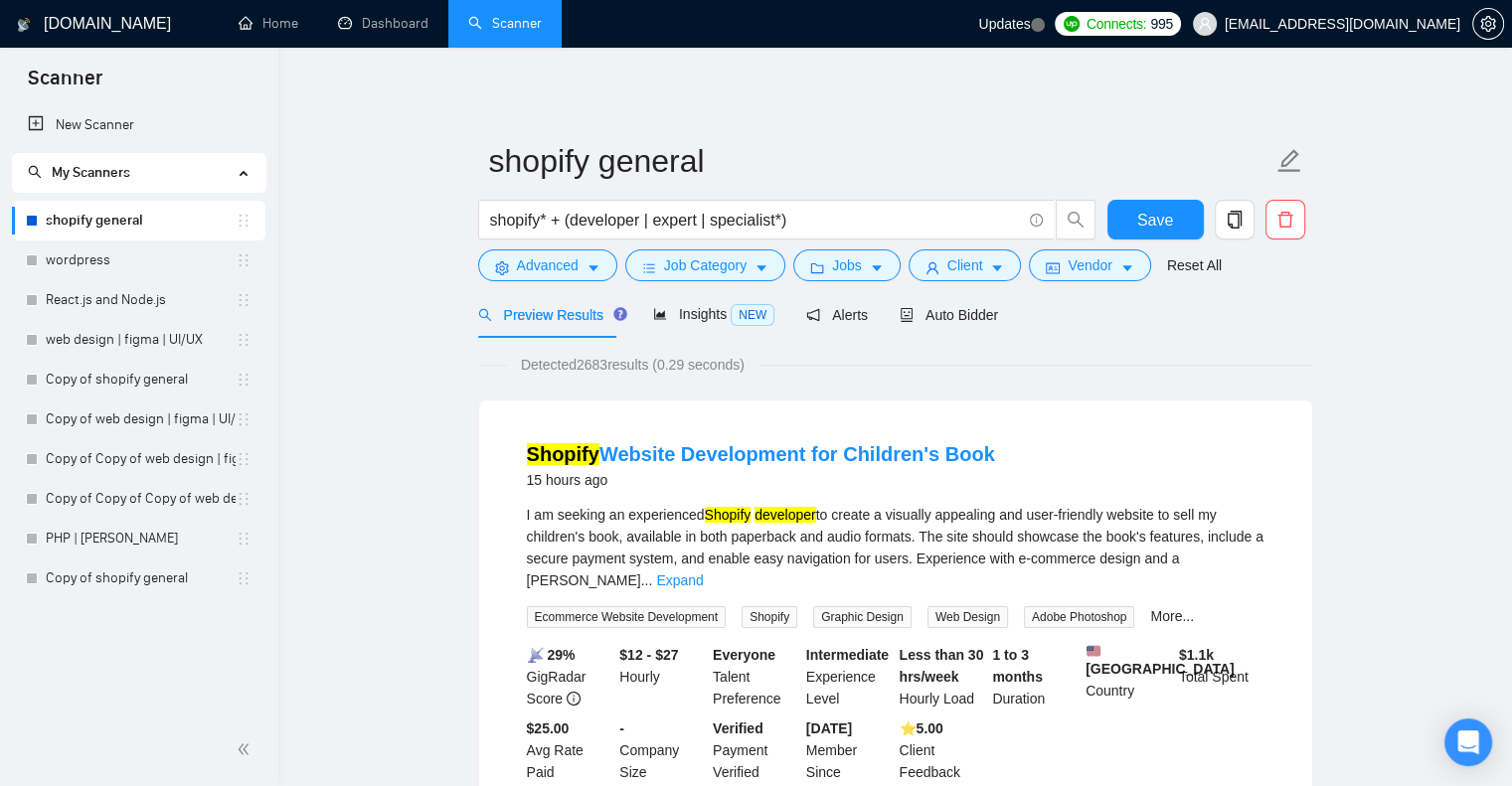 click on "shopify general shopify* + (developer | expert | specialist*) Save Advanced   Job Category   Jobs   Client   Vendor   Reset All" at bounding box center (896, 210) 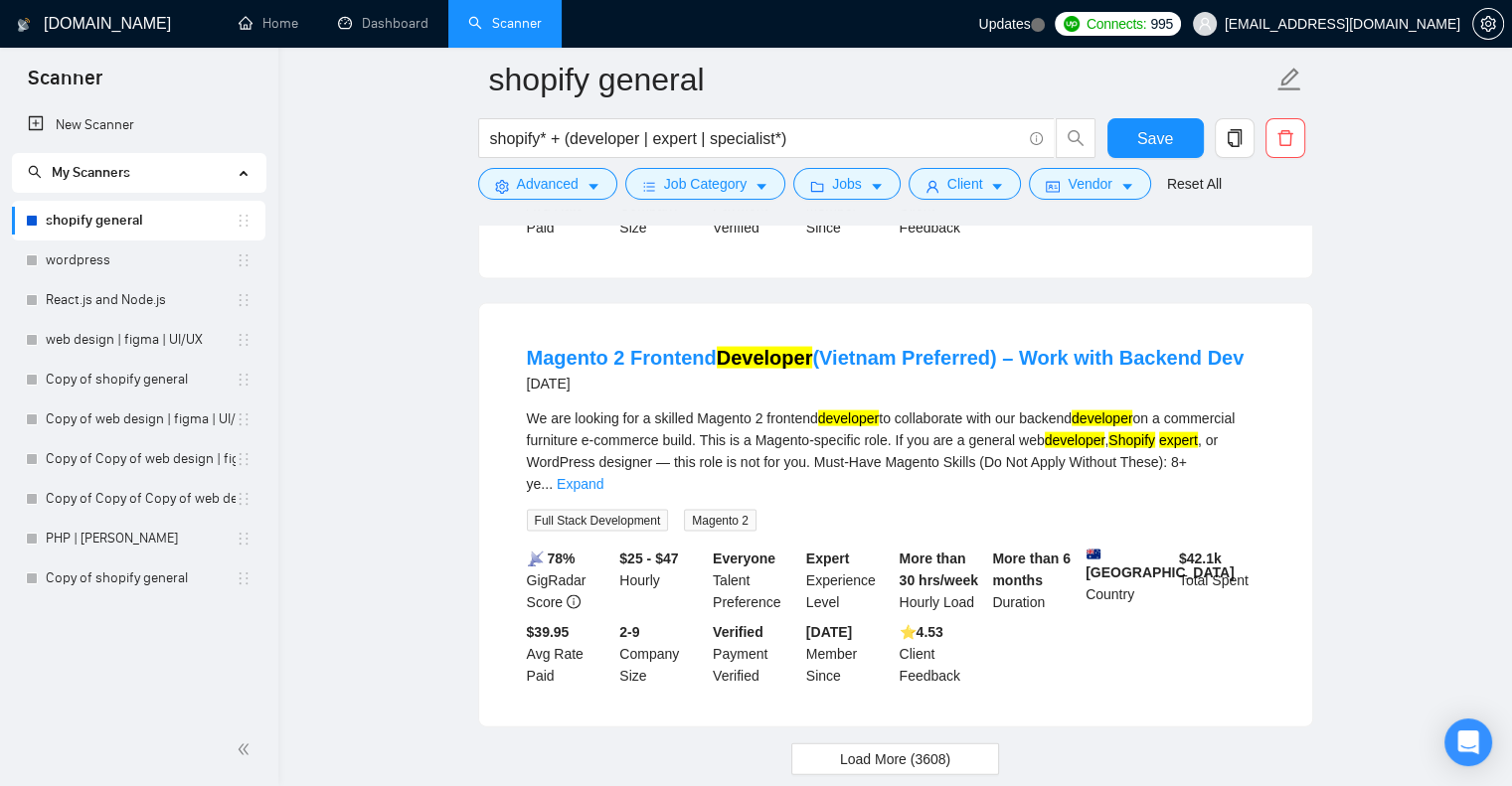 scroll, scrollTop: 4122, scrollLeft: 0, axis: vertical 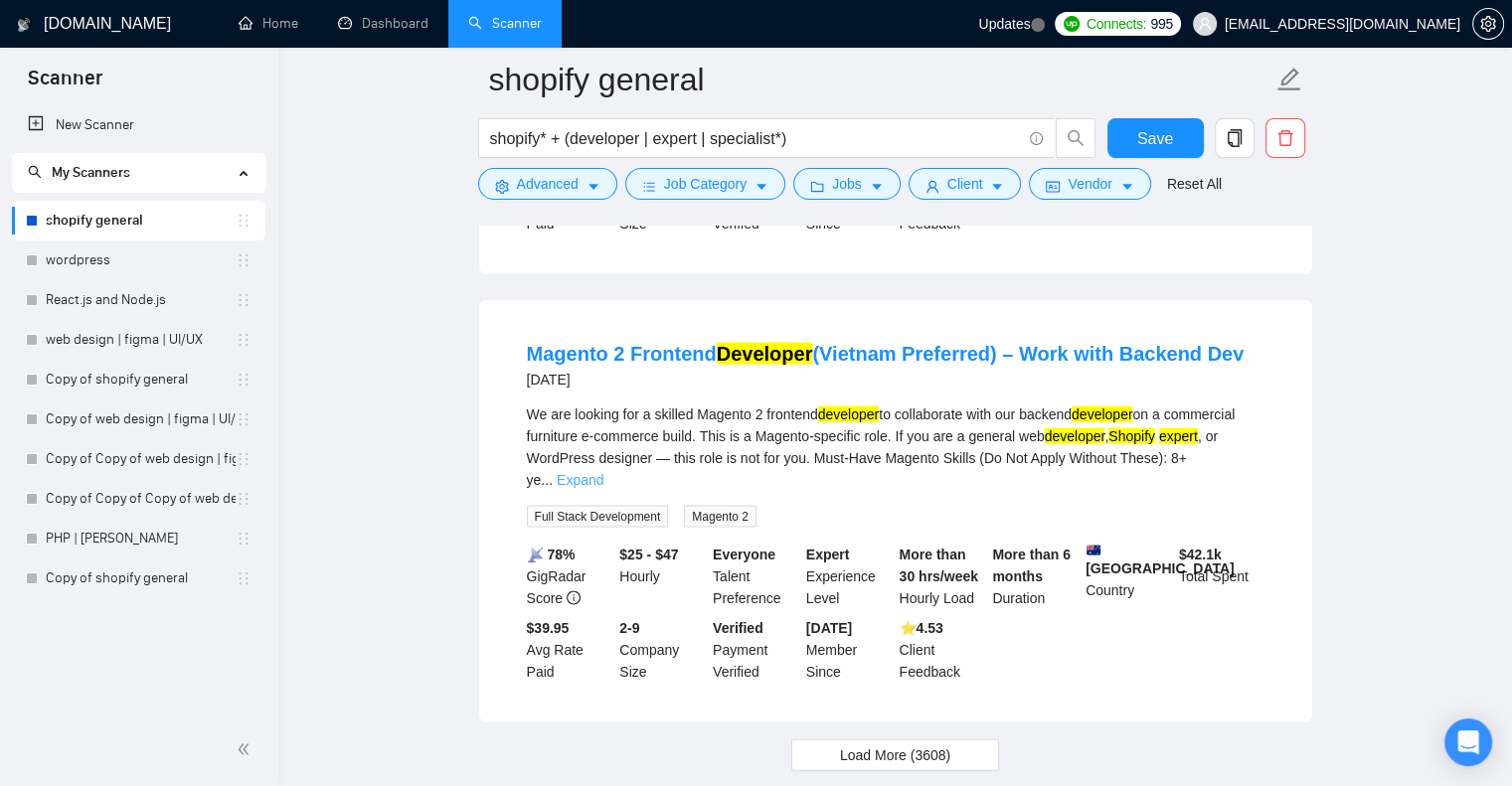 click on "Expand" at bounding box center (580, 480) 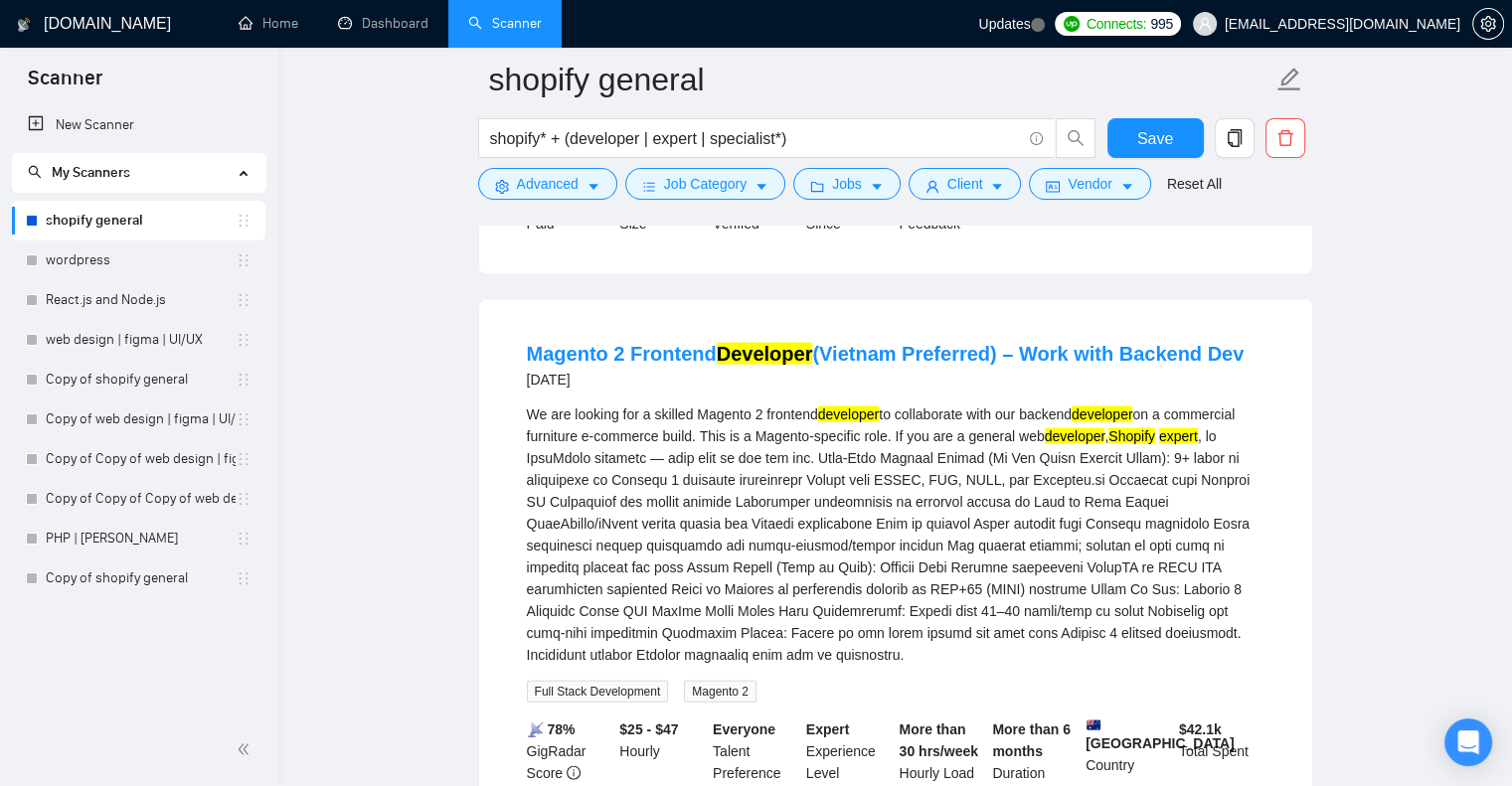 click on "We are looking for a skilled Magento 2 frontend  developer  to collaborate with our backend  developer  on a commercial furniture e-commerce build.
This is a Magento-specific role. If you are a general web  developer ,  Shopify   expert" at bounding box center (896, 535) 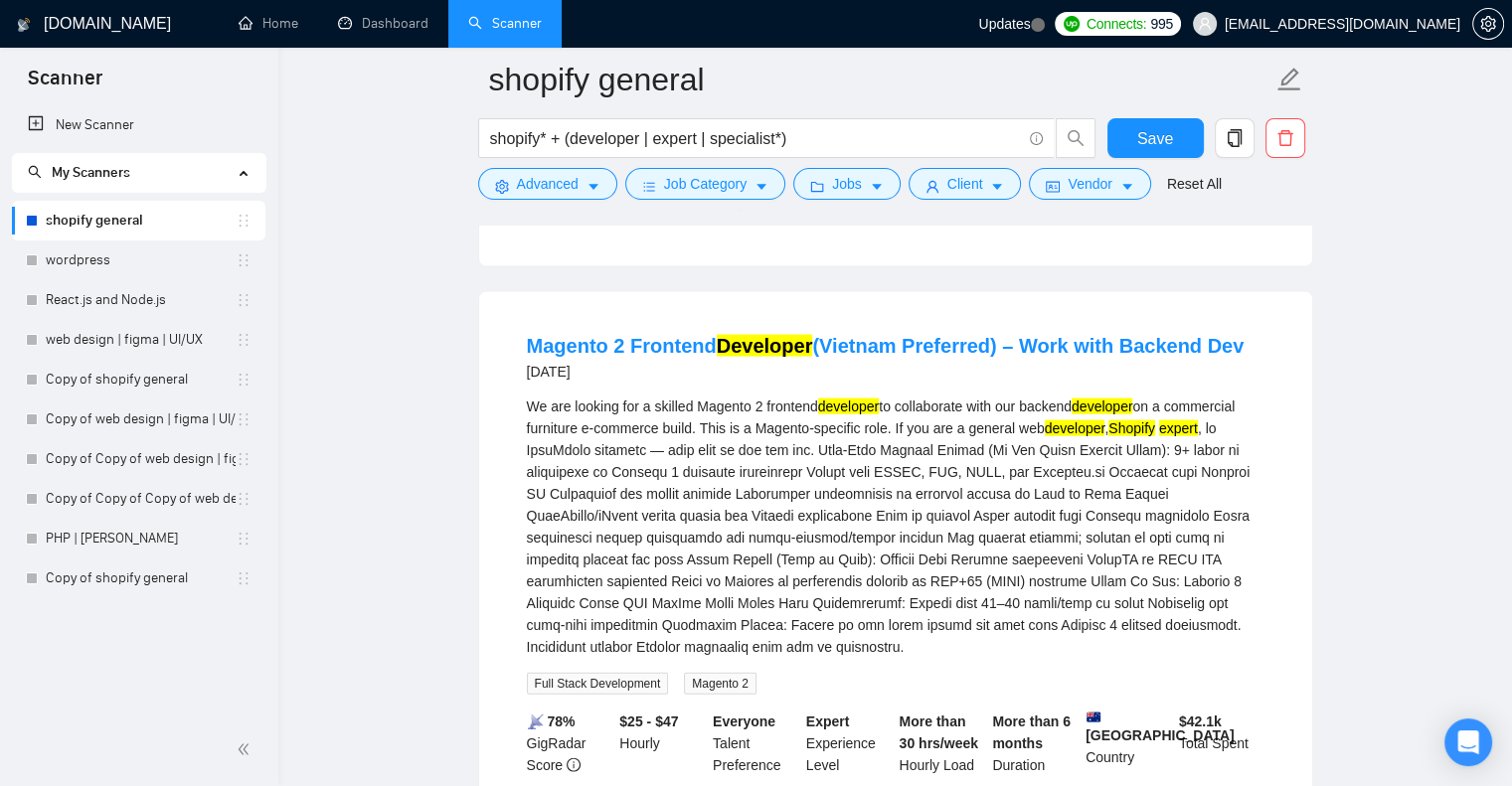 scroll, scrollTop: 4407, scrollLeft: 0, axis: vertical 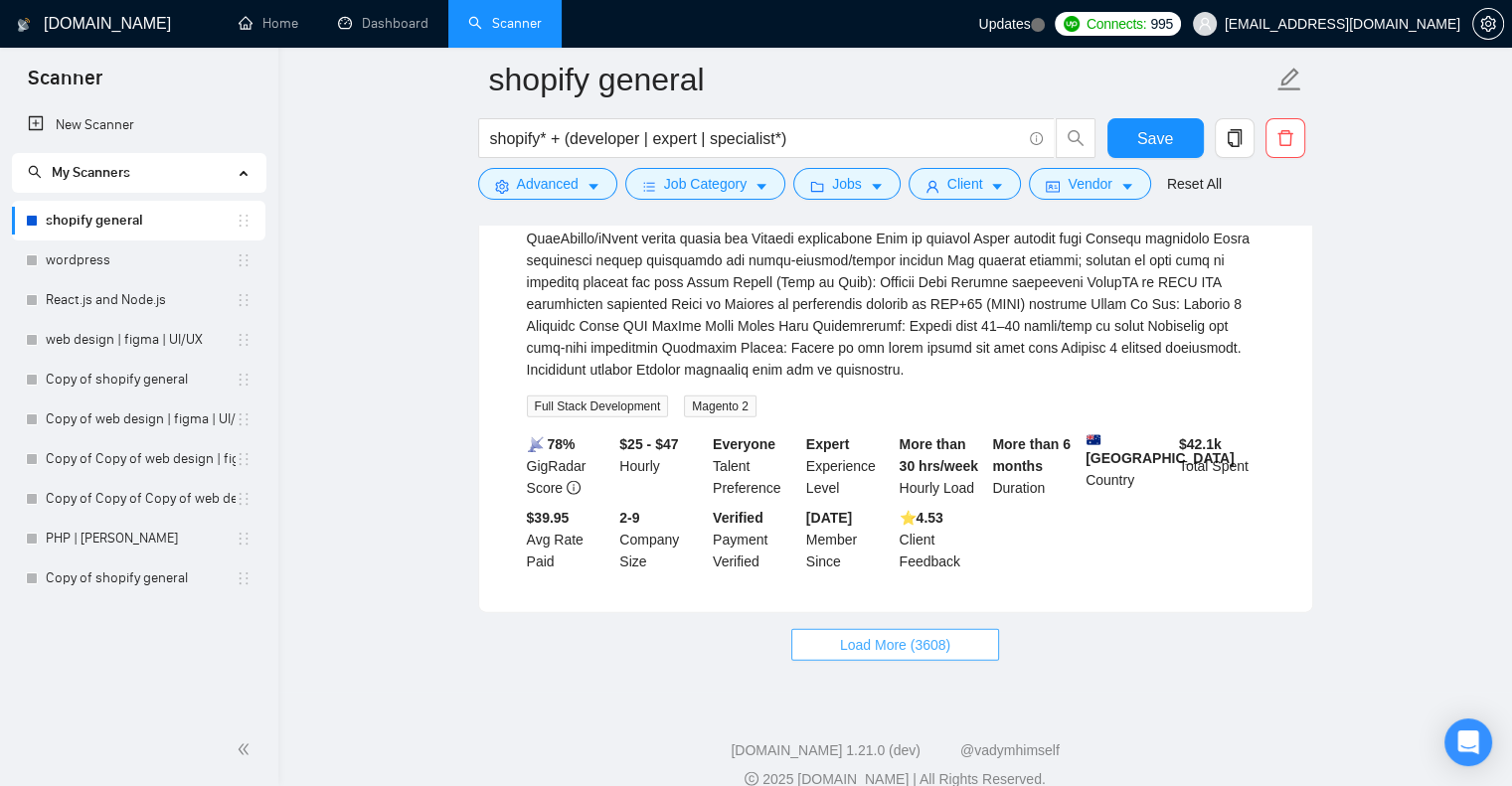 click on "Load More (3608)" at bounding box center [895, 645] 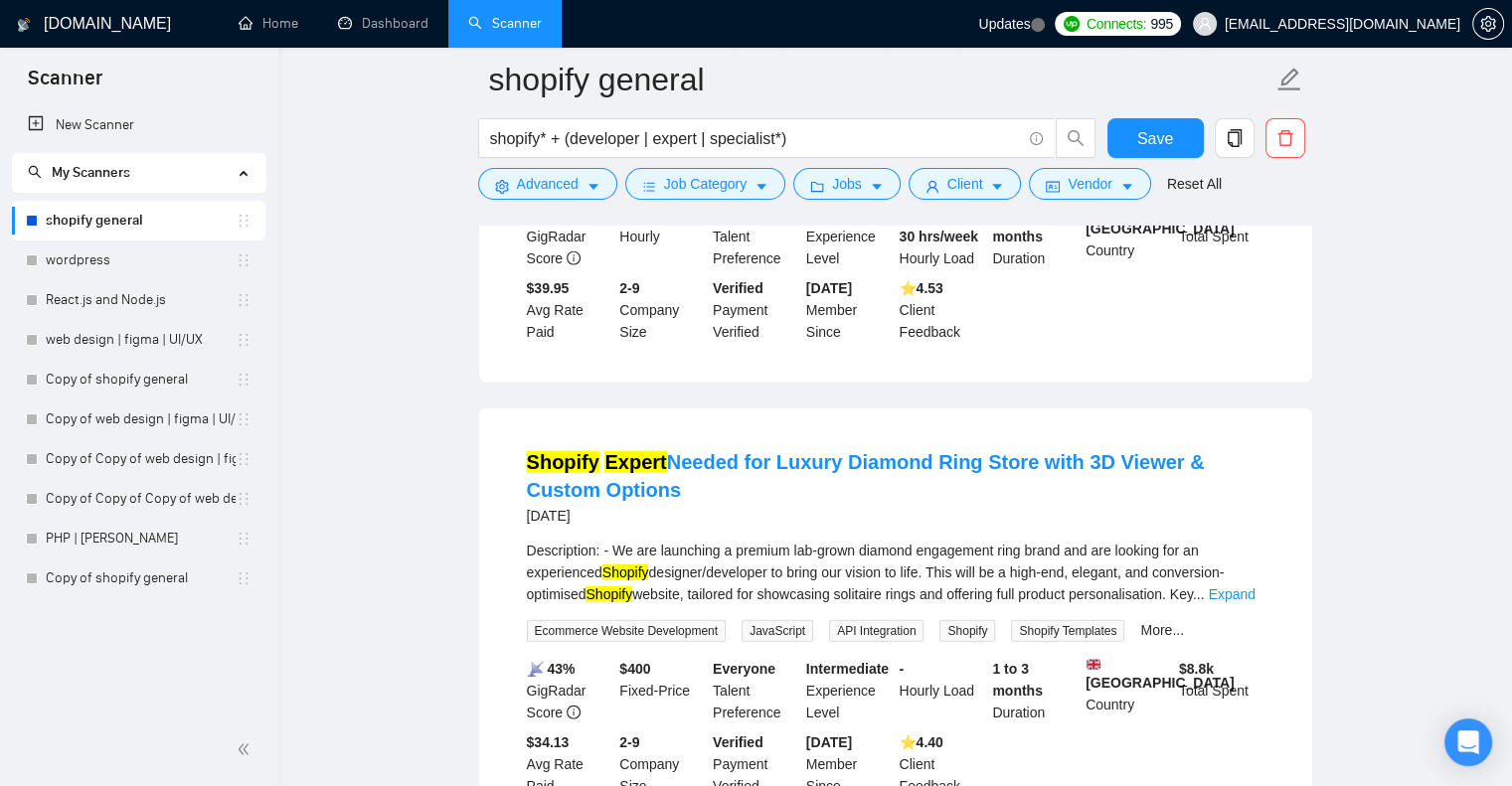 scroll, scrollTop: 4710, scrollLeft: 0, axis: vertical 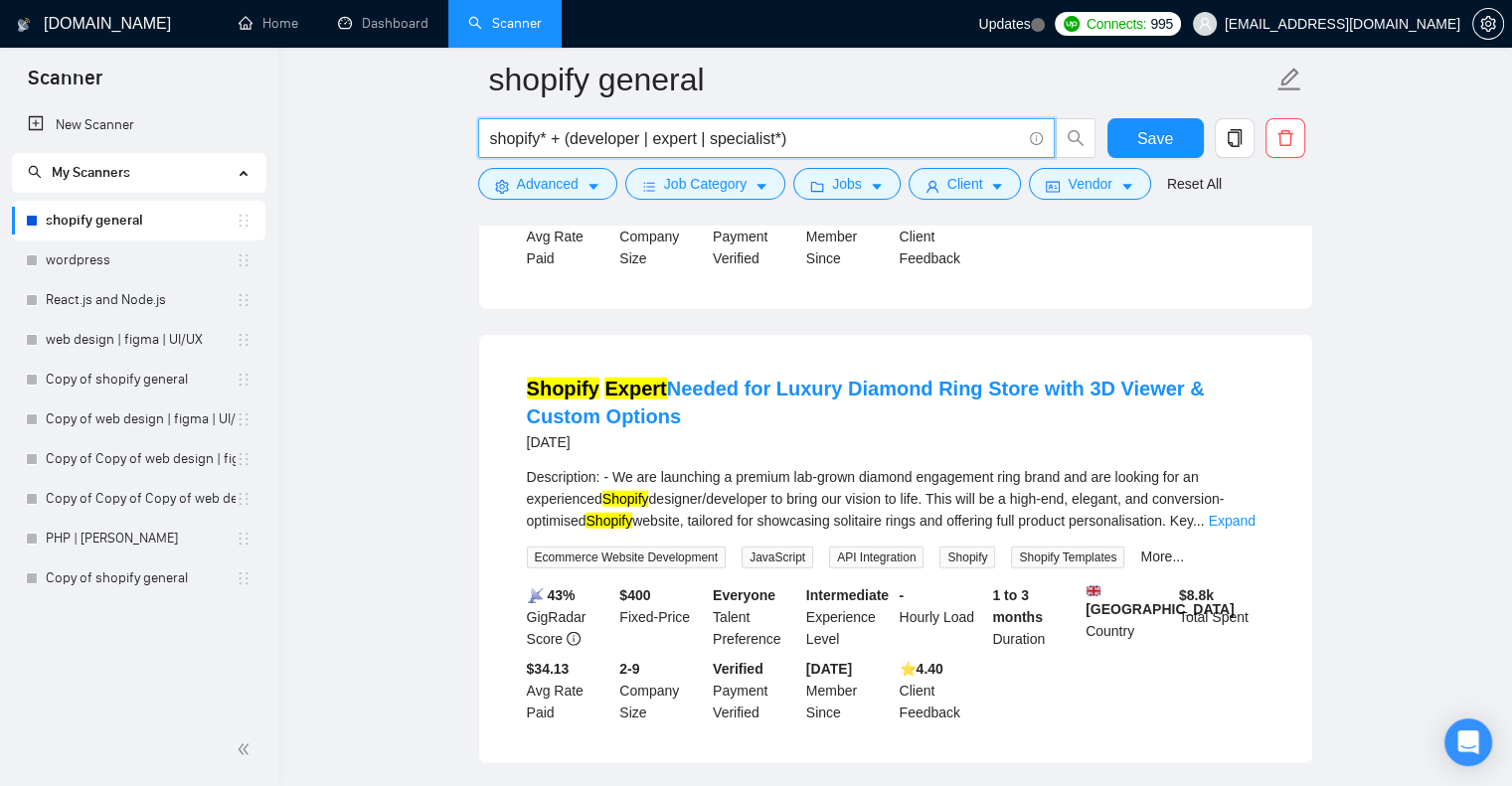 click on "shopify* + (developer | expert | specialist*)" at bounding box center [756, 138] 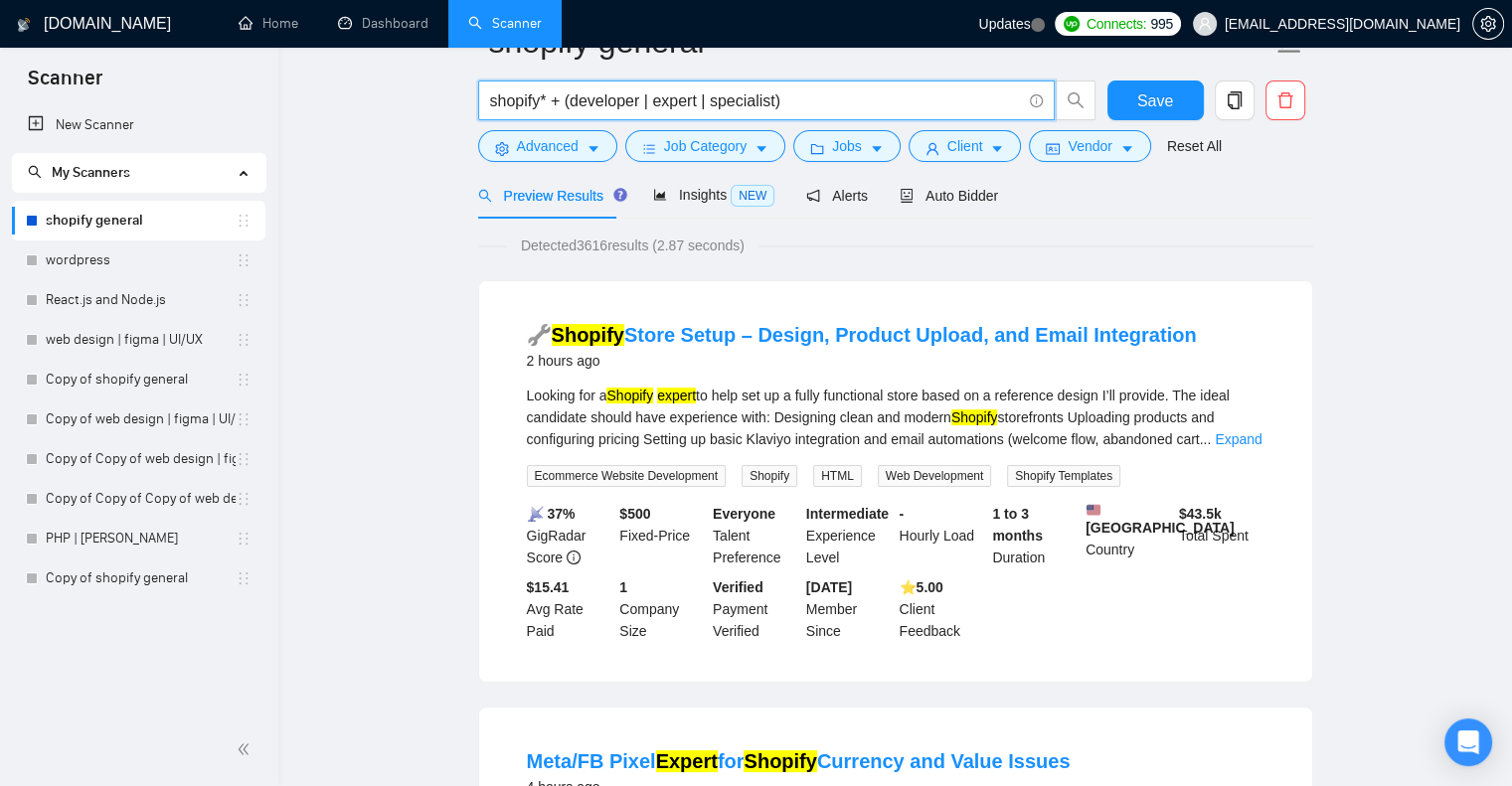 scroll, scrollTop: 78, scrollLeft: 0, axis: vertical 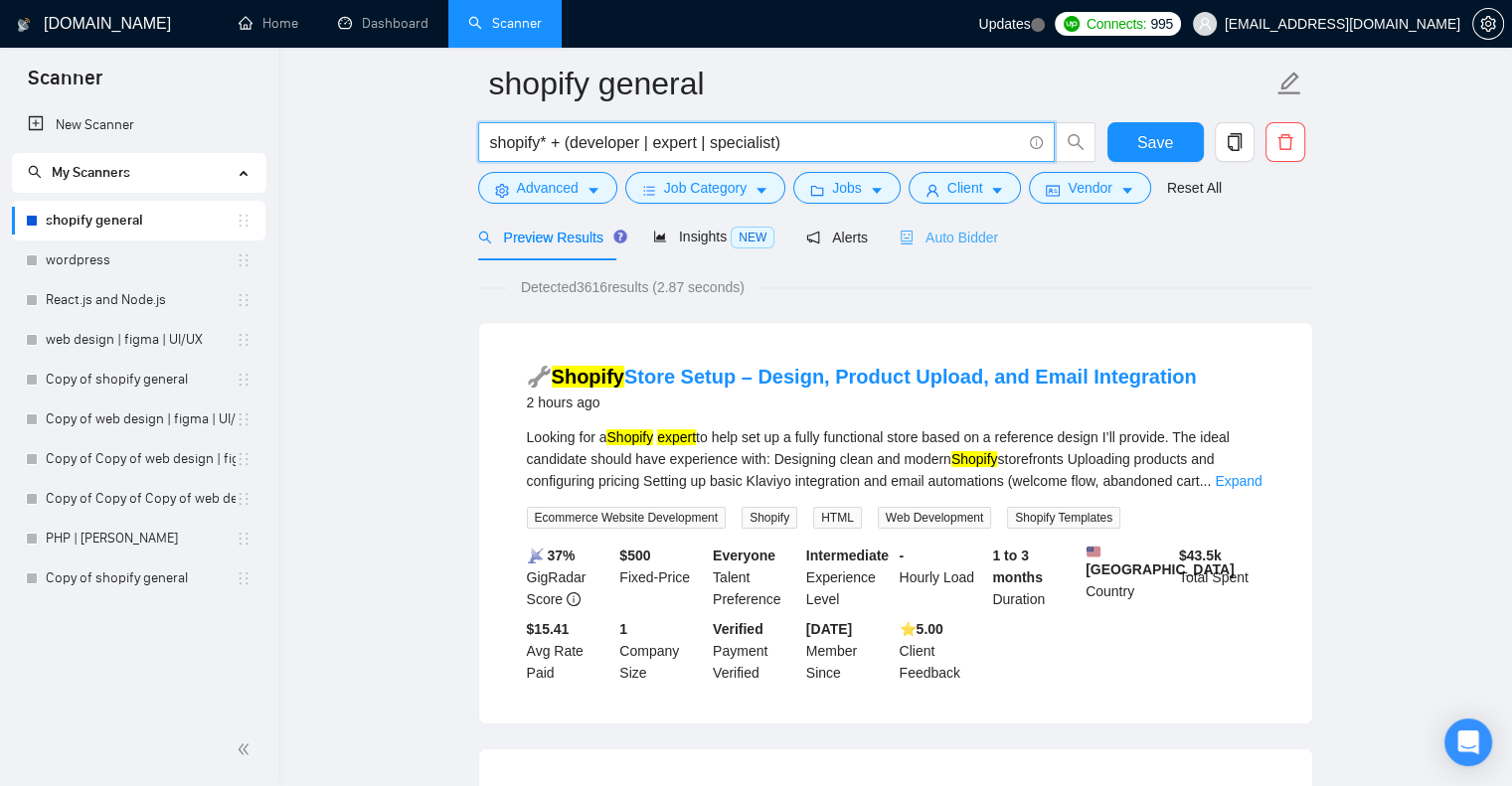 type on "shopify* + (developer | expert | specialist)" 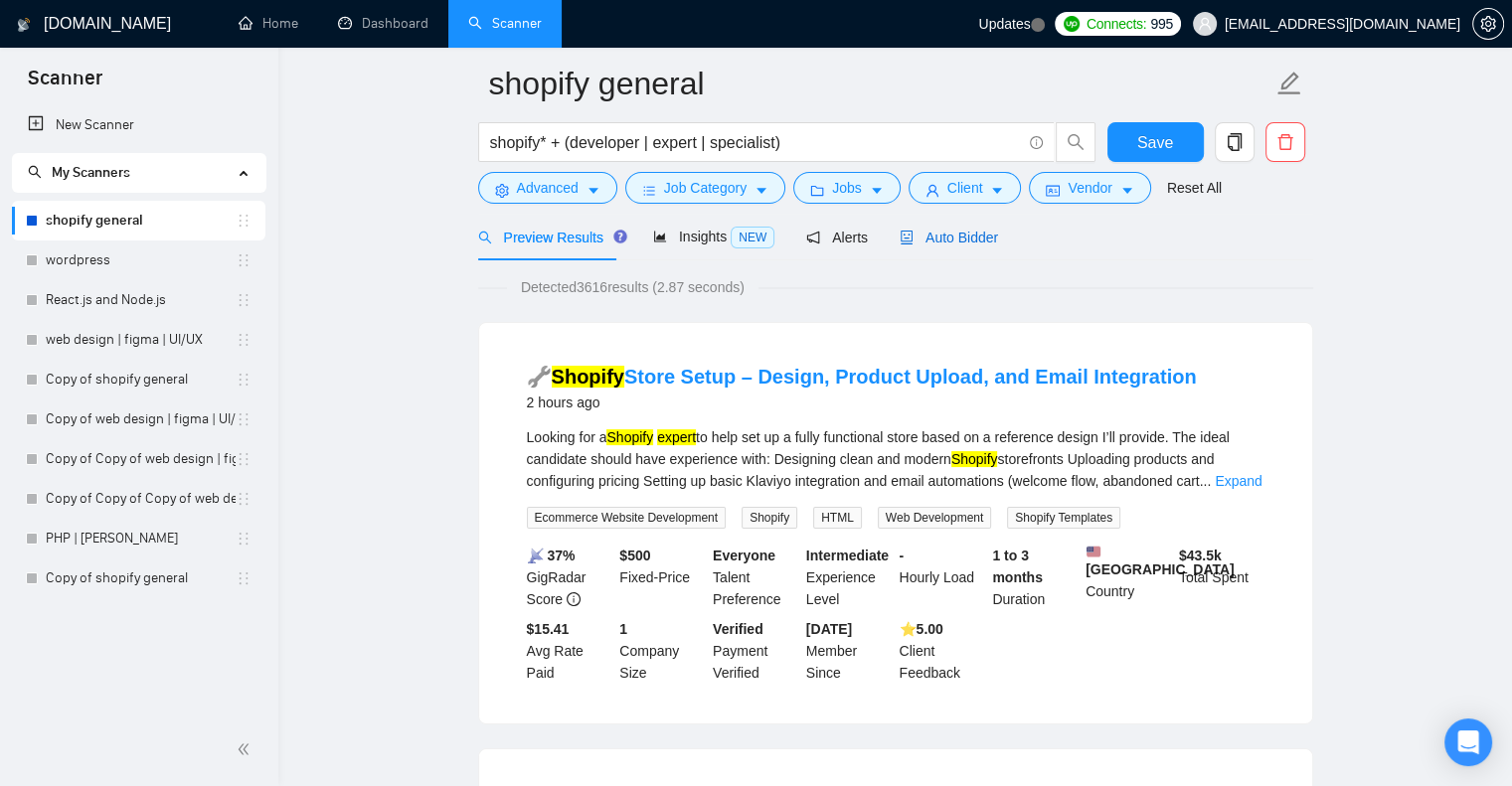 click on "Auto Bidder" at bounding box center (948, 237) 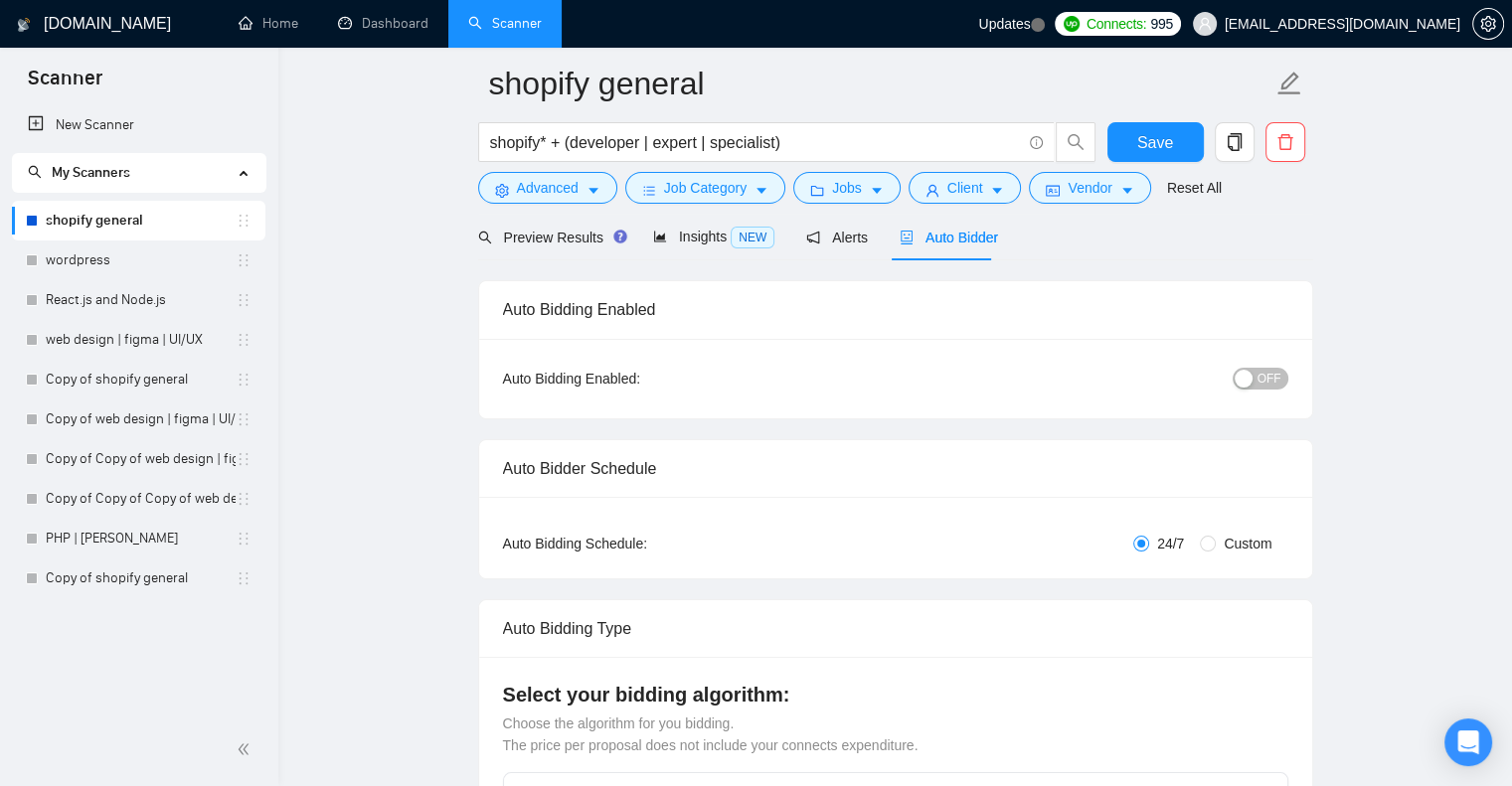 type 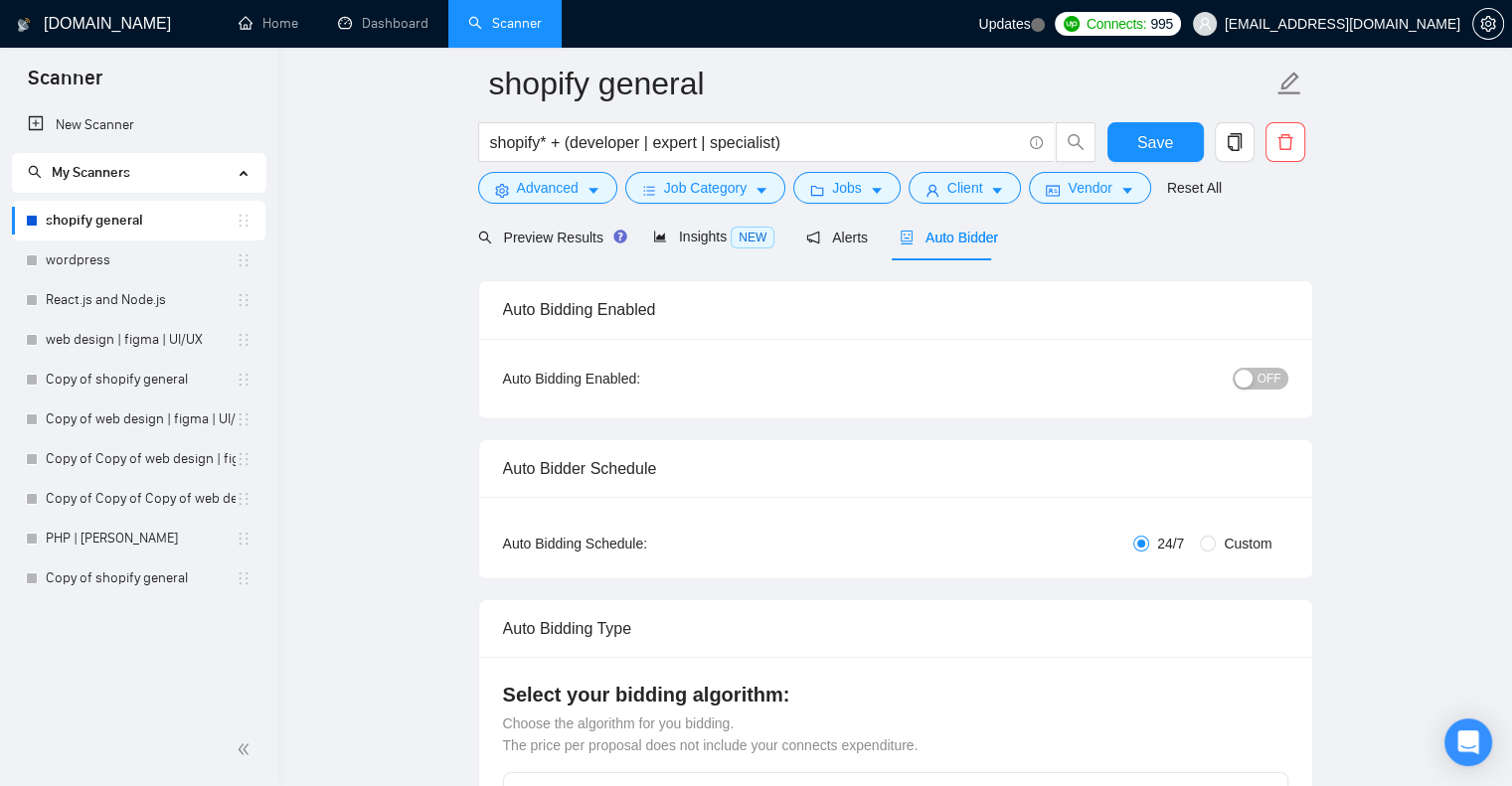 click on "OFF" at bounding box center [1269, 379] 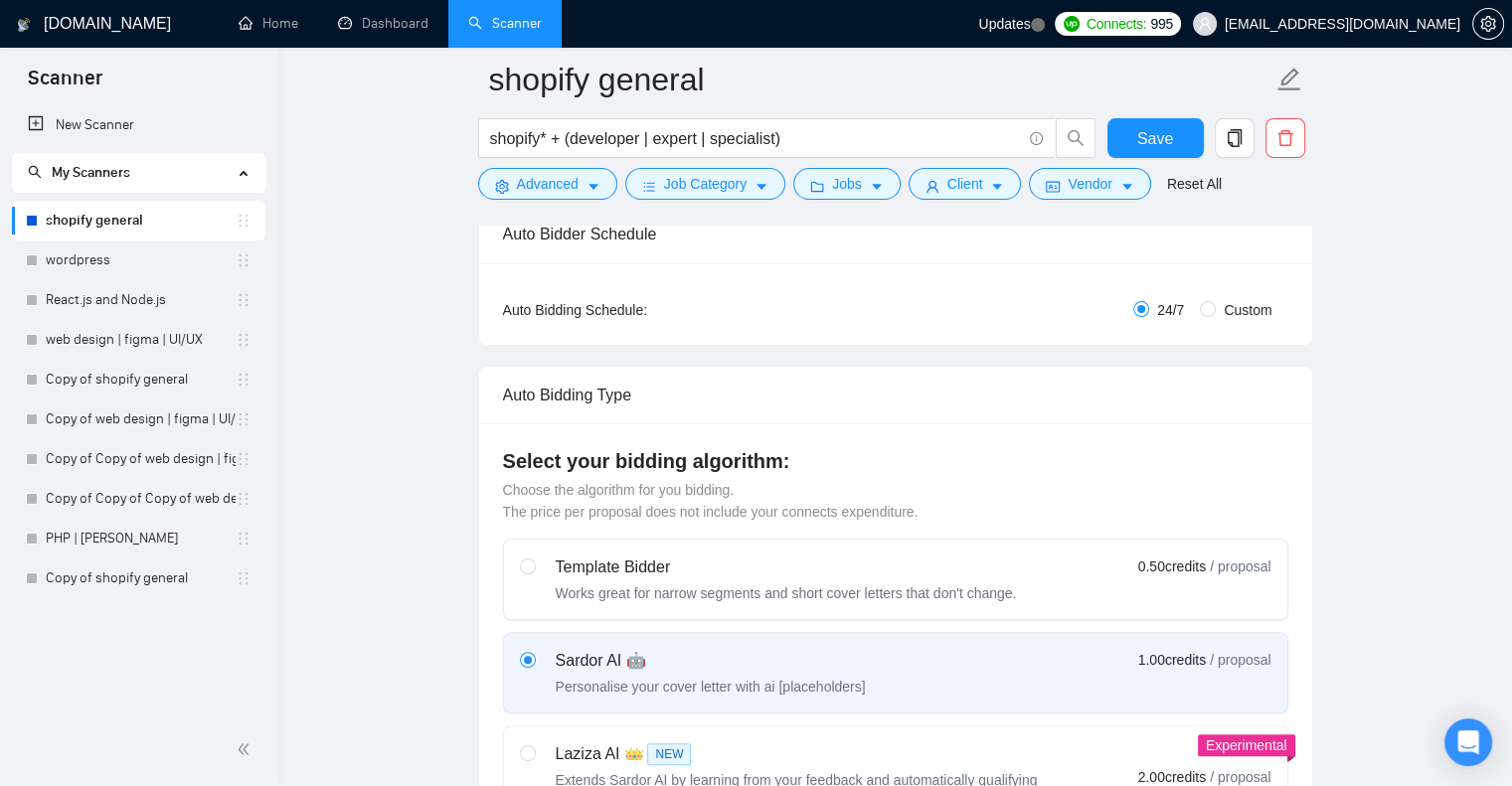 scroll, scrollTop: 0, scrollLeft: 0, axis: both 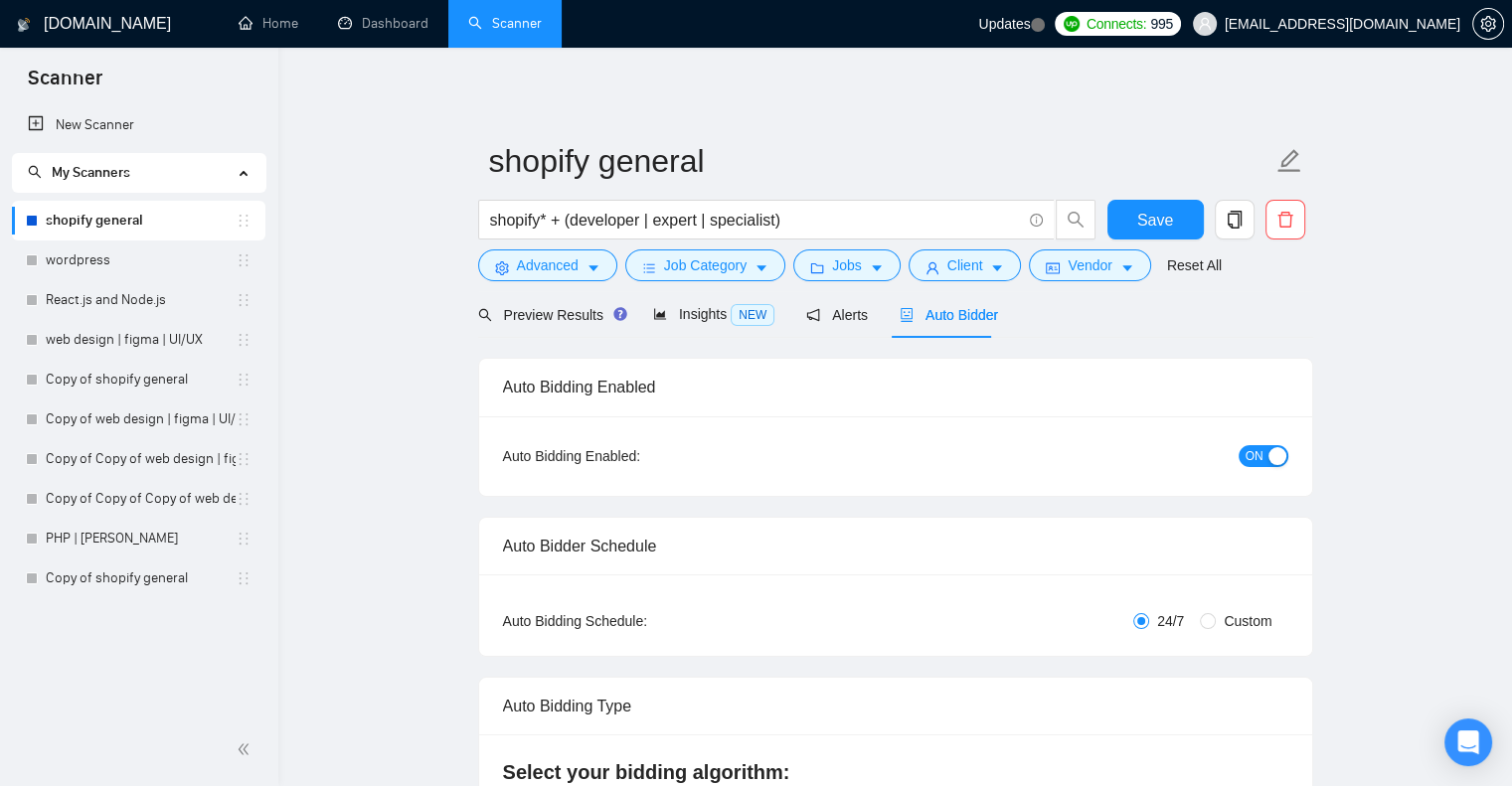 click on "ON" at bounding box center [1255, 456] 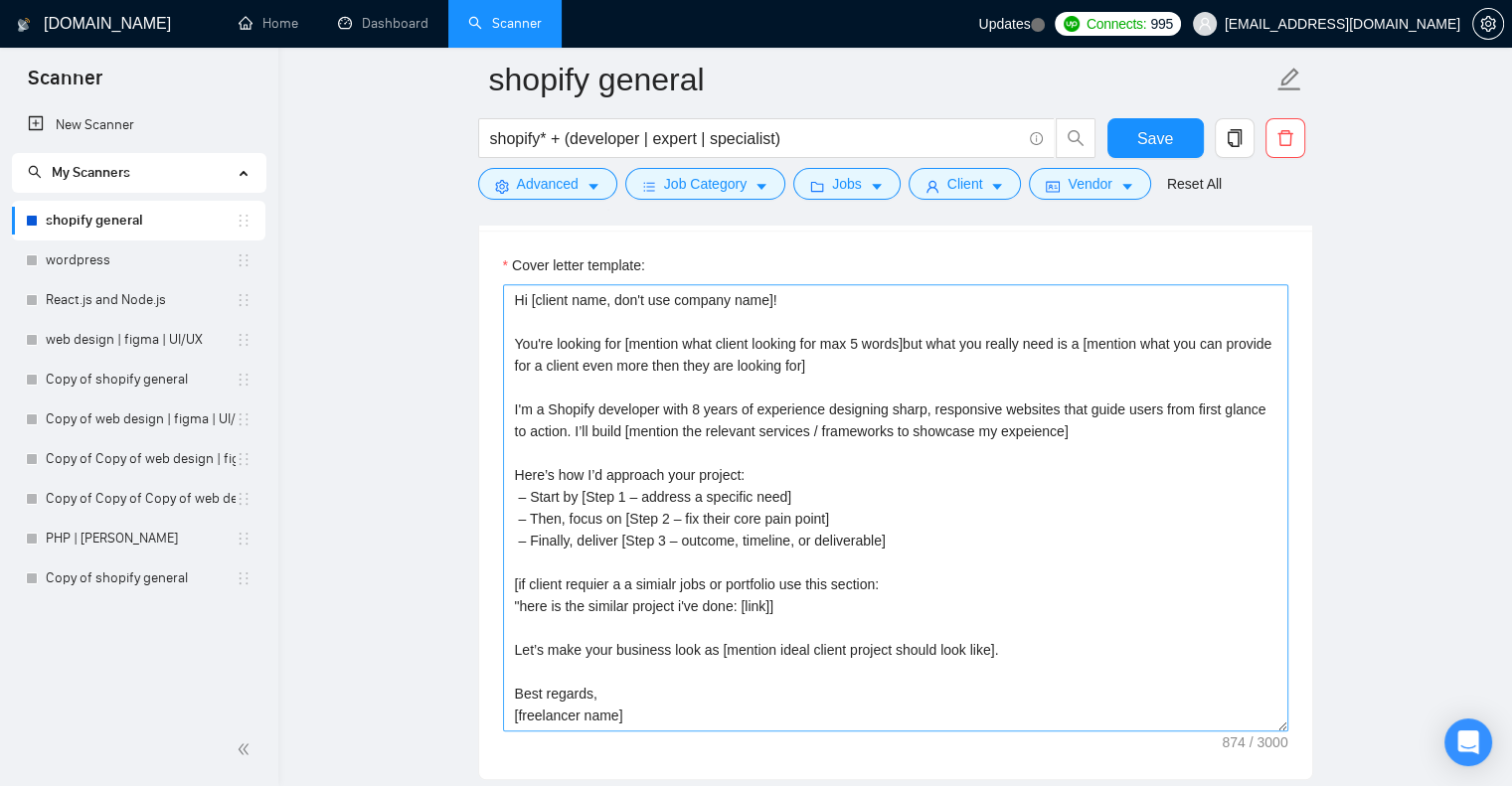 scroll, scrollTop: 1864, scrollLeft: 0, axis: vertical 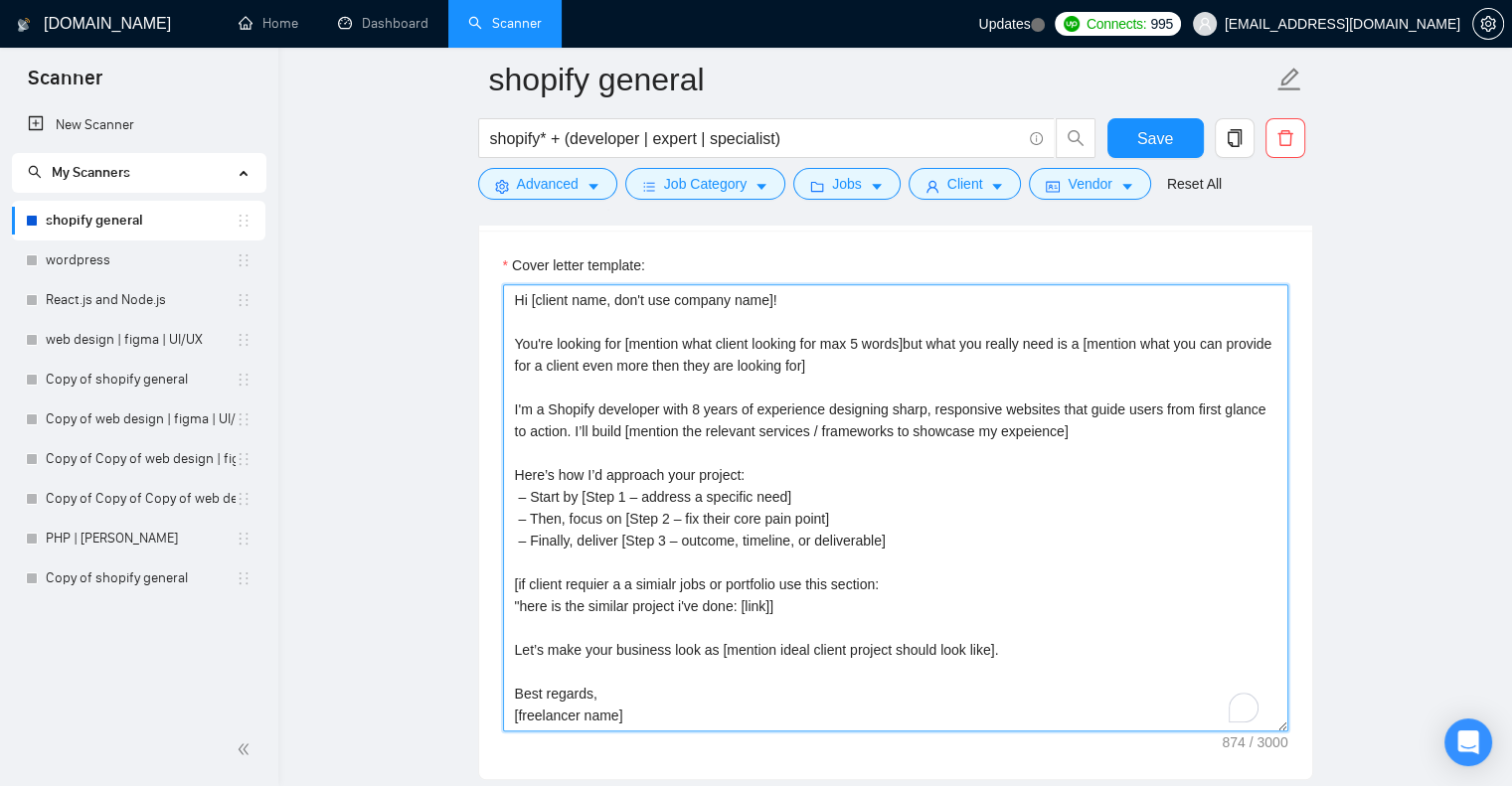 click on "Hi [client name, don't use company name]!
You're looking for [mention what client looking for max 5 words]but what you really need is a [mention what you can provide for a client even more then they are looking for]
I'm a Shopify developer with 8 years of experience designing sharp, responsive websites that guide users from first glance to action. I’ll build [mention the relevant services / frameworks to showcase my expeience]
Here’s how I’d approach your project:
– Start by [Step 1 – address a specific need]
– Then, focus on [Step 2 – fix their core pain point]
– Finally, deliver [Step 3 – outcome, timeline, or deliverable]
[if client requier a a simialr jobs or portfolio use this section:
"here is the similar project i've done: [link]]
Let’s make your business look as [mention ideal client project should look like].
Best regards,
[freelancer name]" at bounding box center [896, 508] 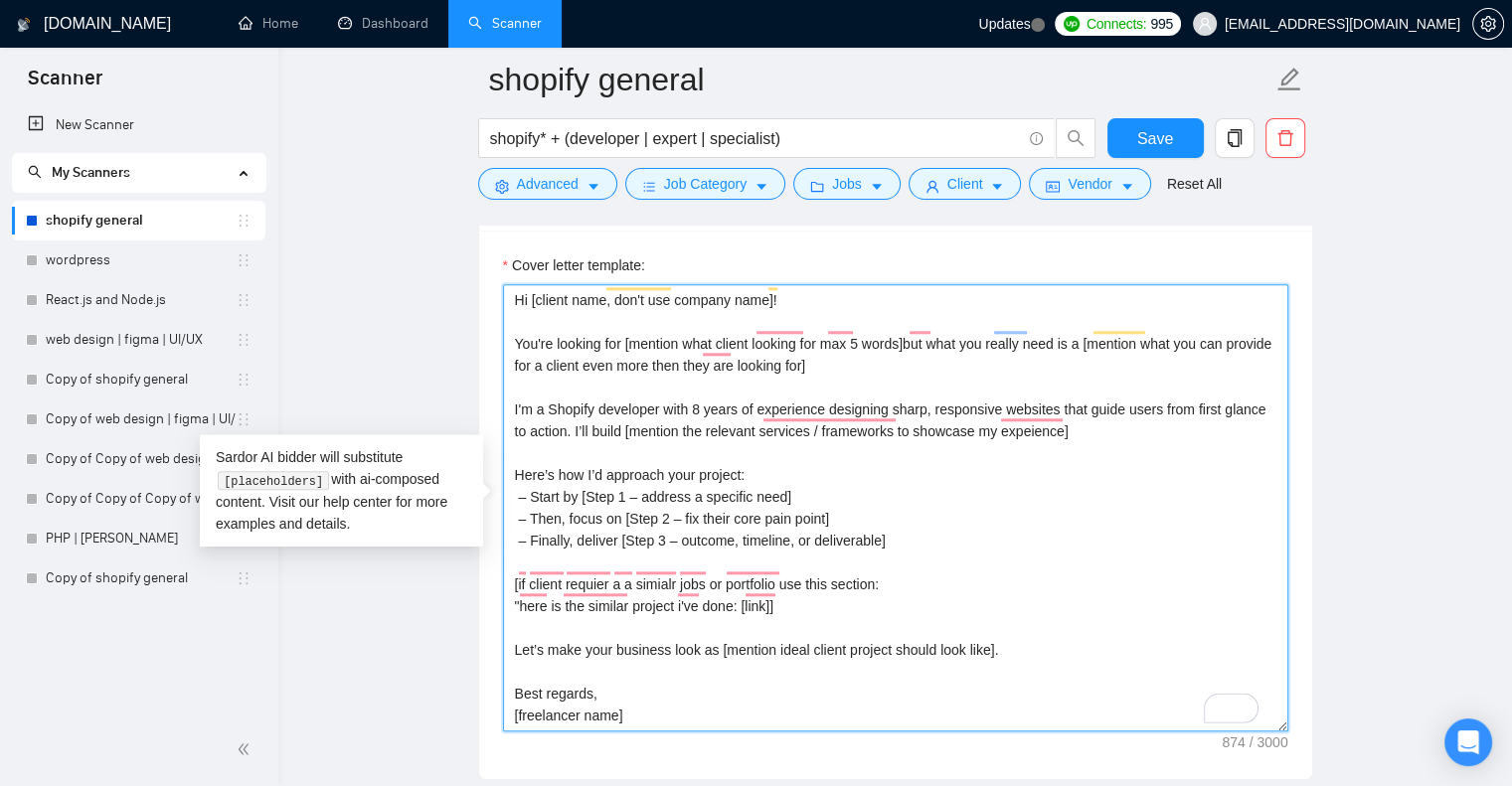 scroll, scrollTop: 66, scrollLeft: 0, axis: vertical 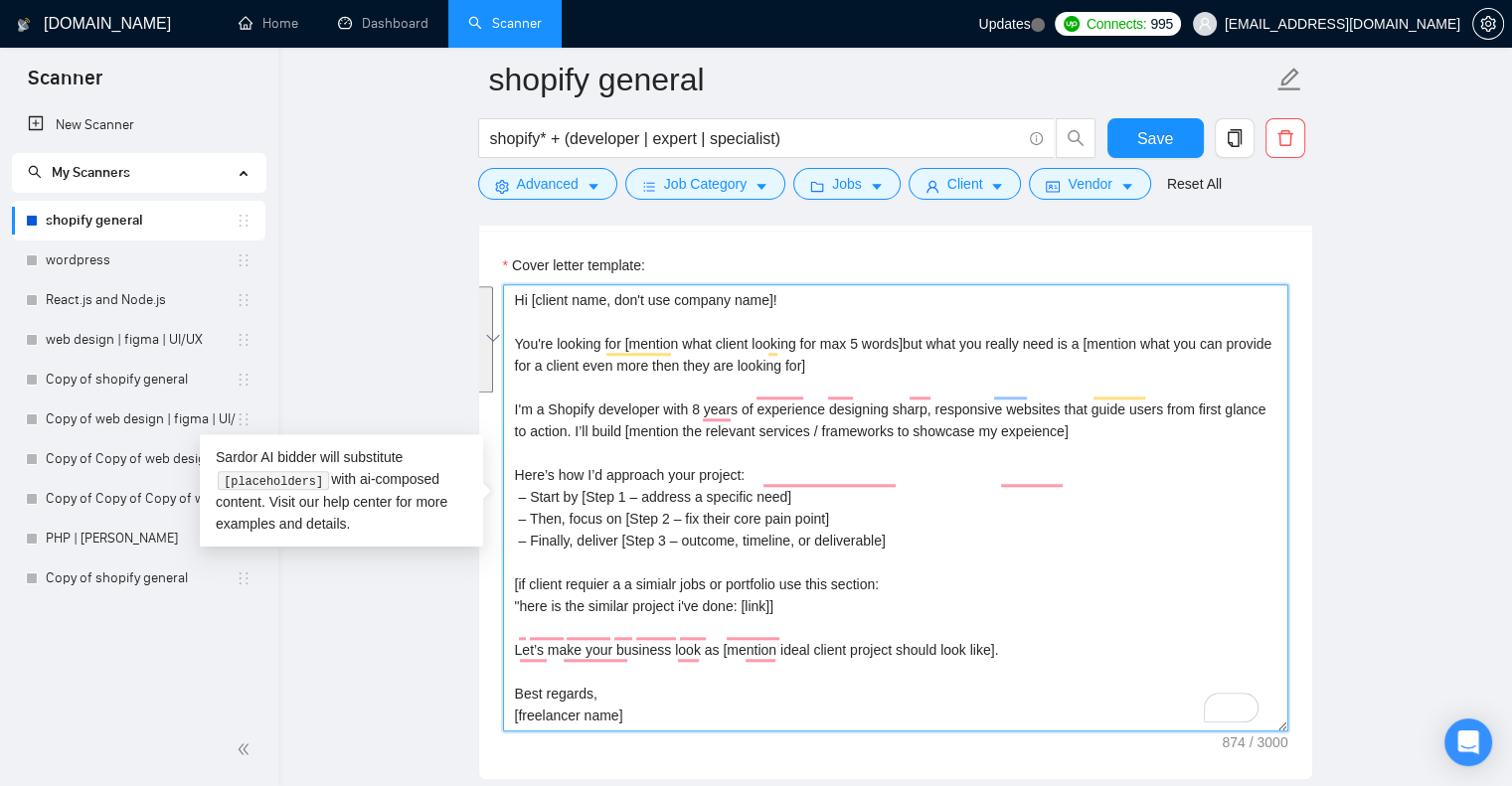 drag, startPoint x: 508, startPoint y: 380, endPoint x: 1058, endPoint y: 484, distance: 559.74637 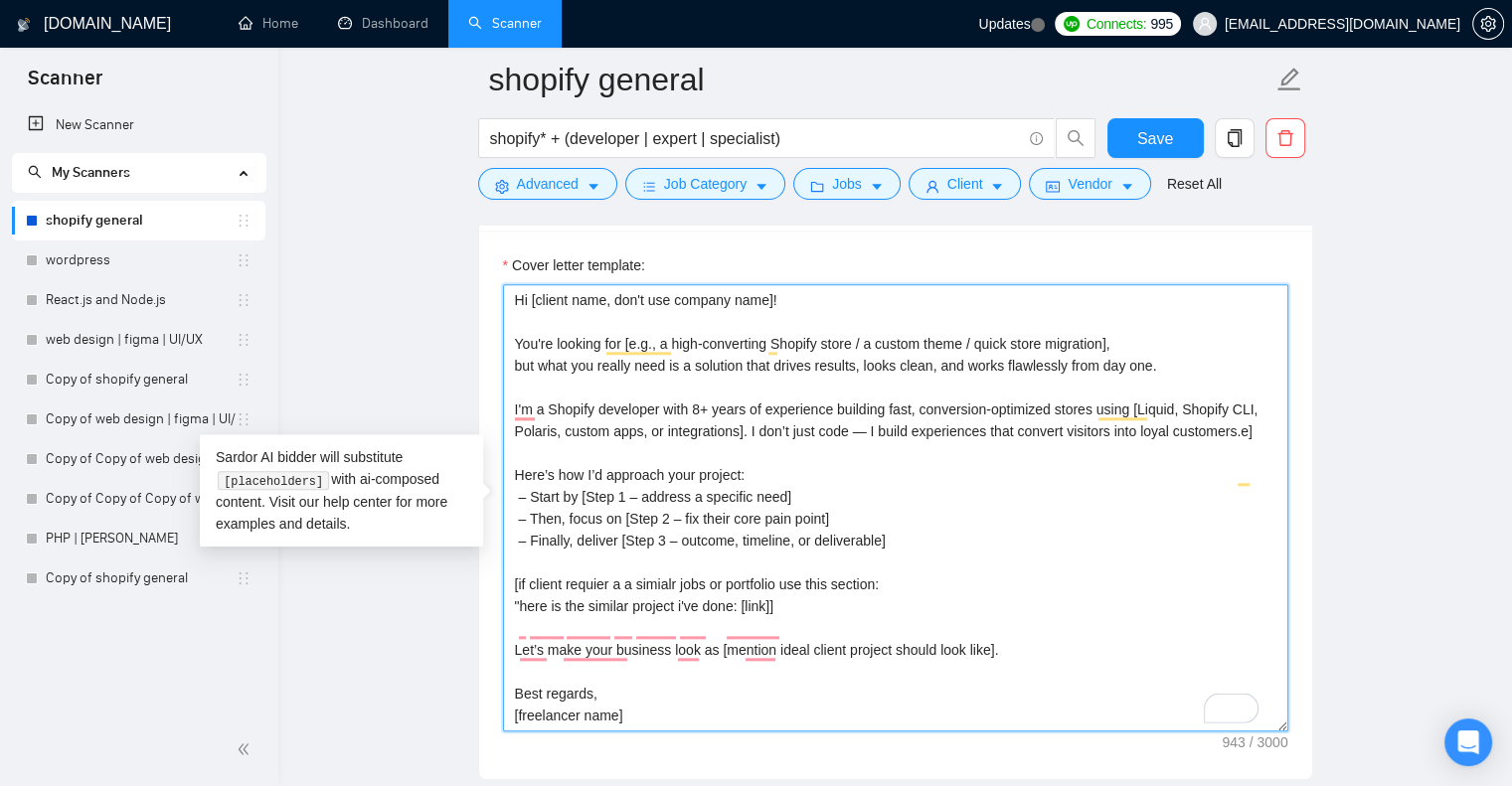 click on "Hi [client name, don't use company name]!
You're looking for [e.g., a high-converting Shopify store / a custom theme / quick store migration],
but what you really need is a solution that drives results, looks clean, and works flawlessly from day one.
I'm a Shopify developer with 8+ years of experience building fast, conversion-optimized stores using [Liquid, Shopify CLI, Polaris, custom apps, or integrations]. I don’t just code — I build experiences that convert visitors into loyal customers.e]
Here’s how I’d approach your project:
– Start by [Step 1 – address a specific need]
– Then, focus on [Step 2 – fix their core pain point]
– Finally, deliver [Step 3 – outcome, timeline, or deliverable]
[if client requier a a simialr jobs or portfolio use this section:
"here is the similar project i've done: [link]]
Let’s make your business look as [mention ideal client project should look like].
Best regards,
[freelancer name]" at bounding box center (896, 508) 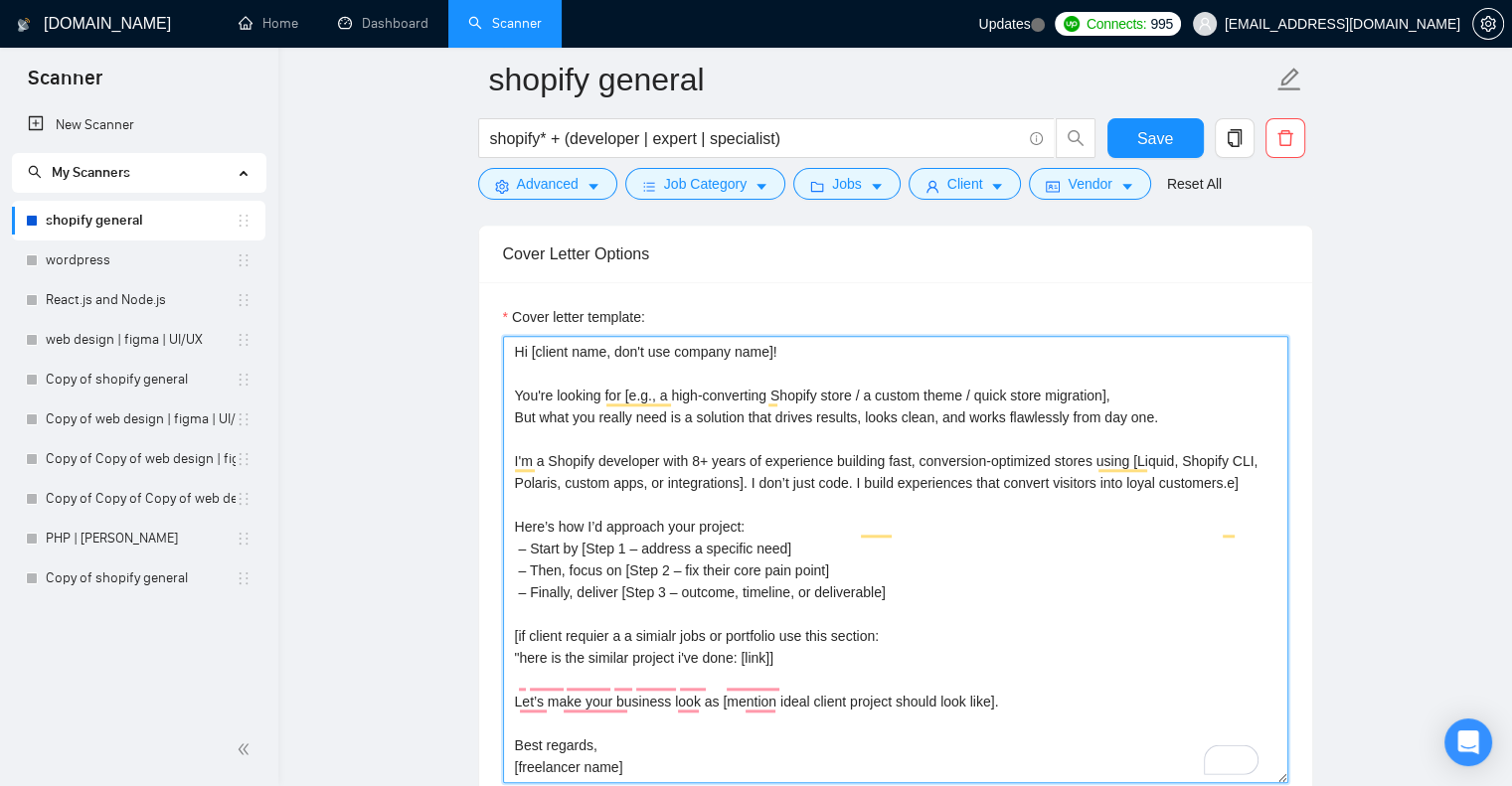 scroll, scrollTop: 1812, scrollLeft: 0, axis: vertical 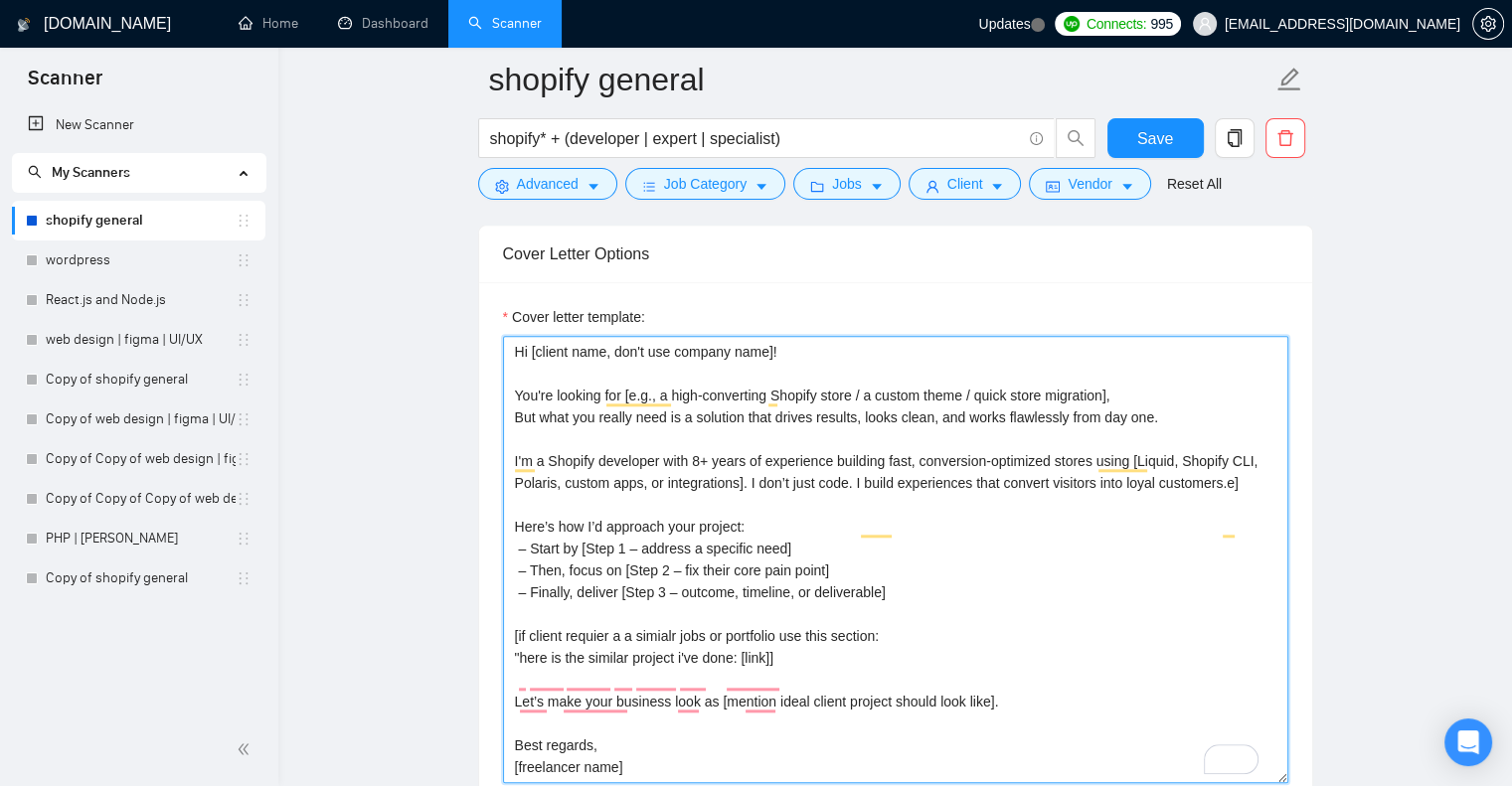 click on "Hi [client name, don't use company name]!
You're looking for [e.g., a high-converting Shopify store / a custom theme / quick store migration],
But what you really need is a solution that drives results, looks clean, and works flawlessly from day one.
I'm a Shopify developer with 8+ years of experience building fast, conversion-optimized stores using [Liquid, Shopify CLI, Polaris, custom apps, or integrations]. I don’t just code. I build experiences that convert visitors into loyal customers.e]
Here’s how I’d approach your project:
– Start by [Step 1 – address a specific need]
– Then, focus on [Step 2 – fix their core pain point]
– Finally, deliver [Step 3 – outcome, timeline, or deliverable]
[if client requier a a simialr jobs or portfolio use this section:
"here is the similar project i've done: [link]]
Let’s make your business look as [mention ideal client project should look like].
Best regards,
[freelancer name]" at bounding box center (896, 559) 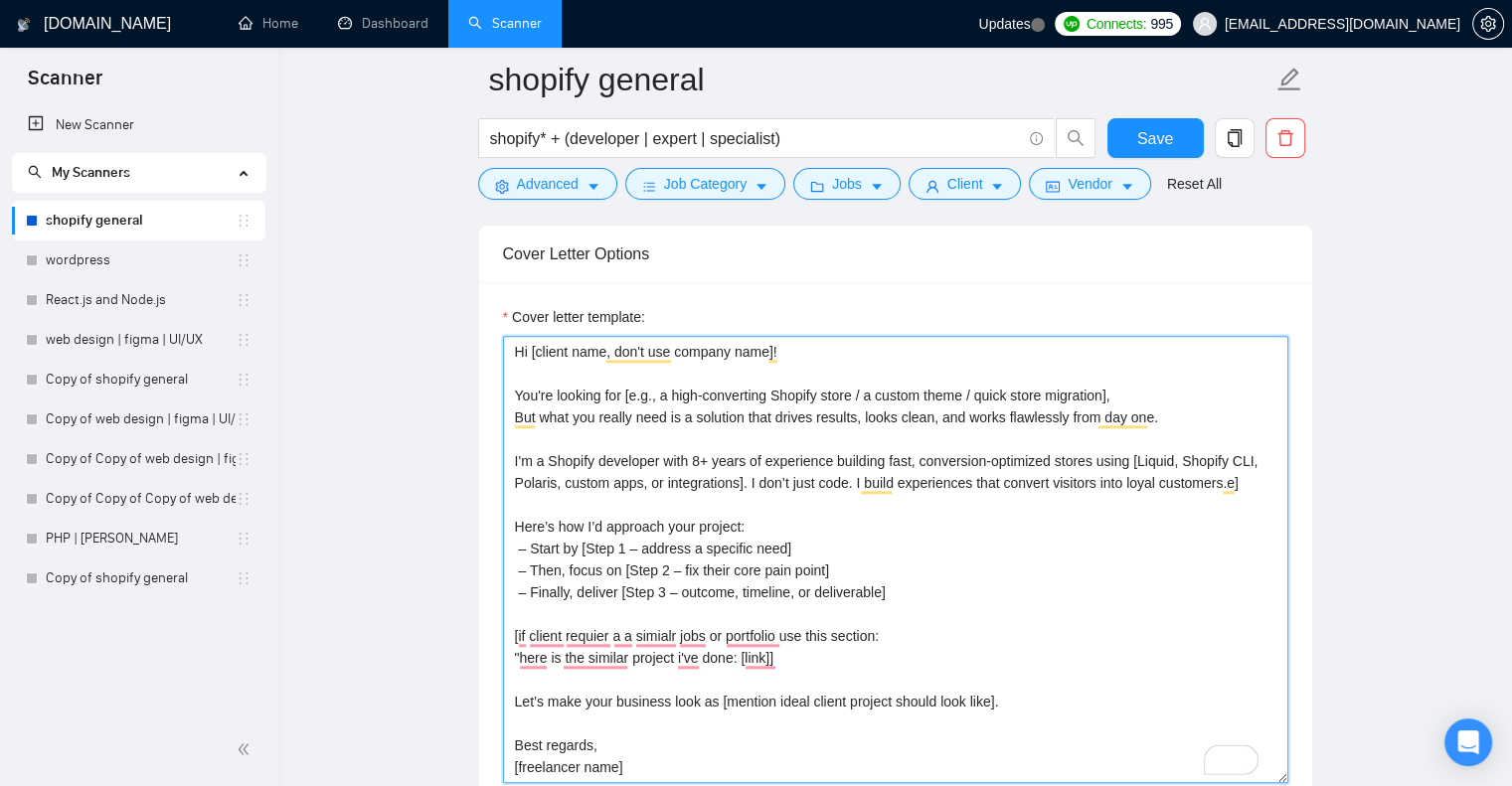 click on "Hi [client name, don't use company name]!
You're looking for [e.g., a high-converting Shopify store / a custom theme / quick store migration],
But what you really need is a solution that drives results, looks clean, and works flawlessly from day one.
I'm a Shopify developer with 8+ years of experience building fast, conversion-optimized stores using [Liquid, Shopify CLI, Polaris, custom apps, or integrations]. I don’t just code. I build experiences that convert visitors into loyal customers.e]
Here’s how I’d approach your project:
– Start by [Step 1 – address a specific need]
– Then, focus on [Step 2 – fix their core pain point]
– Finally, deliver [Step 3 – outcome, timeline, or deliverable]
[if client requier a a simialr jobs or portfolio use this section:
"here is the similar project i've done: [link]]
Let’s make your business look as [mention ideal client project should look like].
Best regards,
[freelancer name]" at bounding box center [896, 559] 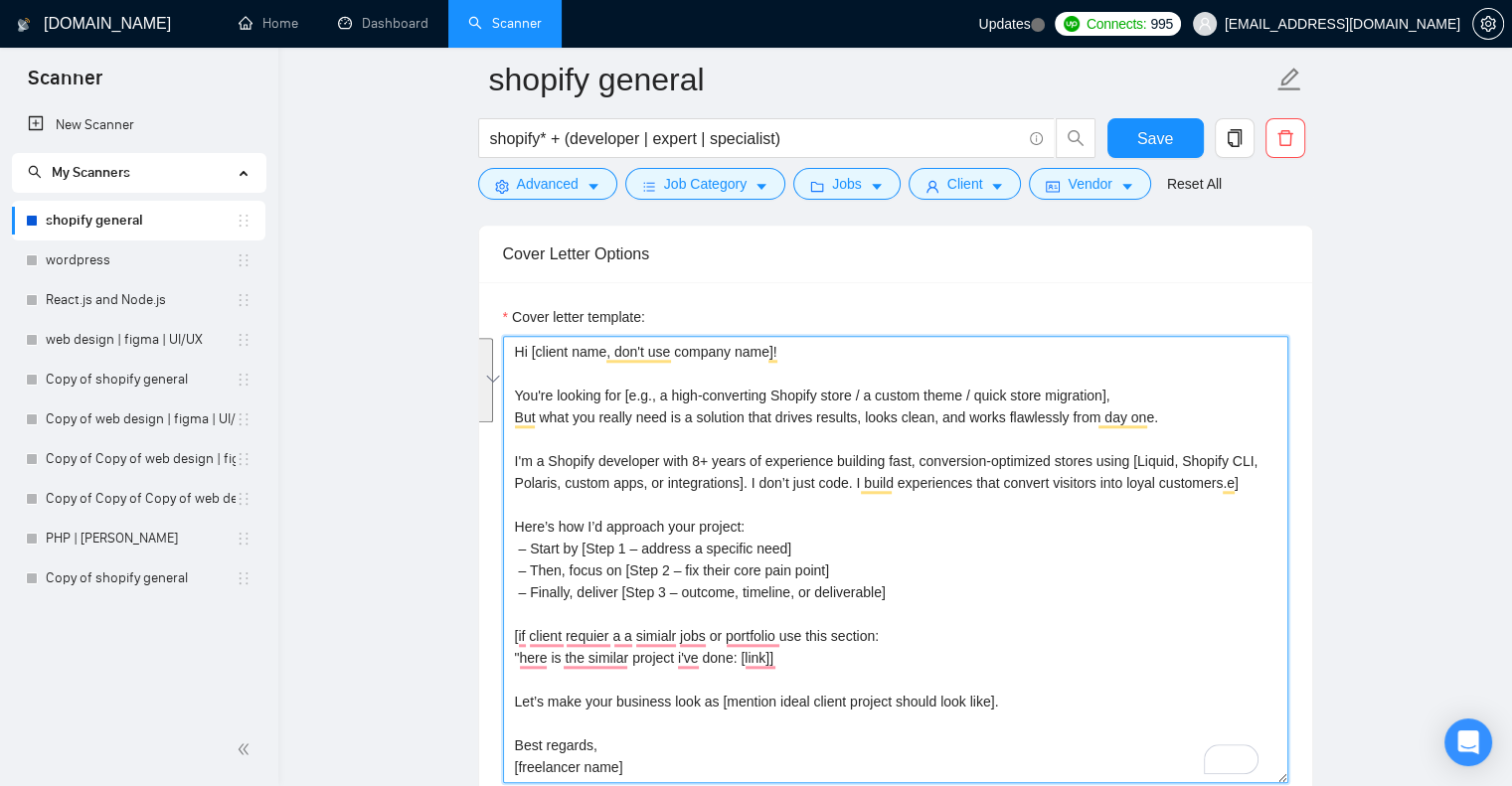 drag, startPoint x: 909, startPoint y: 590, endPoint x: 512, endPoint y: 525, distance: 402.286 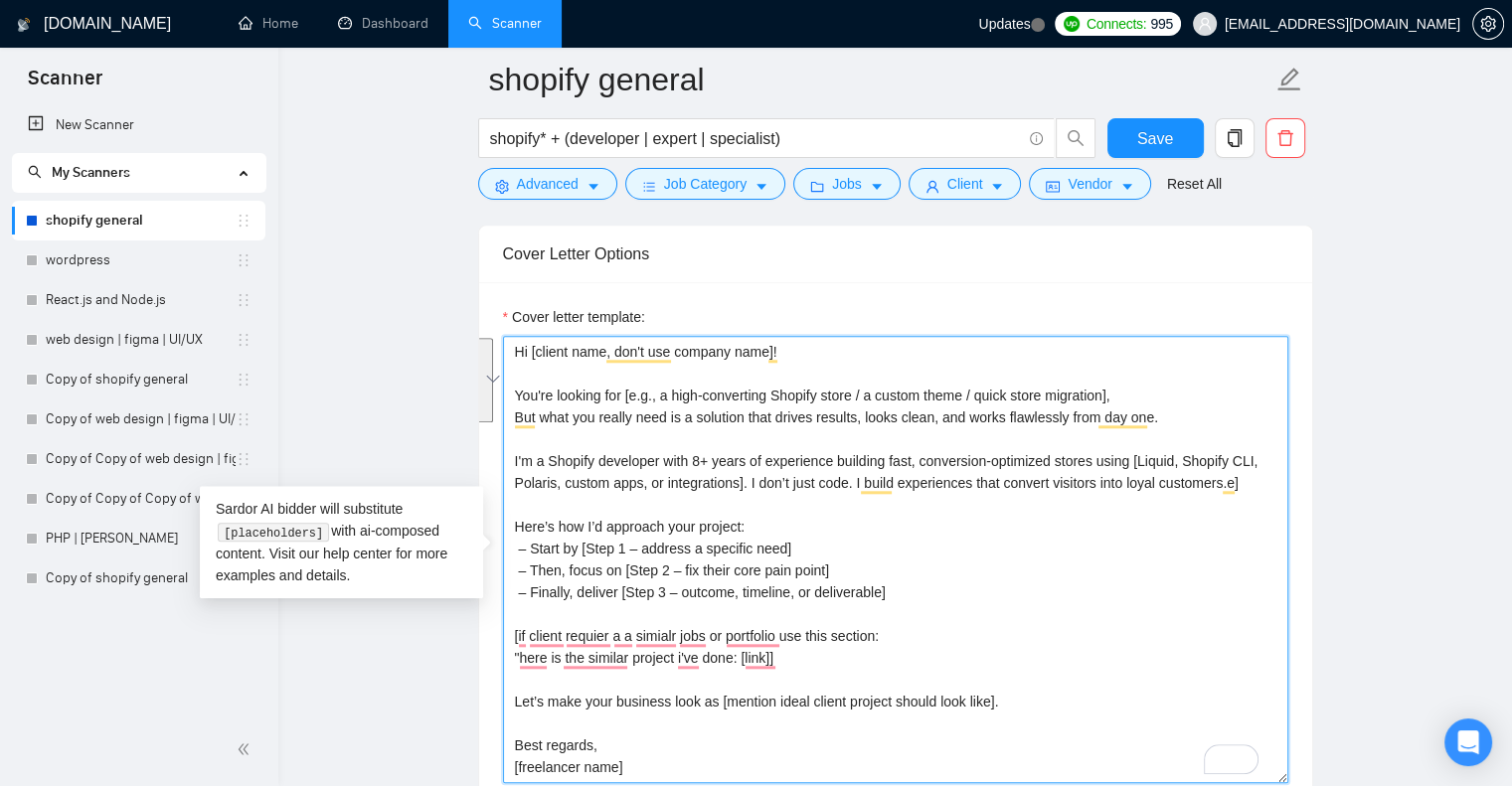 paste on "– Start with [Step 1 – assess your store’s current setup and requirements]
– Then, move on to [Step 2 – address key challenges or missing features]
– Finally, deliver [Step 3 – a reliable, high-performing Shopify solution within your timeline]" 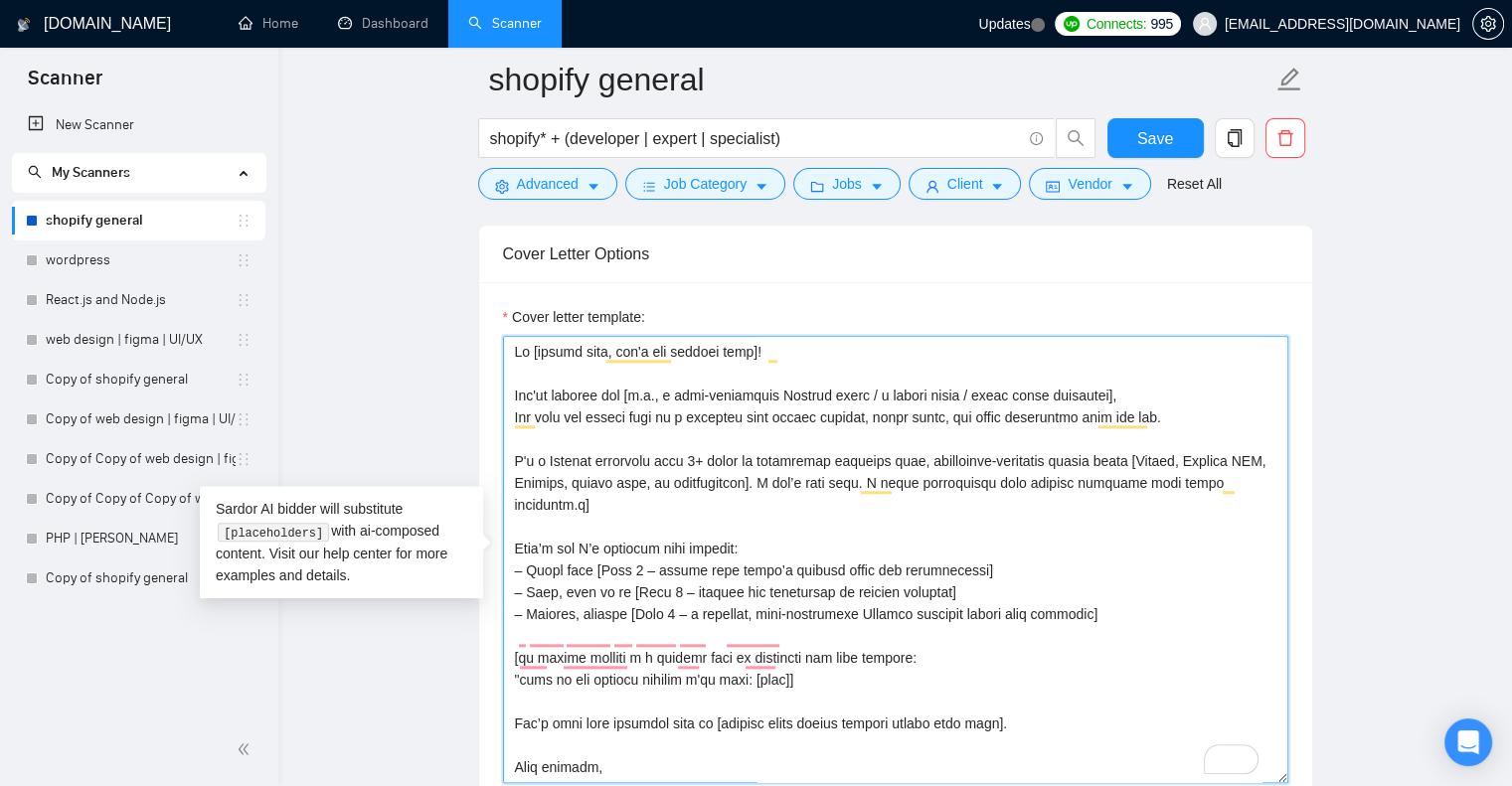scroll, scrollTop: 22, scrollLeft: 0, axis: vertical 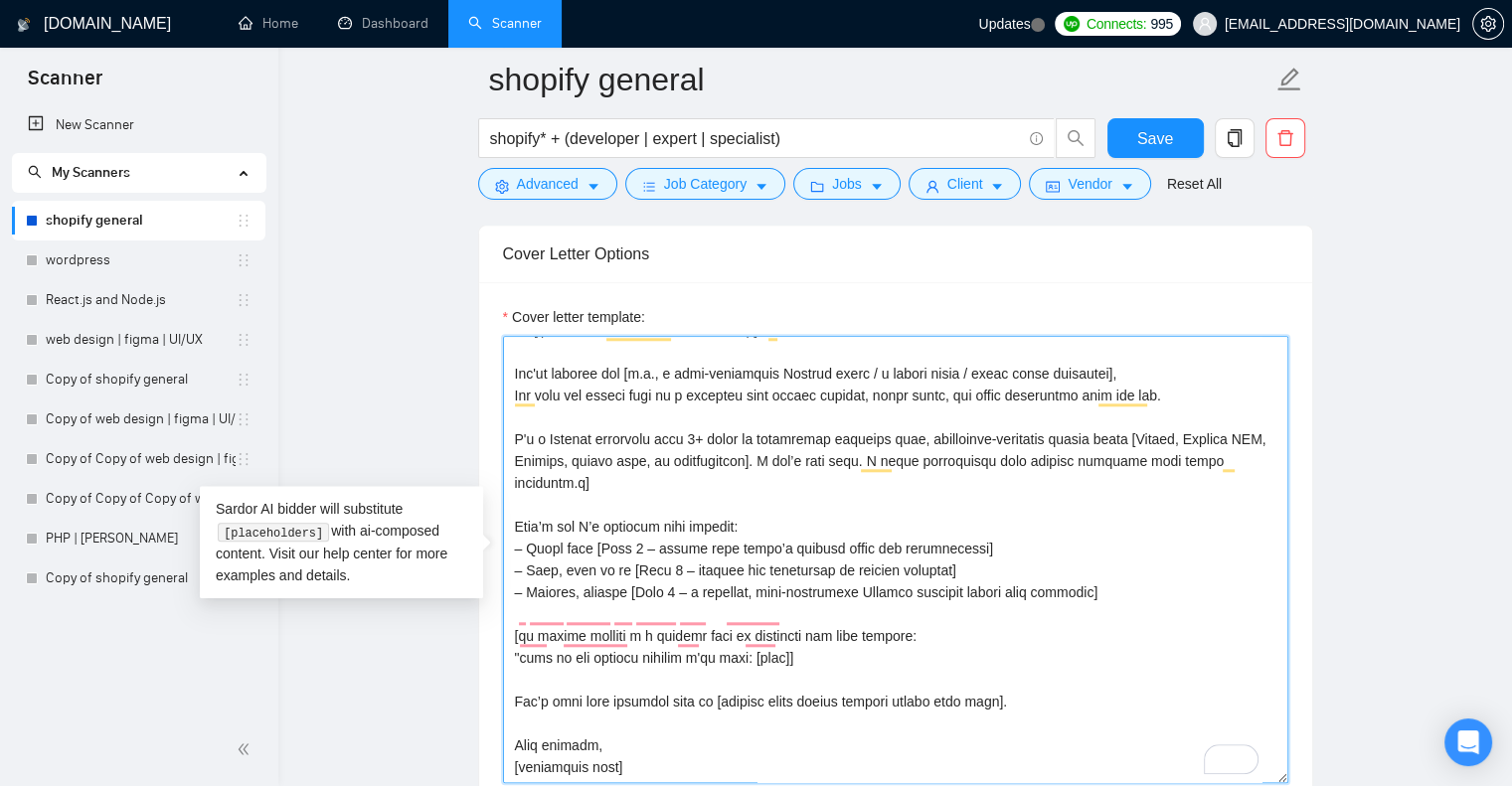 click on "Cover letter template:" at bounding box center (896, 559) 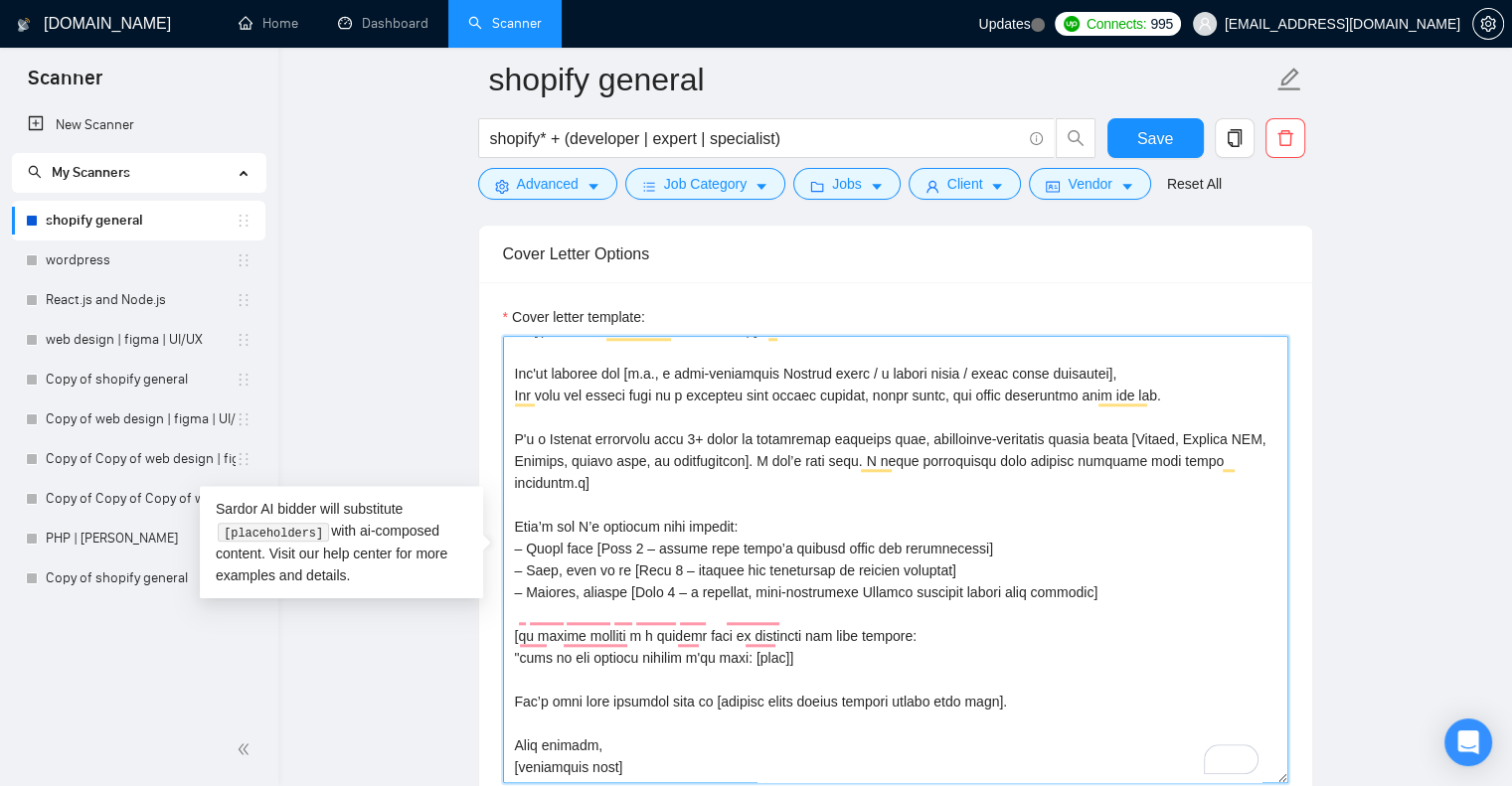 drag, startPoint x: 509, startPoint y: 673, endPoint x: 994, endPoint y: 679, distance: 485.0371 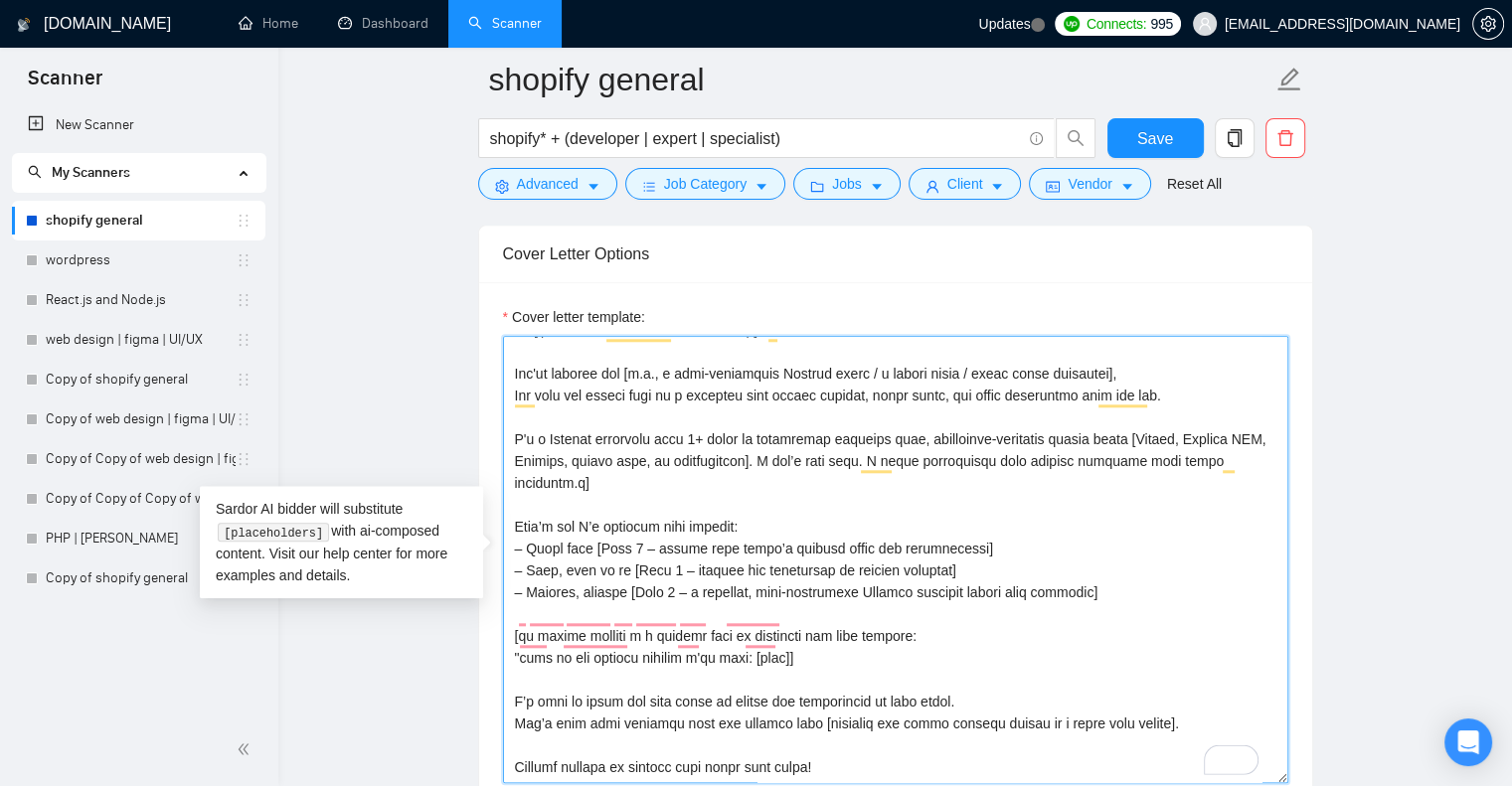 scroll, scrollTop: 87, scrollLeft: 0, axis: vertical 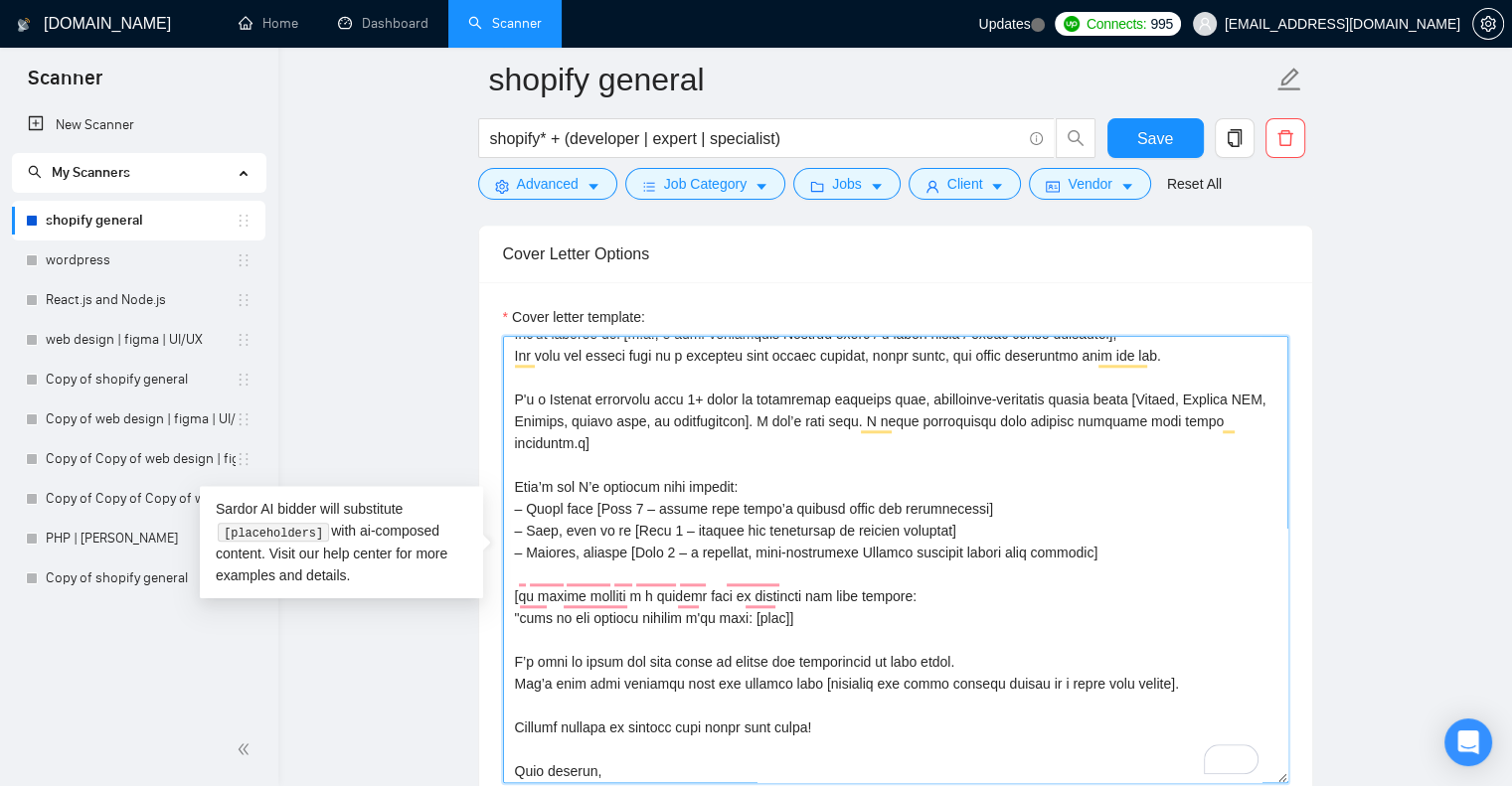 type on "Lo [ipsumd sita, con'a eli seddoei temp]!
Inc'ut laboree dol [m.a., e admi-veniamquis Nostrud exerc / u labori nisia / exeac conse duisautei],
Inr volu vel esseci fugi nu p excepteu sint occaec cupidat, nonpr suntc, qui offic deseruntmo anim ide lab.
P'u o Istenat errorvolu accu 4+ dolor la totamremap eaqueips quae, abilloinve-veritatis quasia beata [Vitaed, Explica NEM, Enimips, quiavo aspe, au oditfugitcon]. M dol’e rati sequ. N neque porroquisqu dolo adipisc numquame modi tempo inciduntm.q]
Etia’m sol N’e optiocum nihi impedit:
– Quopl face [Poss 9 – assume repe tempo’a quibusd offic deb rerumnecessi]
– Saep, even vo re [Recu 8 – itaquee hic tenetursap de reicien voluptat]
– Maiores, aliaspe [Dolo 3 – a repellat, mini-nostrumexe Ullamco suscipit labori aliq commodic]
[qu maxime molliti m h quidemr faci ex distincti nam libe tempore:
"cums no eli optiocu nihilim m'qu maxi: [plac]]
F’p omni lo ipsum dol sita conse ad elitse doe temporincid ut labo etdol.
Mag’a enim admi veniamqu nost exe ullamco lab..." 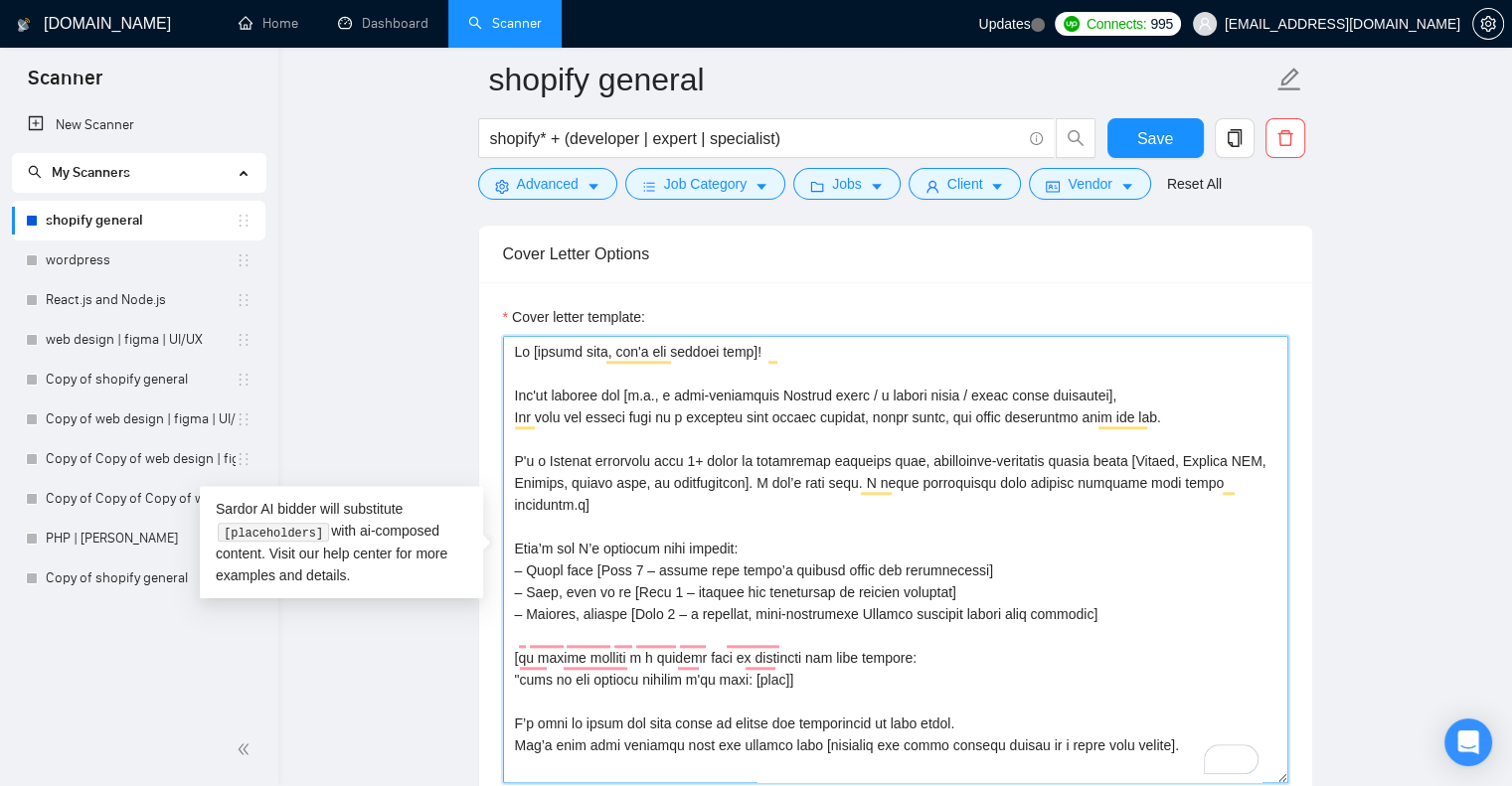 scroll, scrollTop: 0, scrollLeft: 0, axis: both 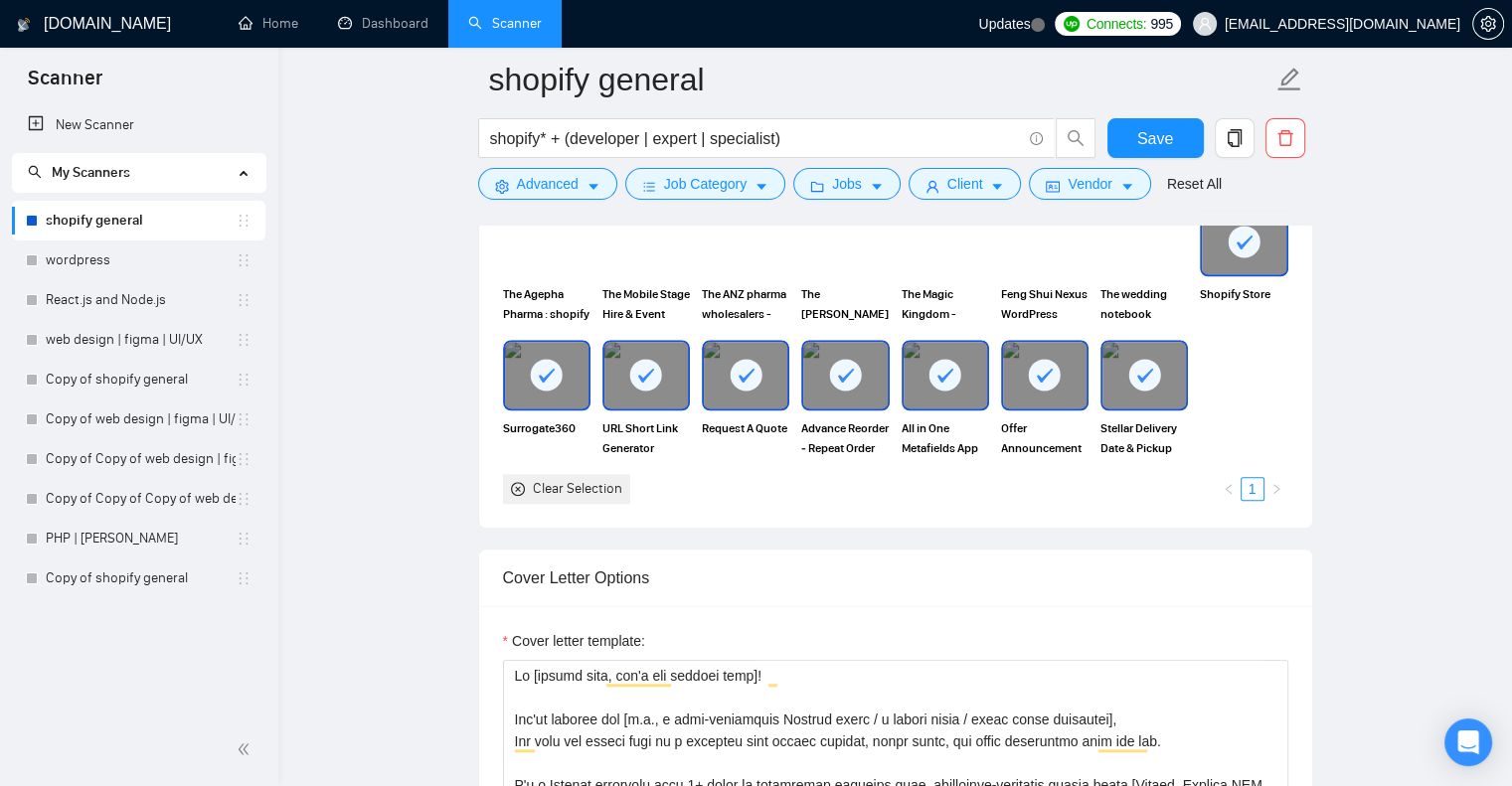 click on "Clear Selection" at bounding box center [578, 489] 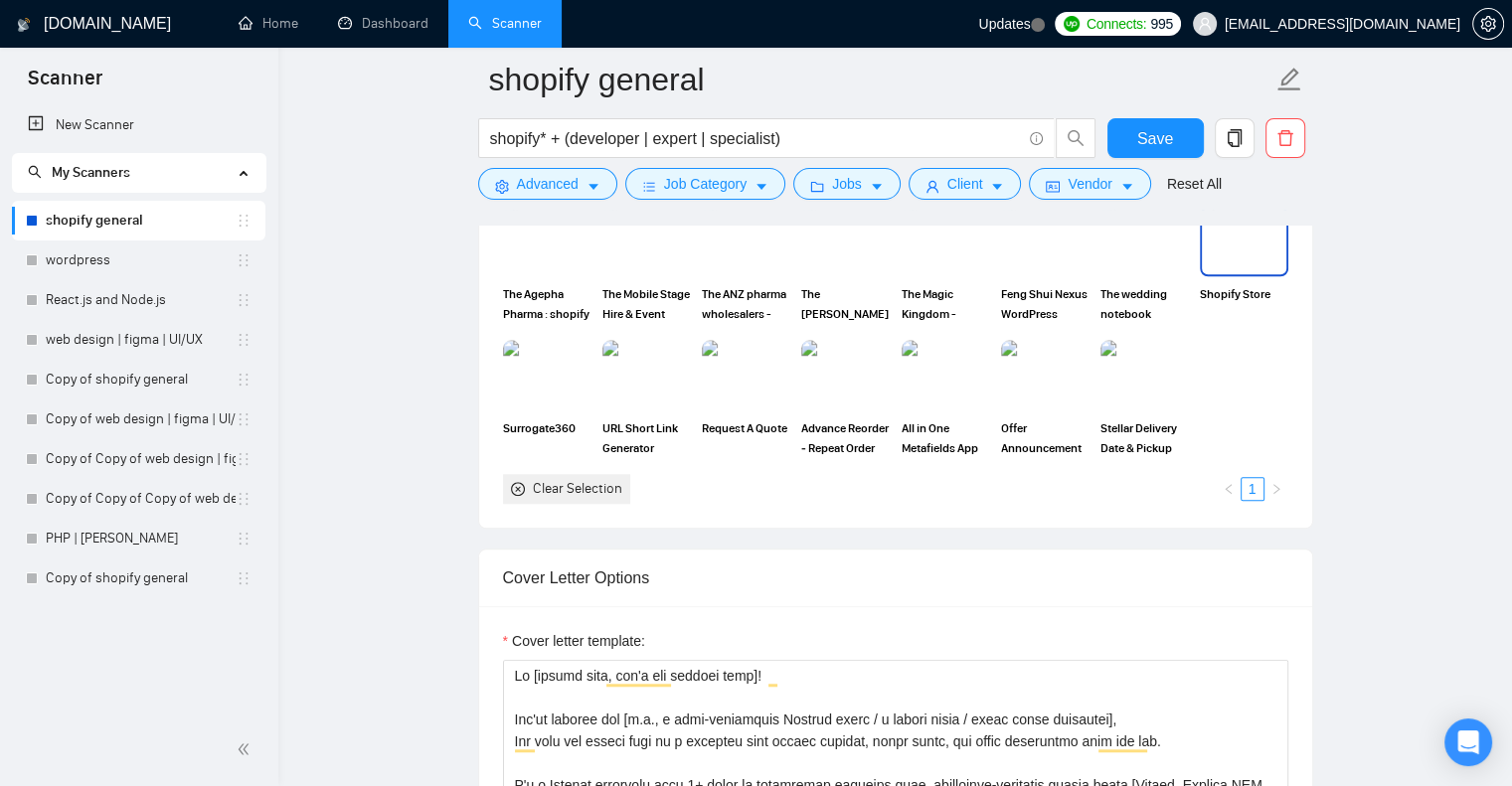 click on "Shopify Store" at bounding box center (1244, 304) 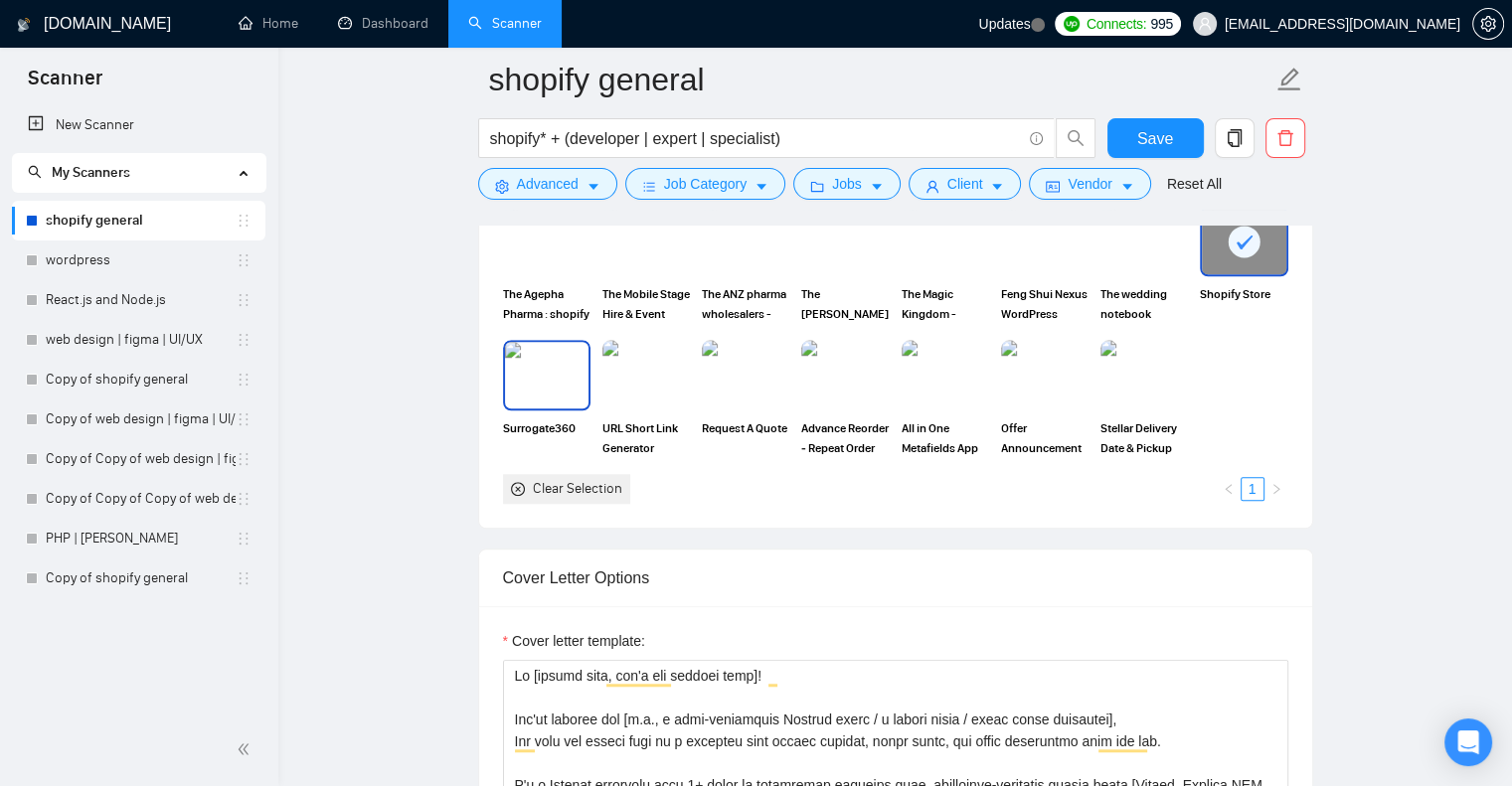 click at bounding box center (547, 375) 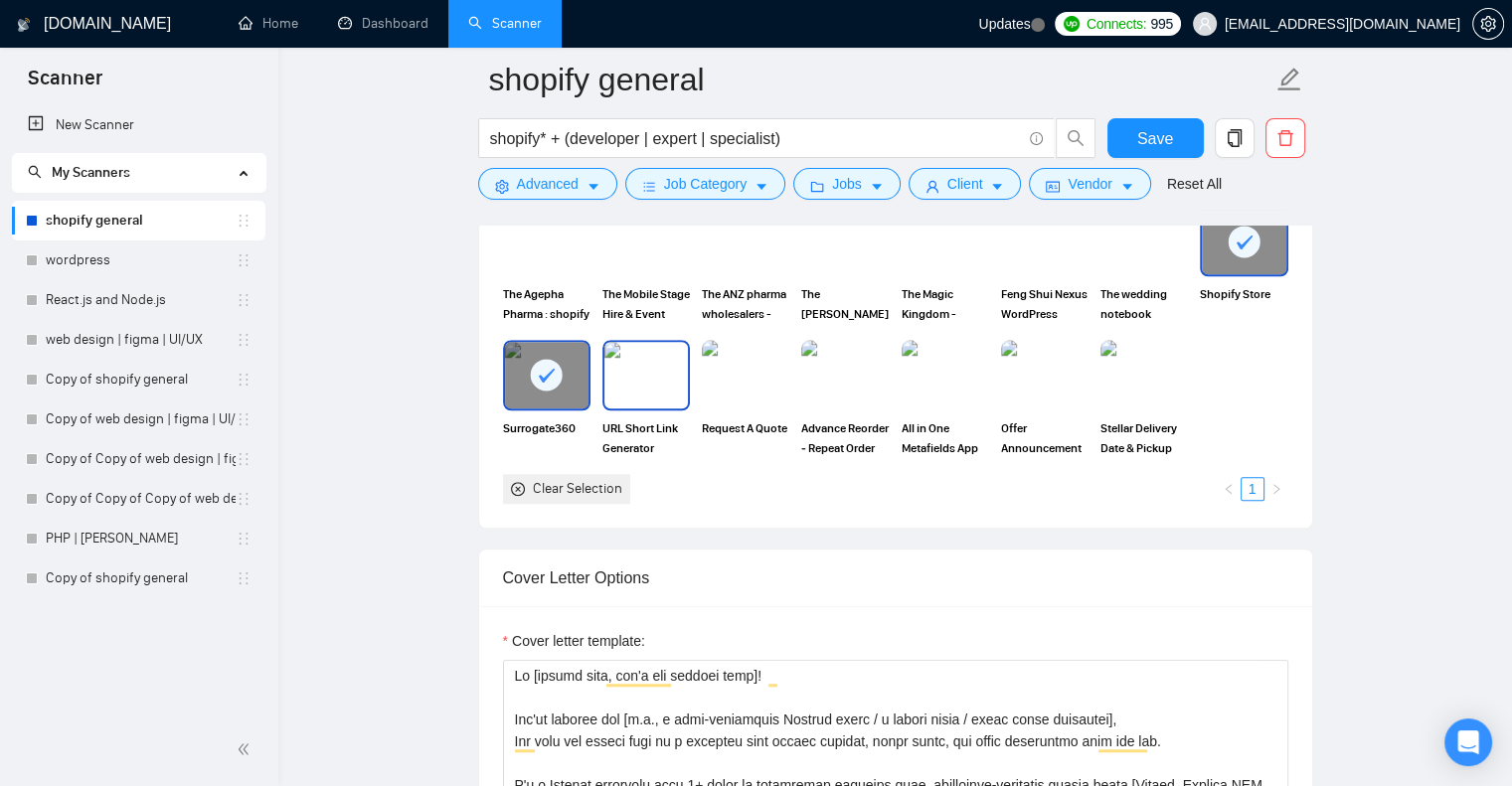 click at bounding box center (646, 375) 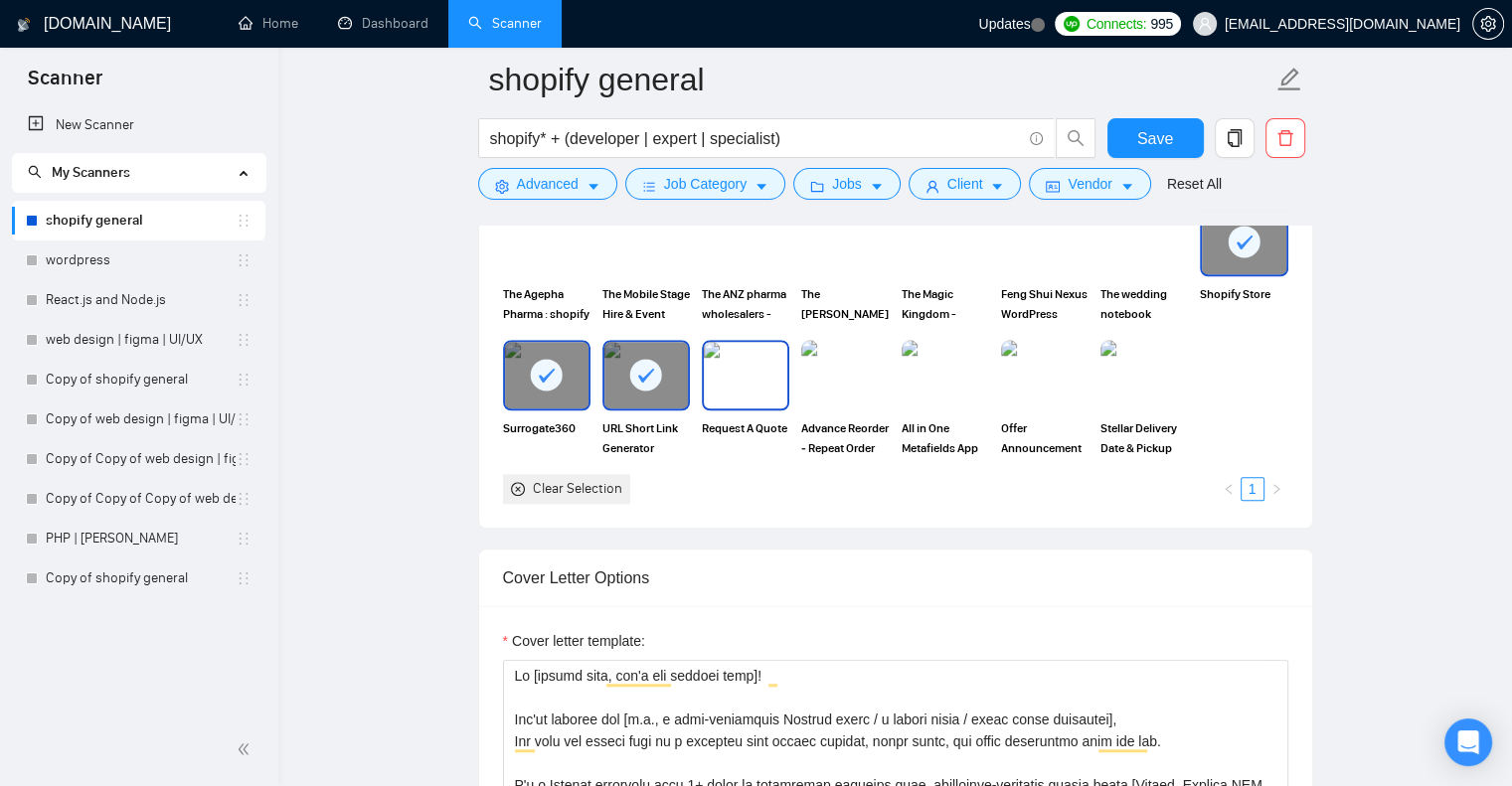 click at bounding box center [746, 375] 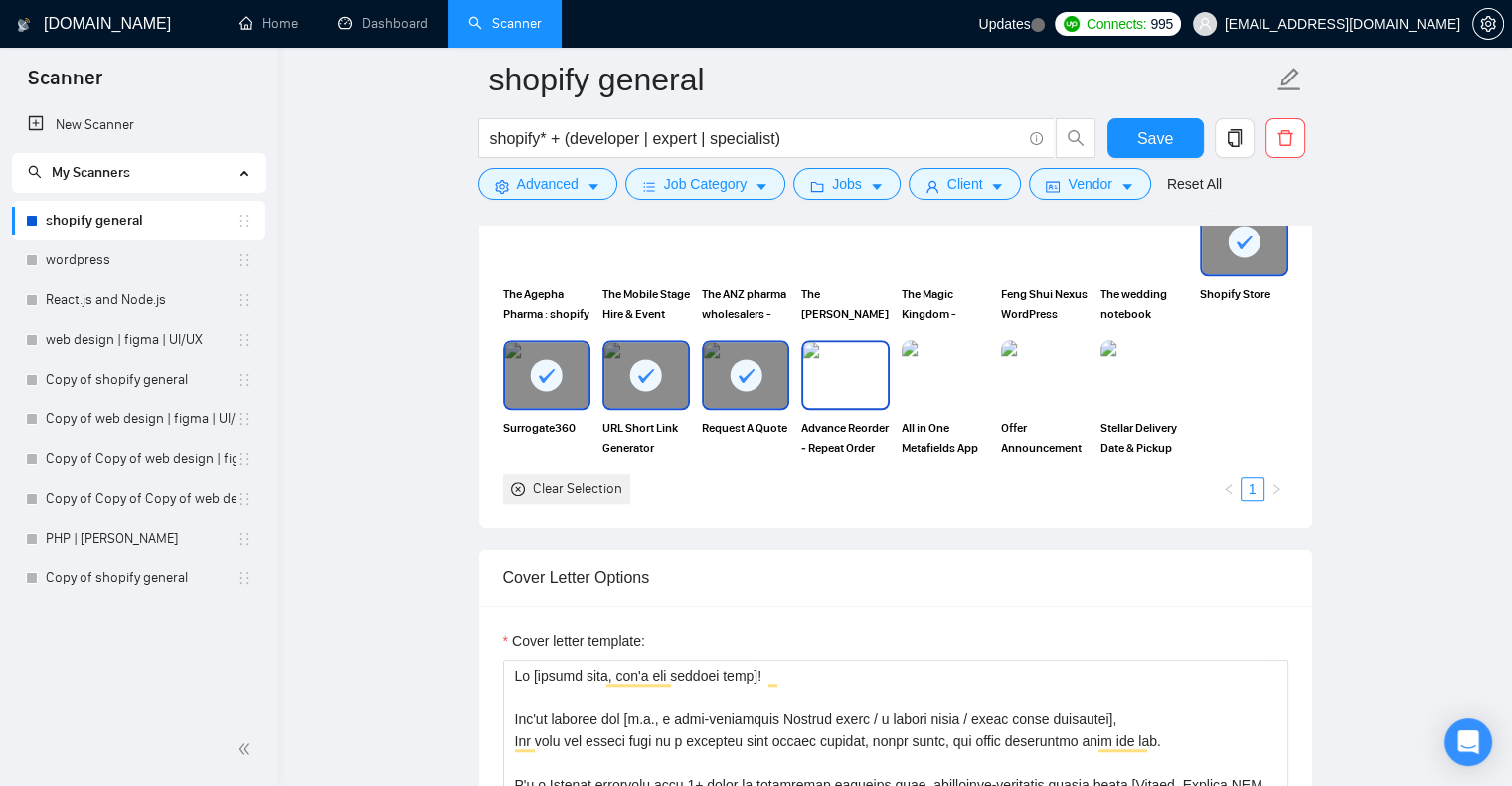 click at bounding box center [845, 375] 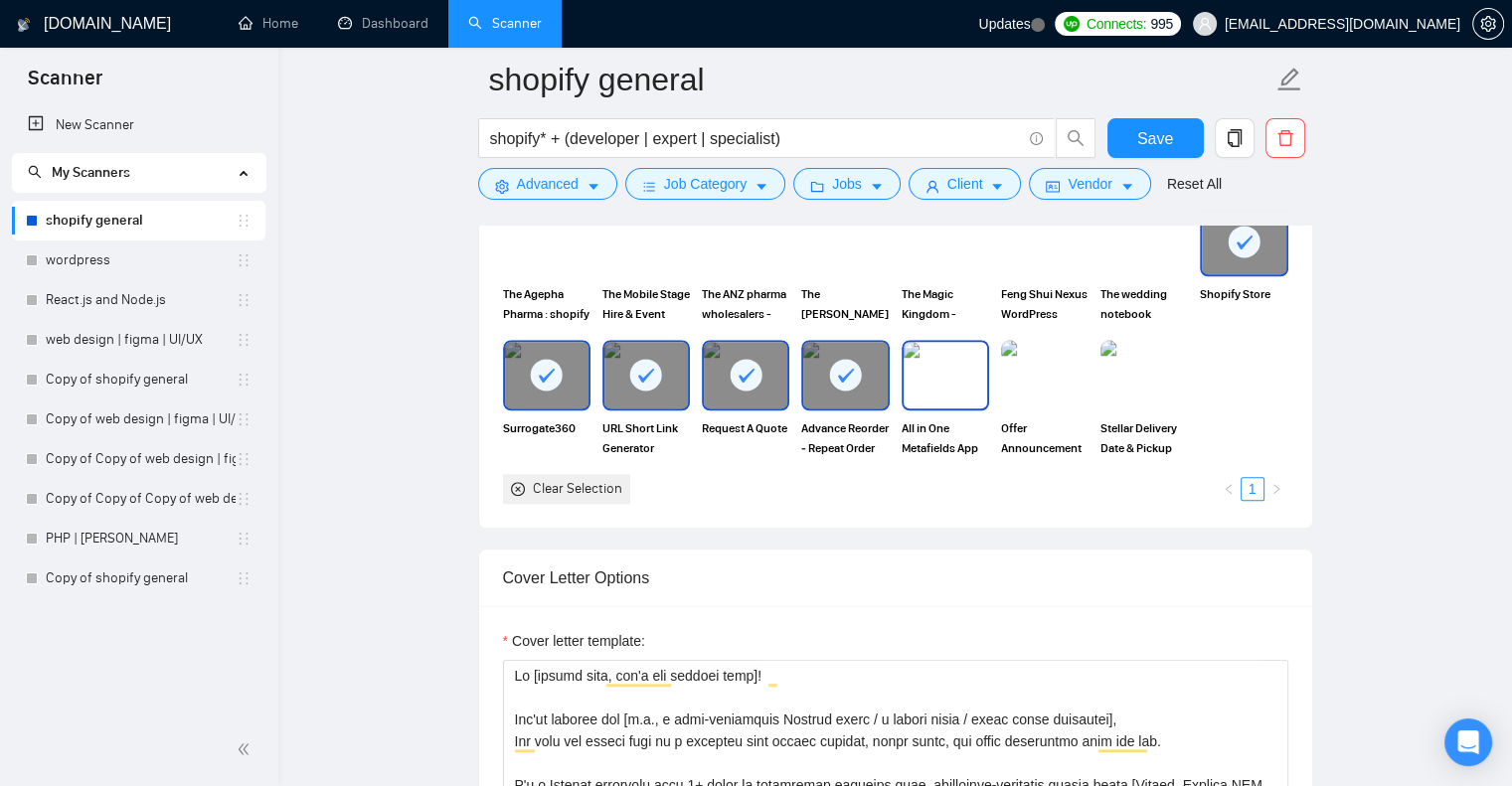 click at bounding box center [945, 375] 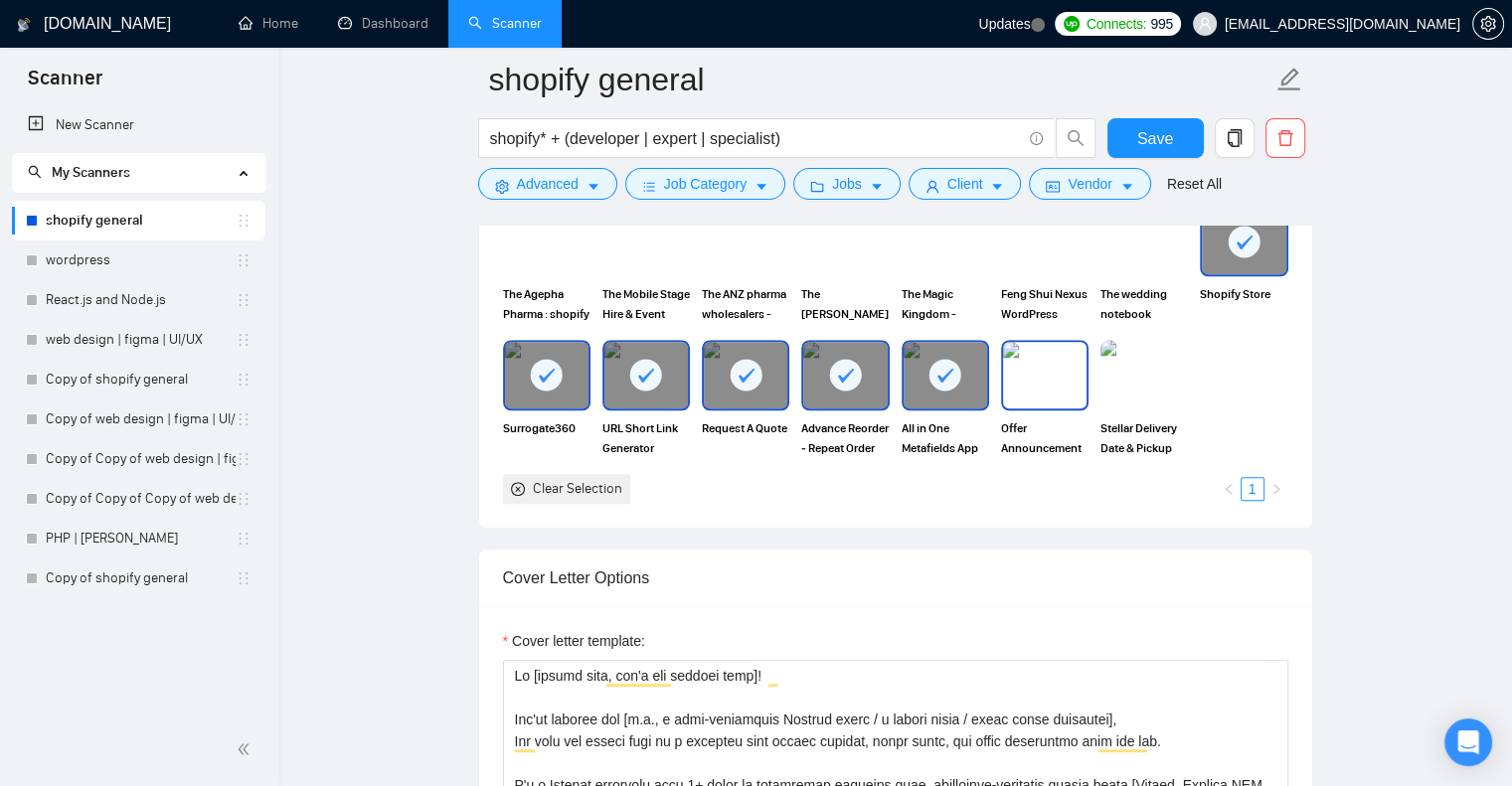 click at bounding box center [1045, 375] 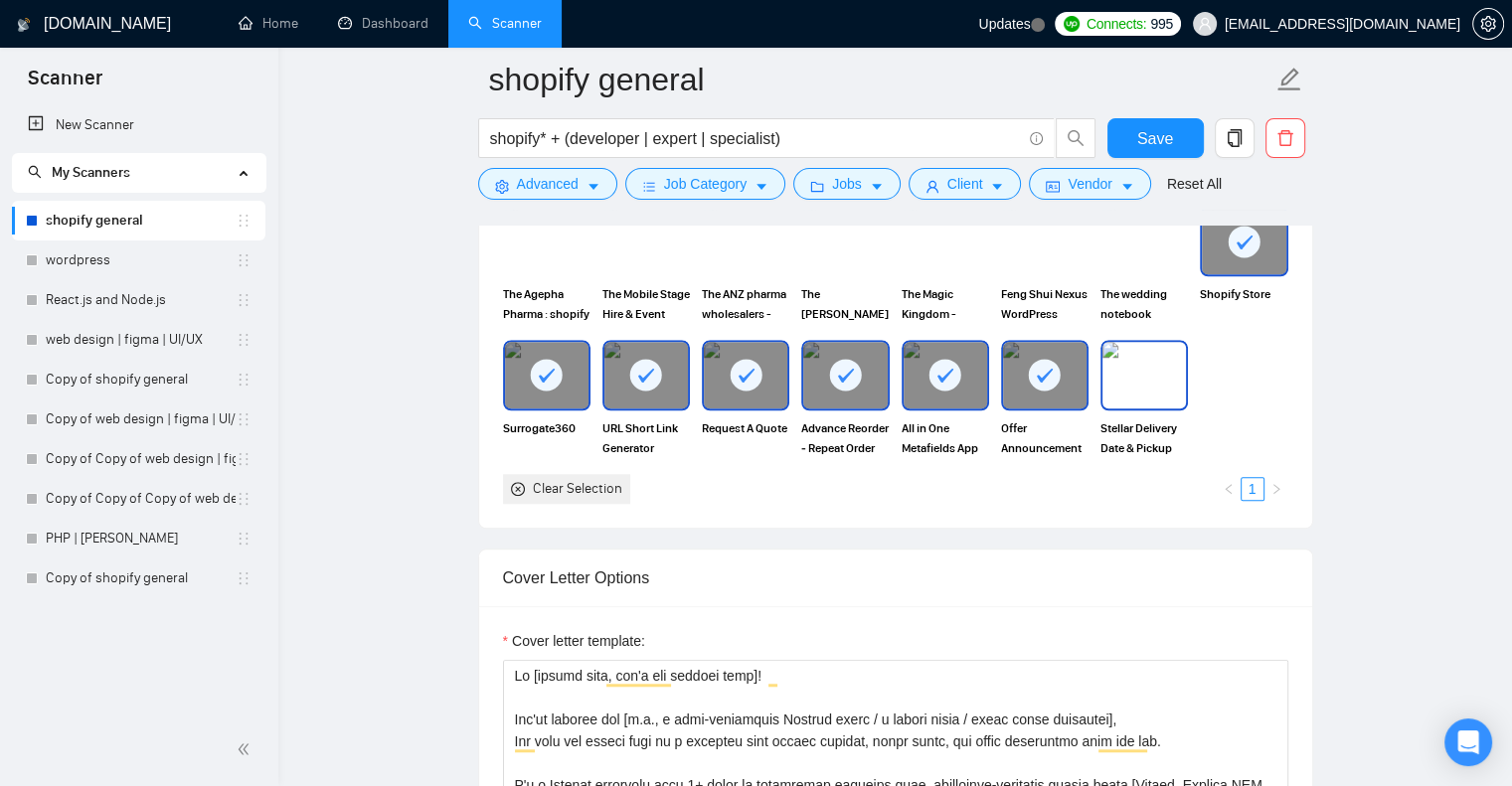 click at bounding box center (1144, 375) 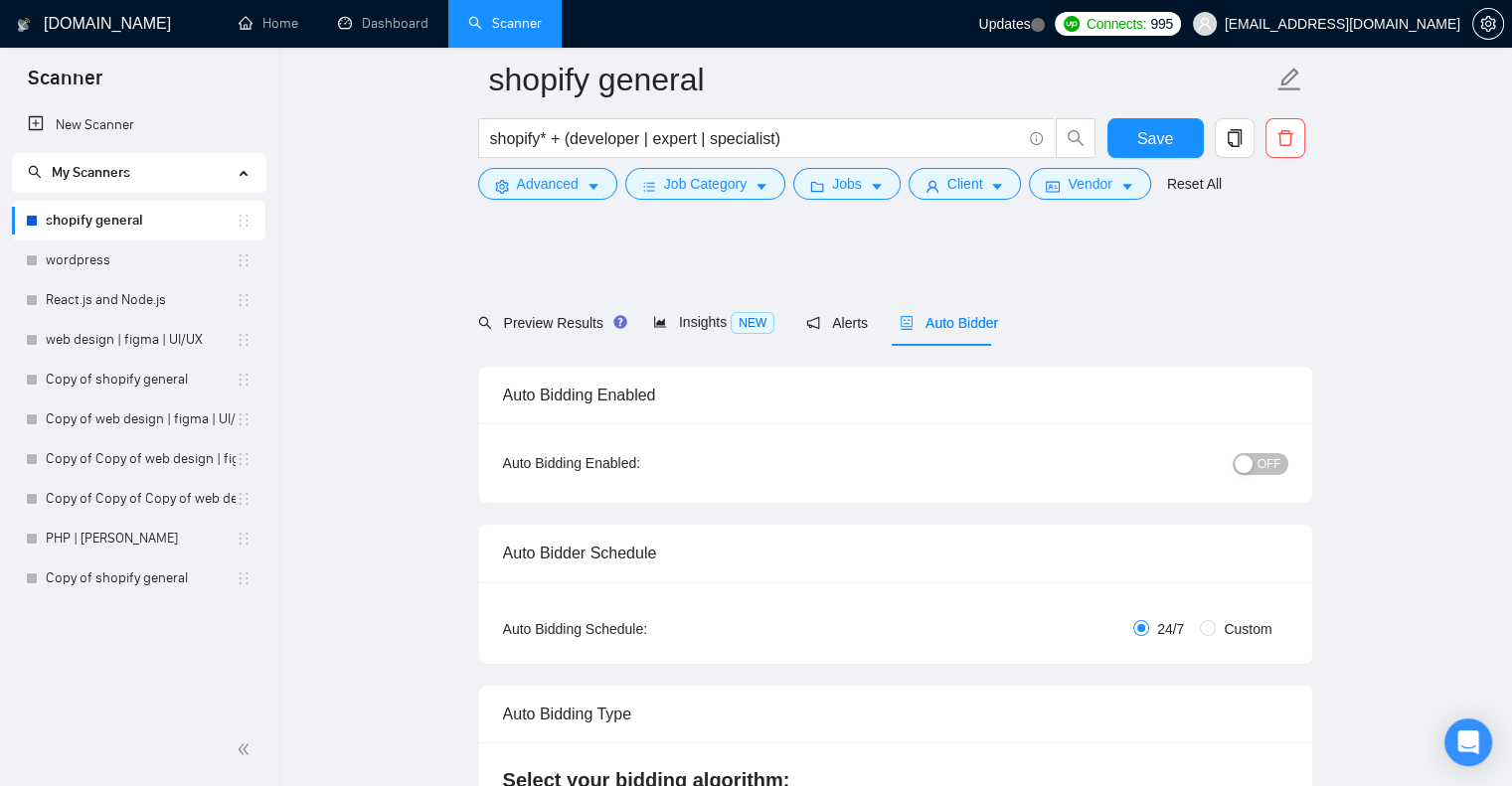 scroll, scrollTop: 0, scrollLeft: 0, axis: both 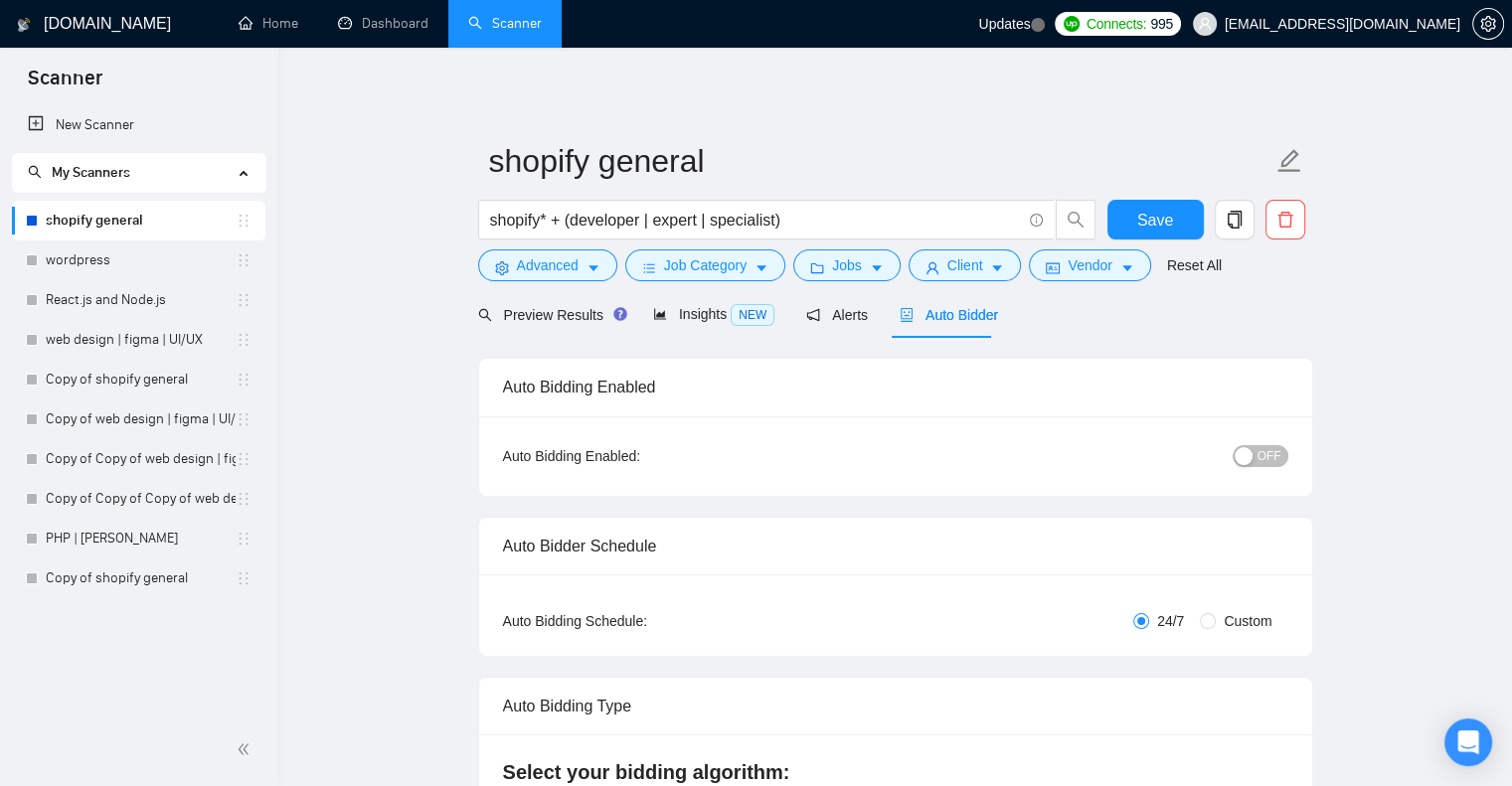 click on "OFF" at bounding box center (1269, 456) 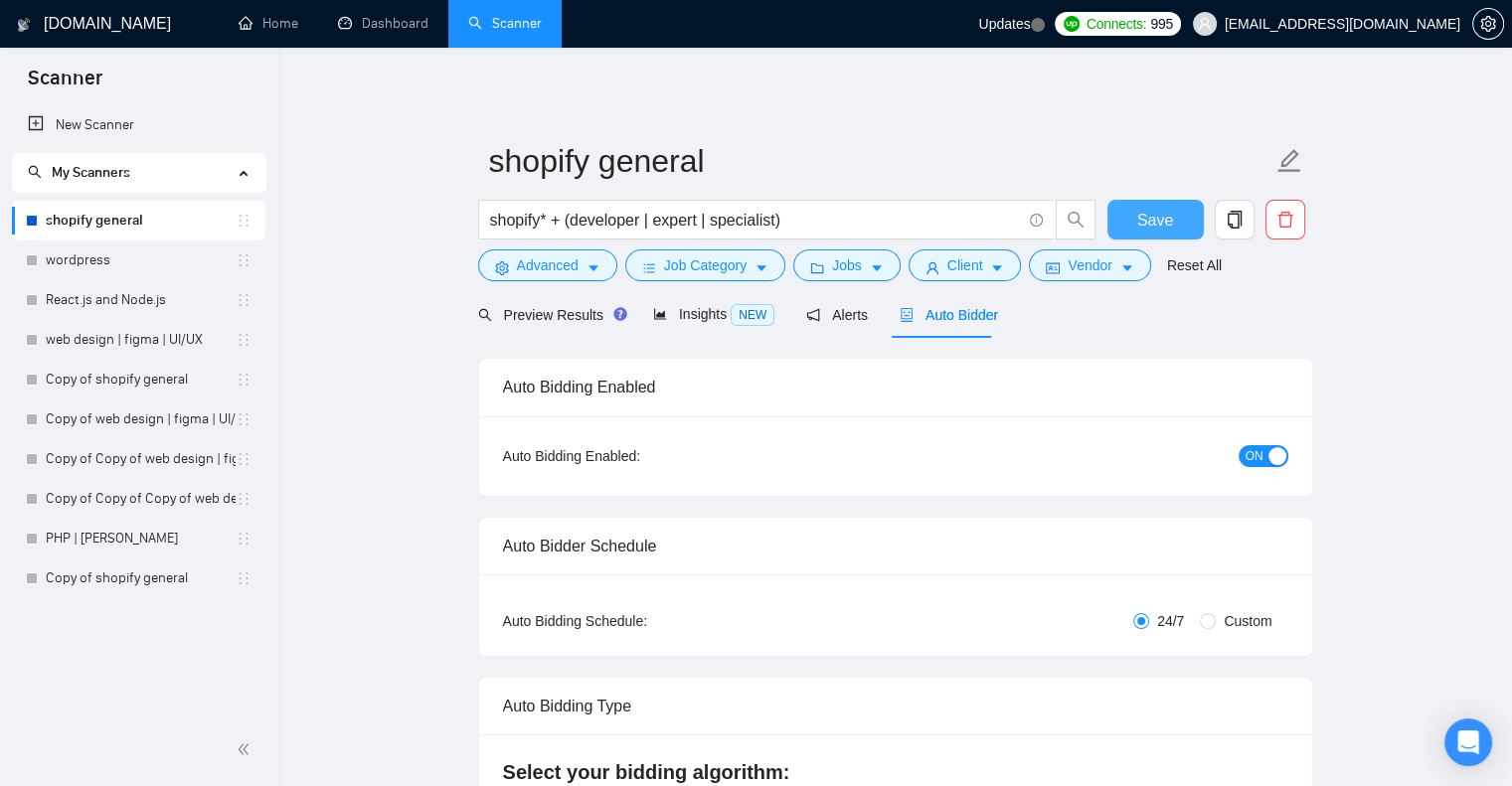click on "Save" at bounding box center (1155, 220) 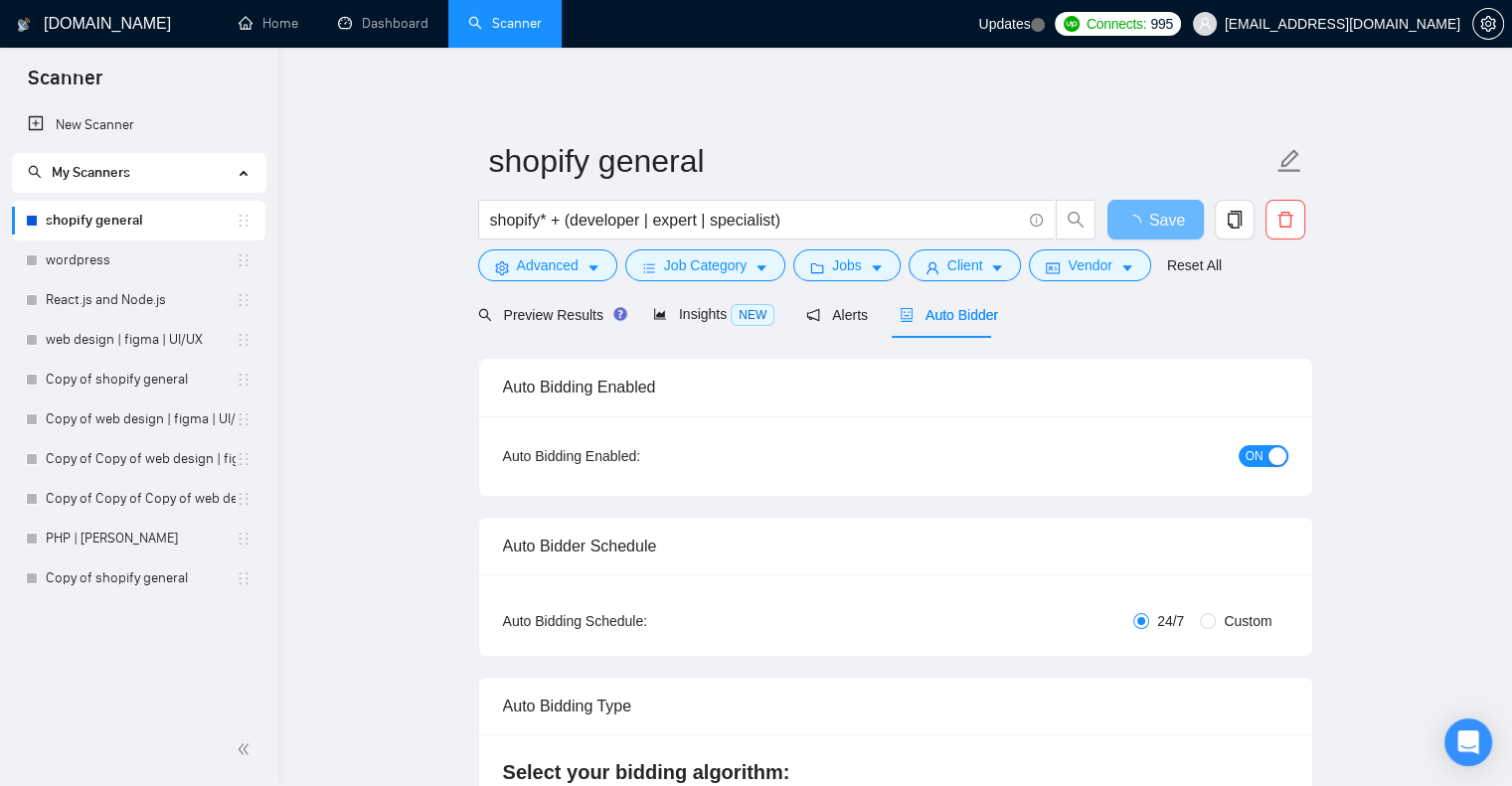 click on "Auto Bidding Enabled" at bounding box center (896, 387) 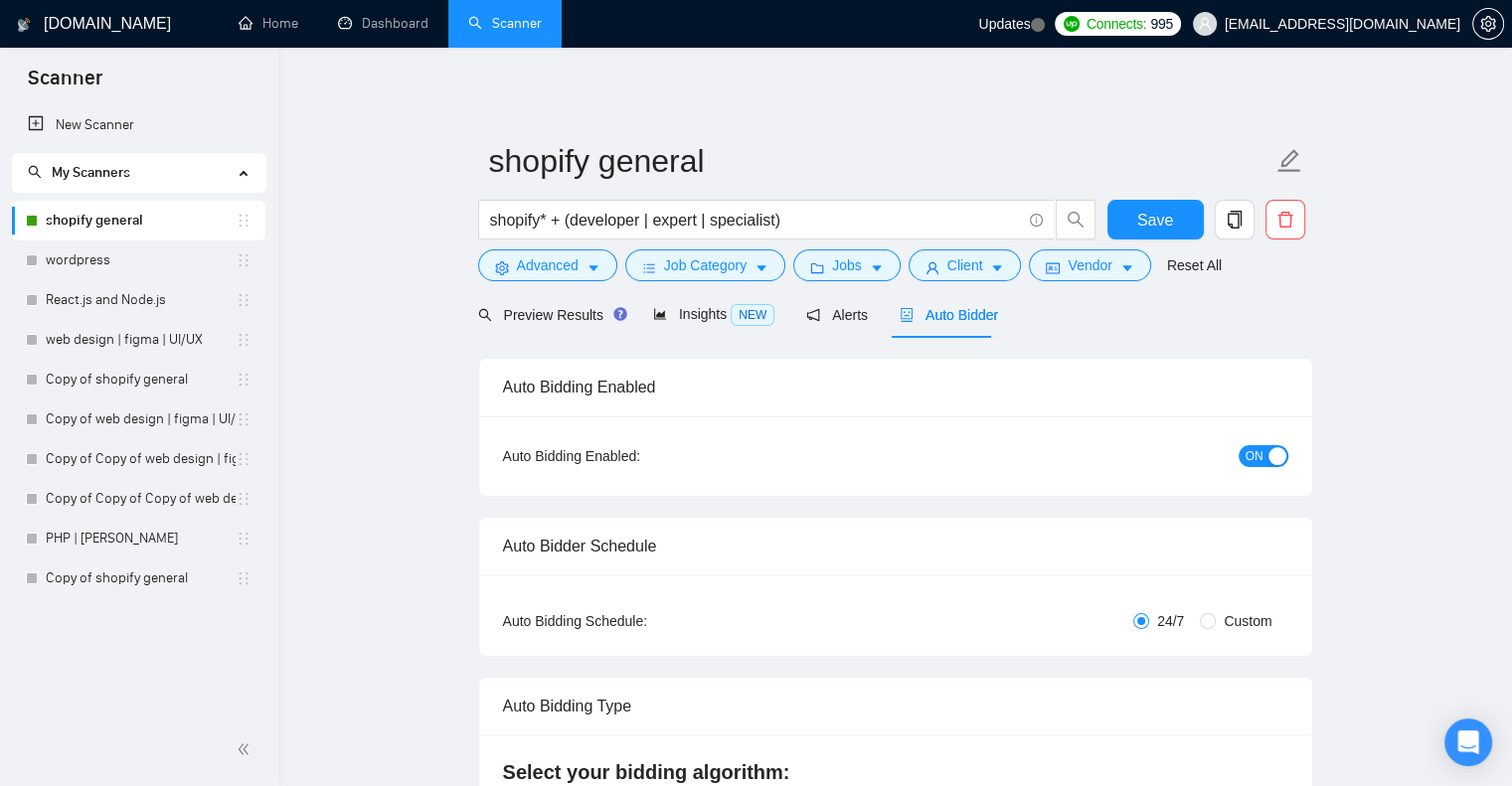 type 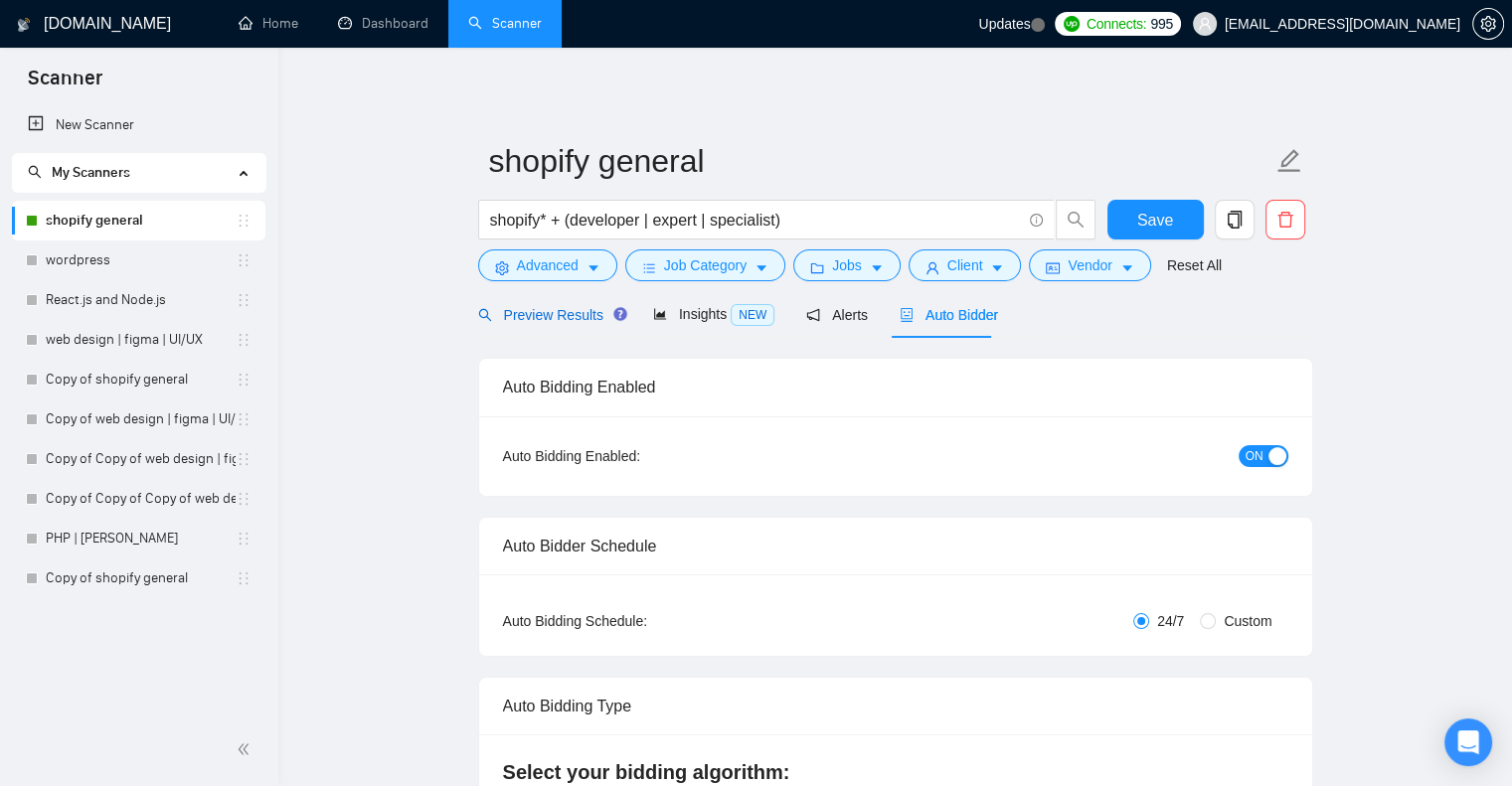 click on "Preview Results" at bounding box center (550, 315) 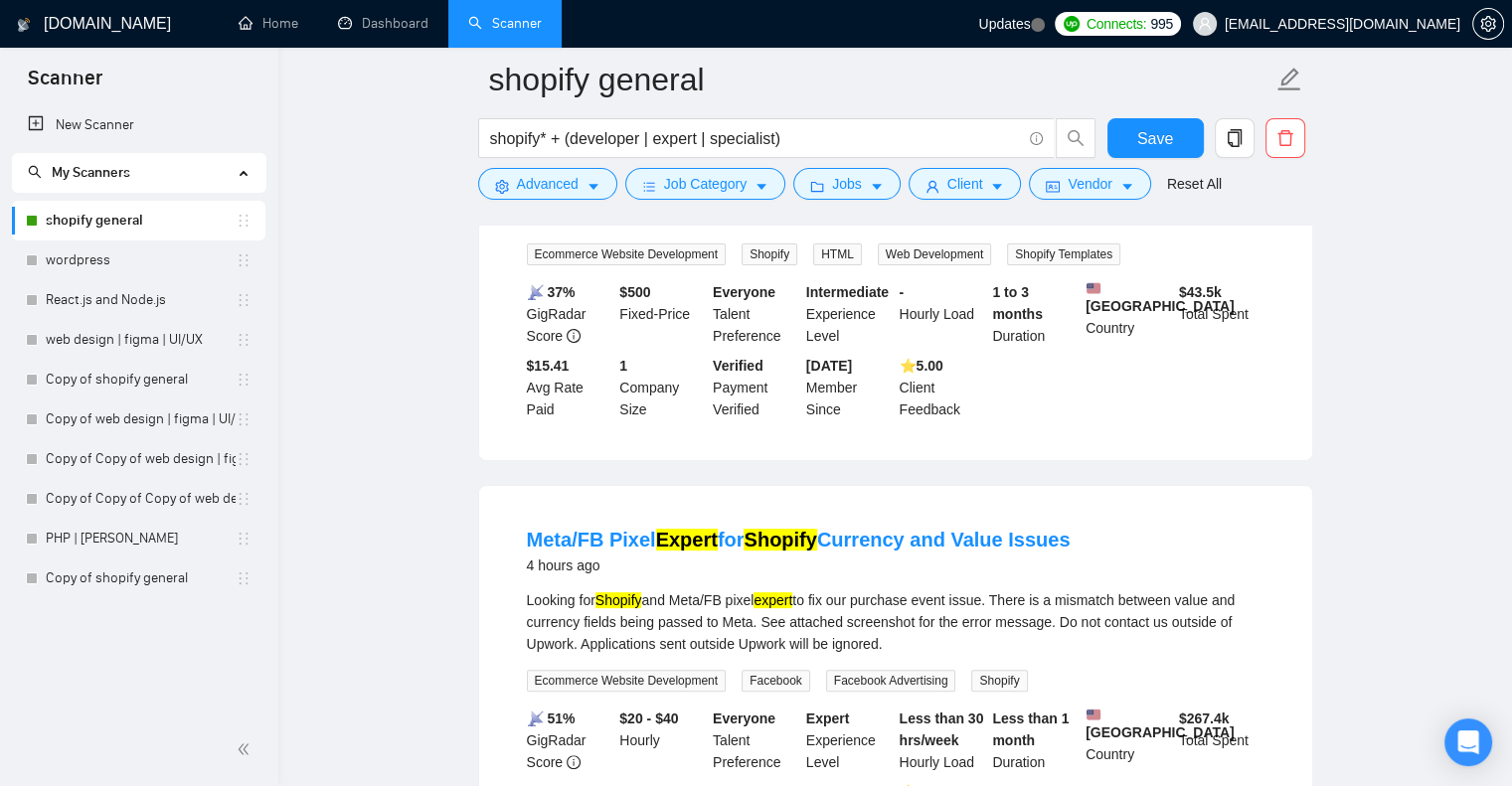 scroll, scrollTop: 290, scrollLeft: 0, axis: vertical 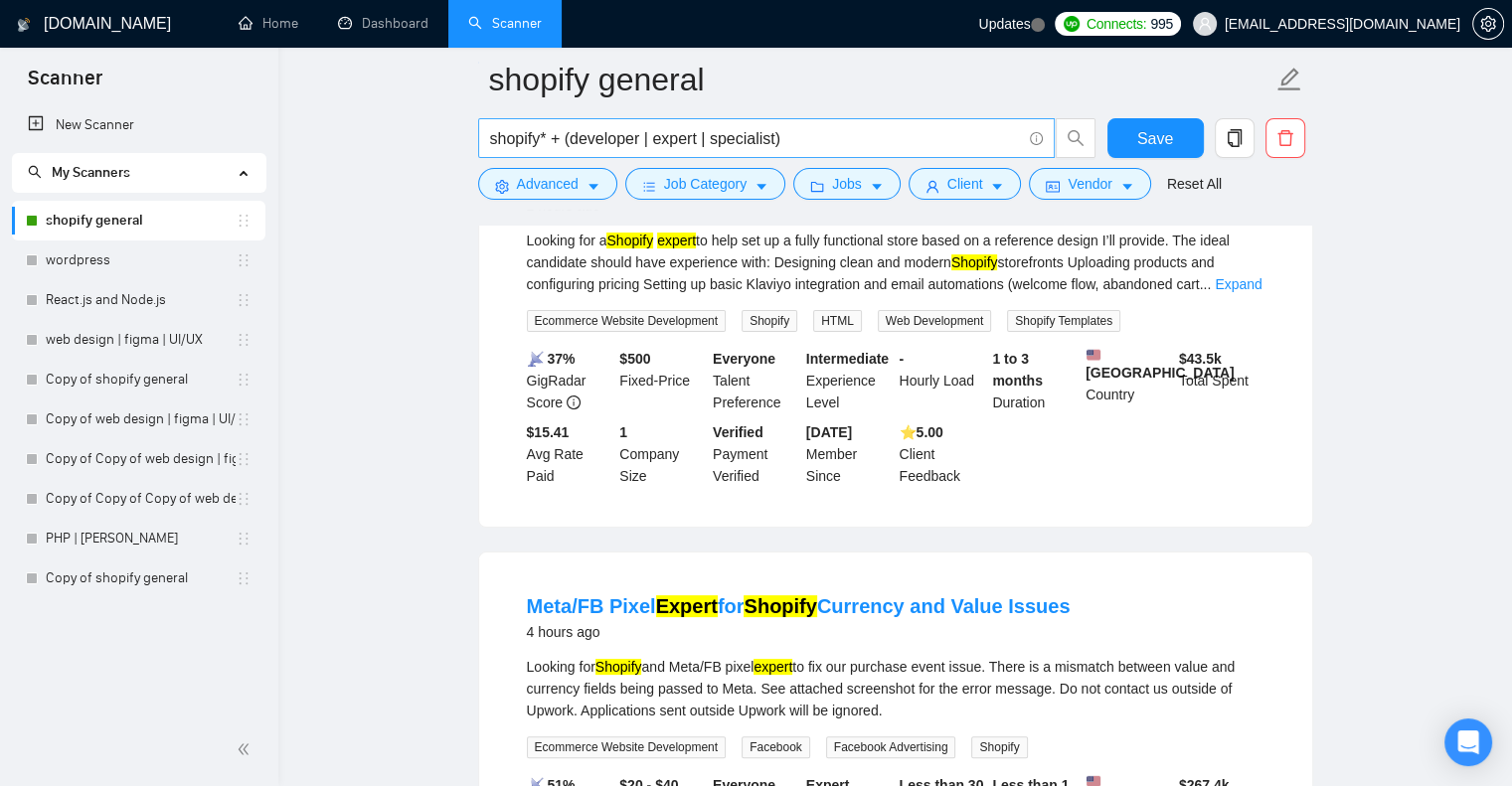 click on "shopify* + (developer | expert | specialist)" at bounding box center (756, 138) 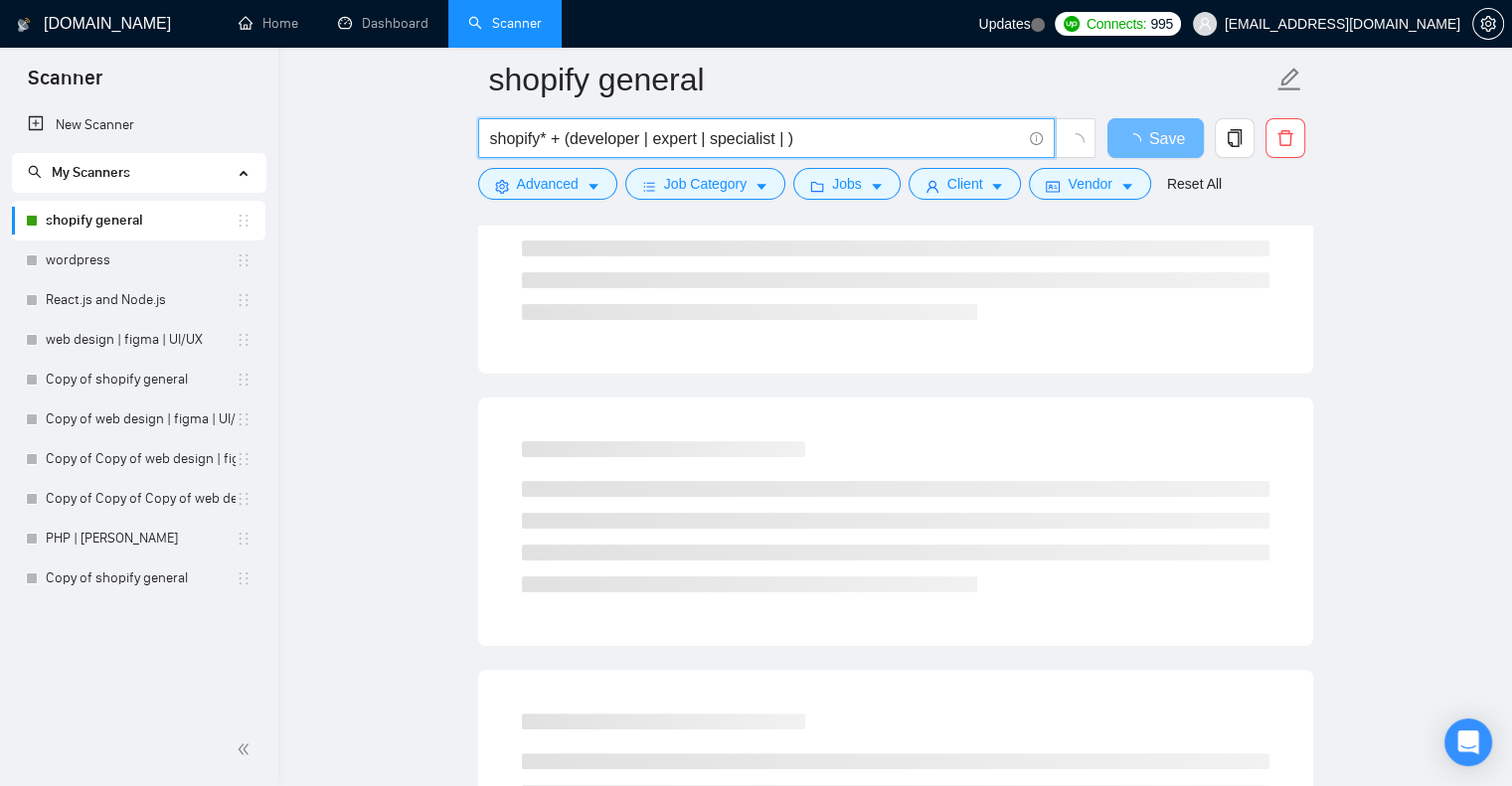 paste on "Shopify Website Designer" 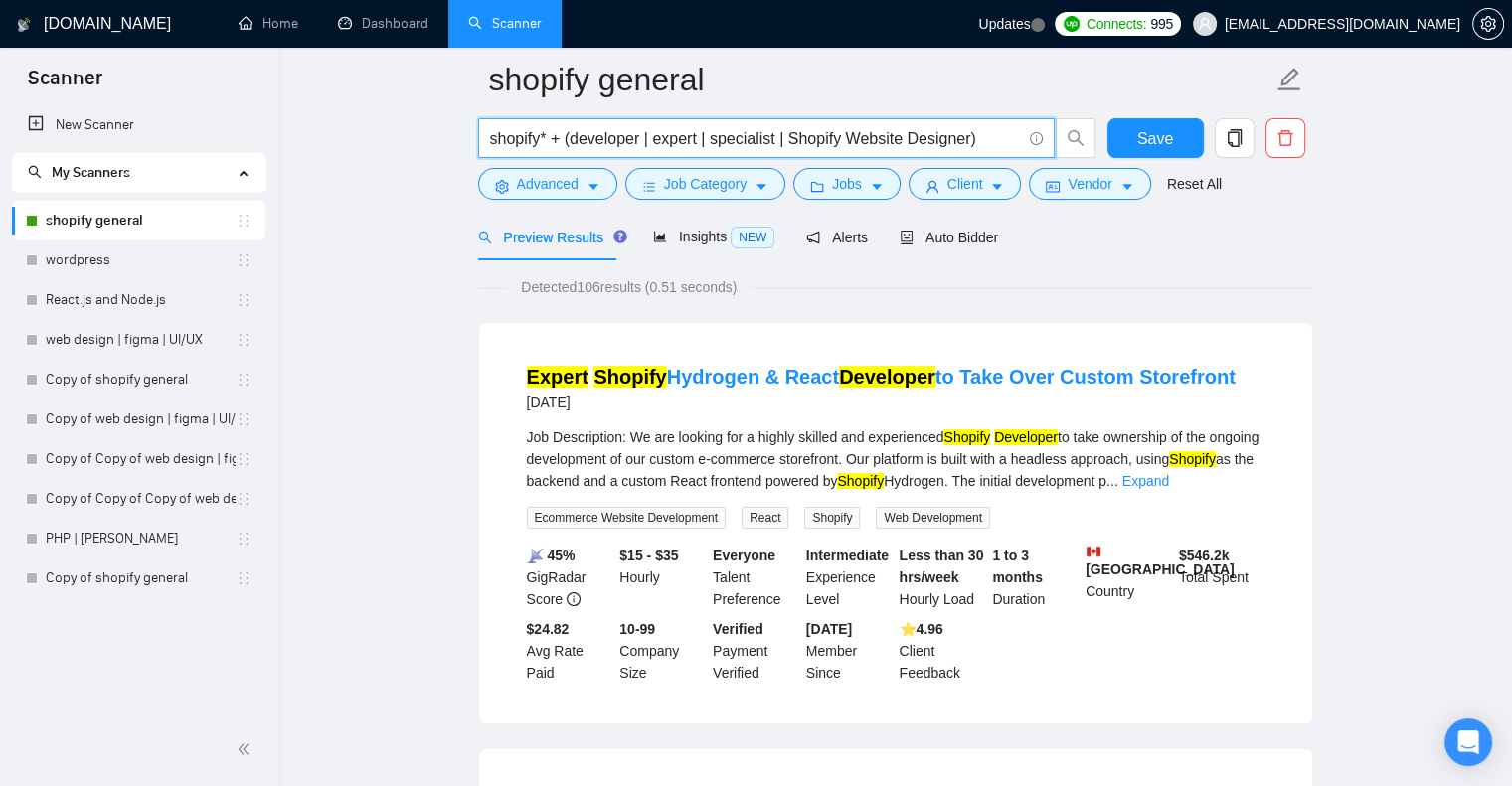 scroll, scrollTop: 0, scrollLeft: 0, axis: both 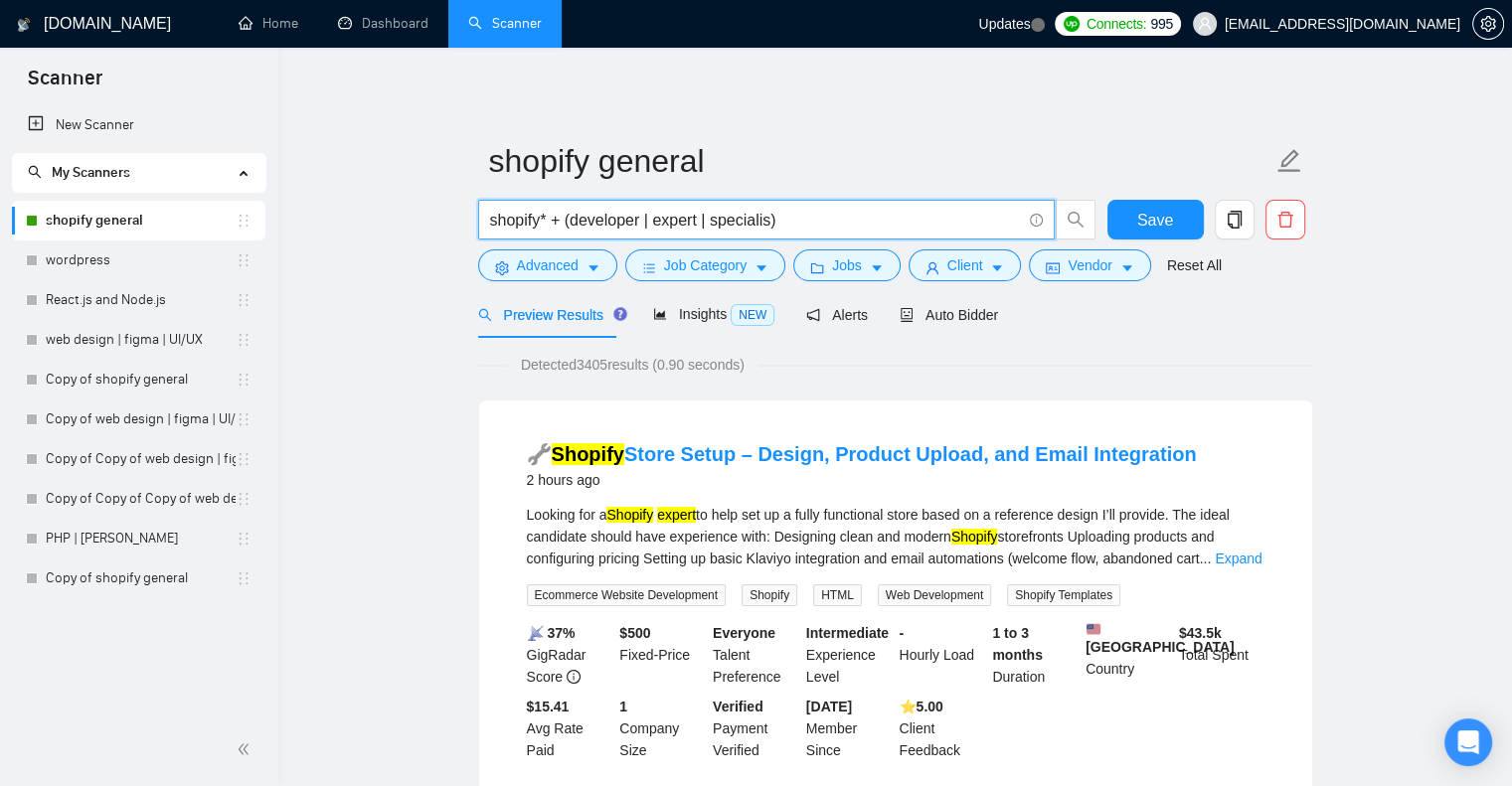 type on "shopify* + (developer | expert | specialist)" 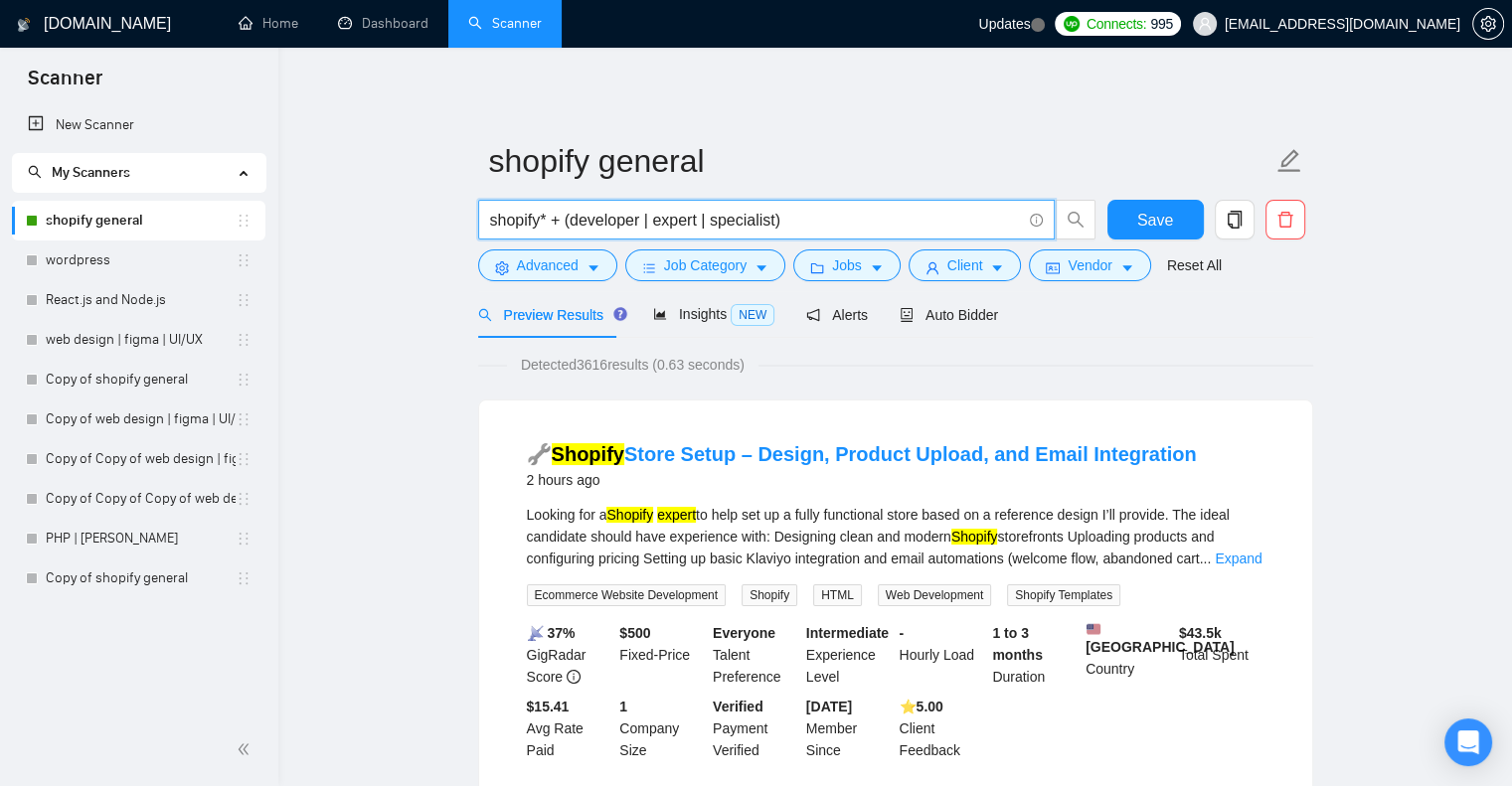 scroll, scrollTop: 79, scrollLeft: 0, axis: vertical 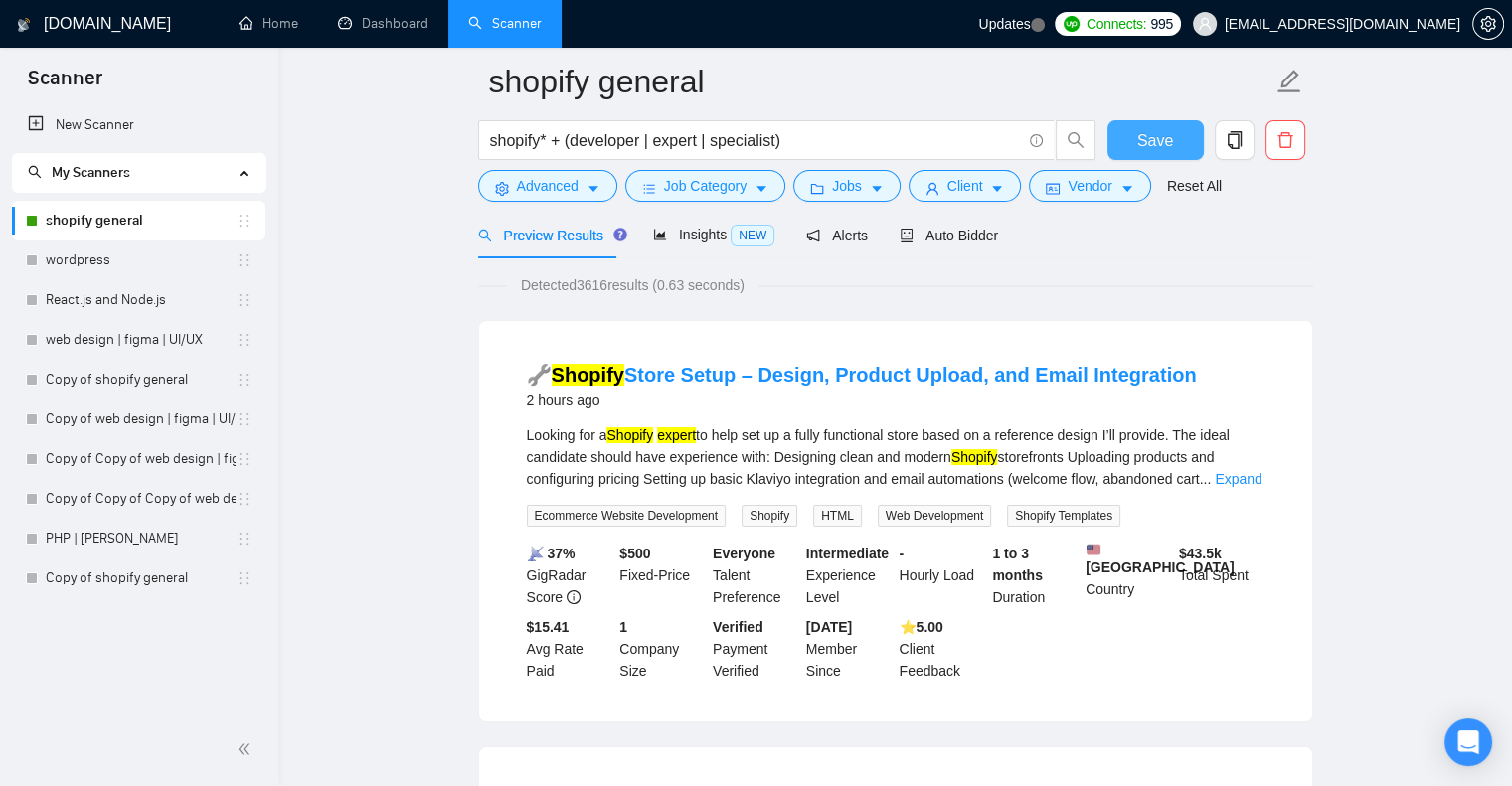 click on "Save" at bounding box center [1155, 140] 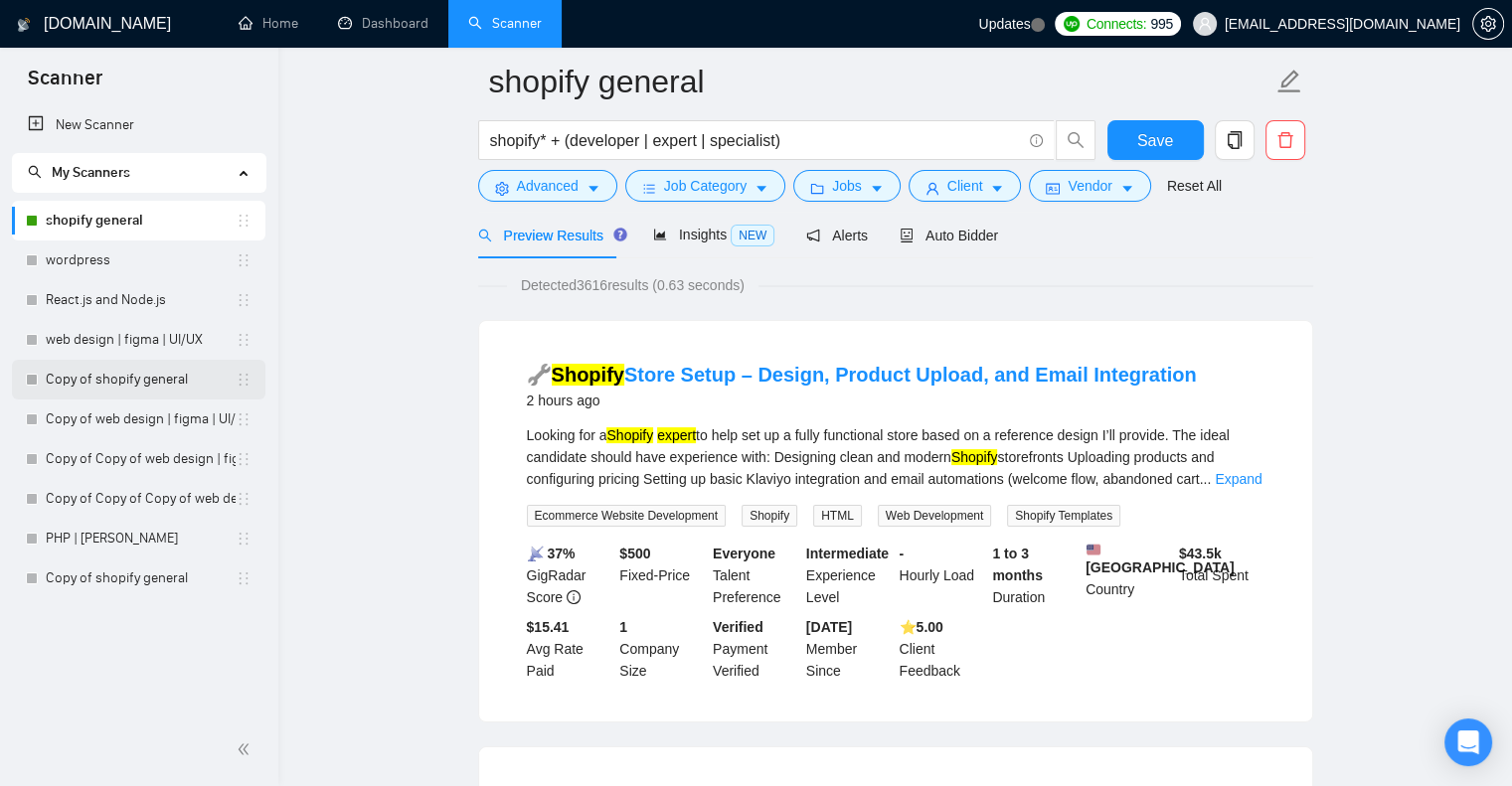 click on "Copy of shopify general" at bounding box center [140, 380] 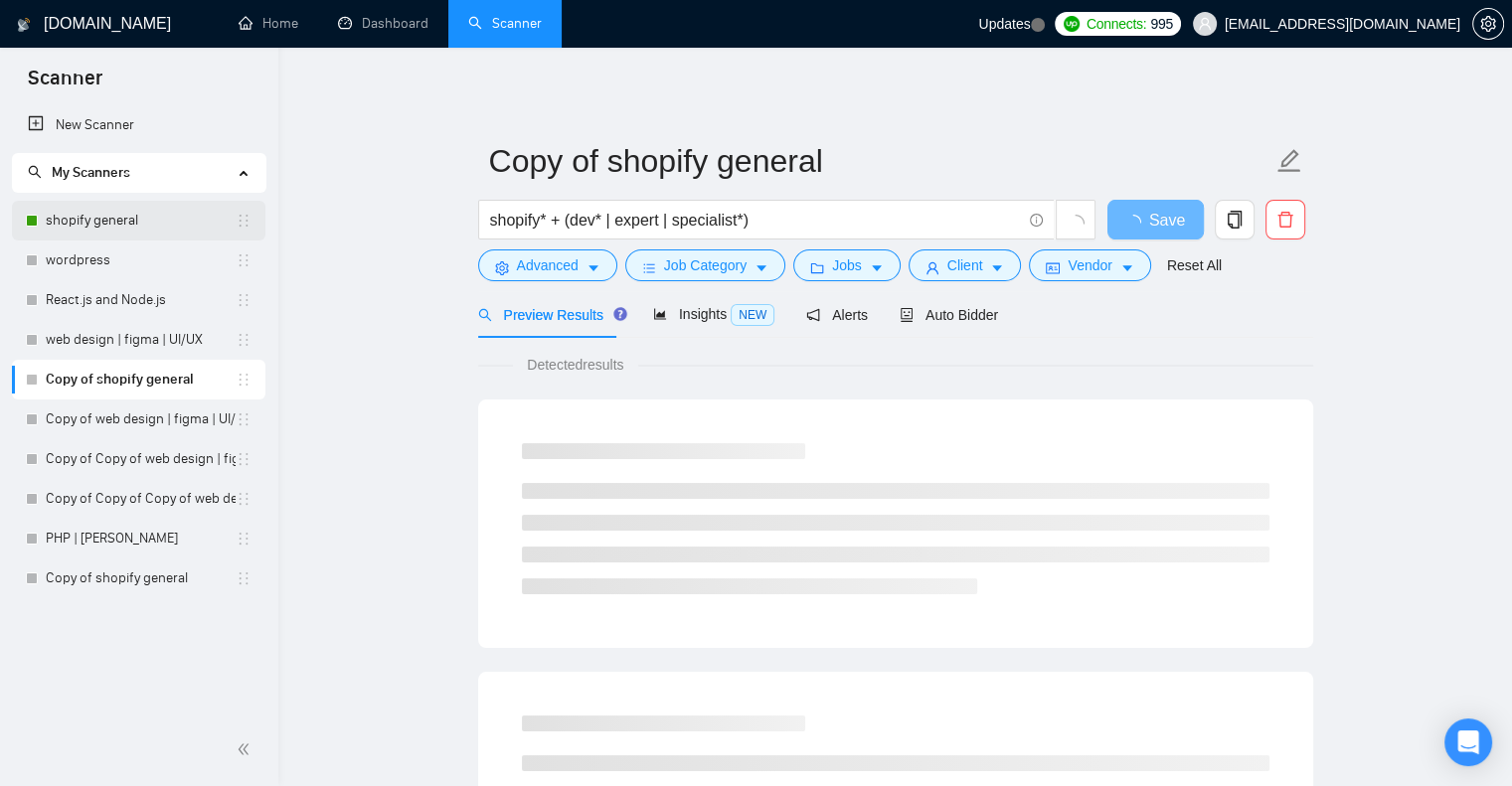 click on "shopify general" at bounding box center (140, 221) 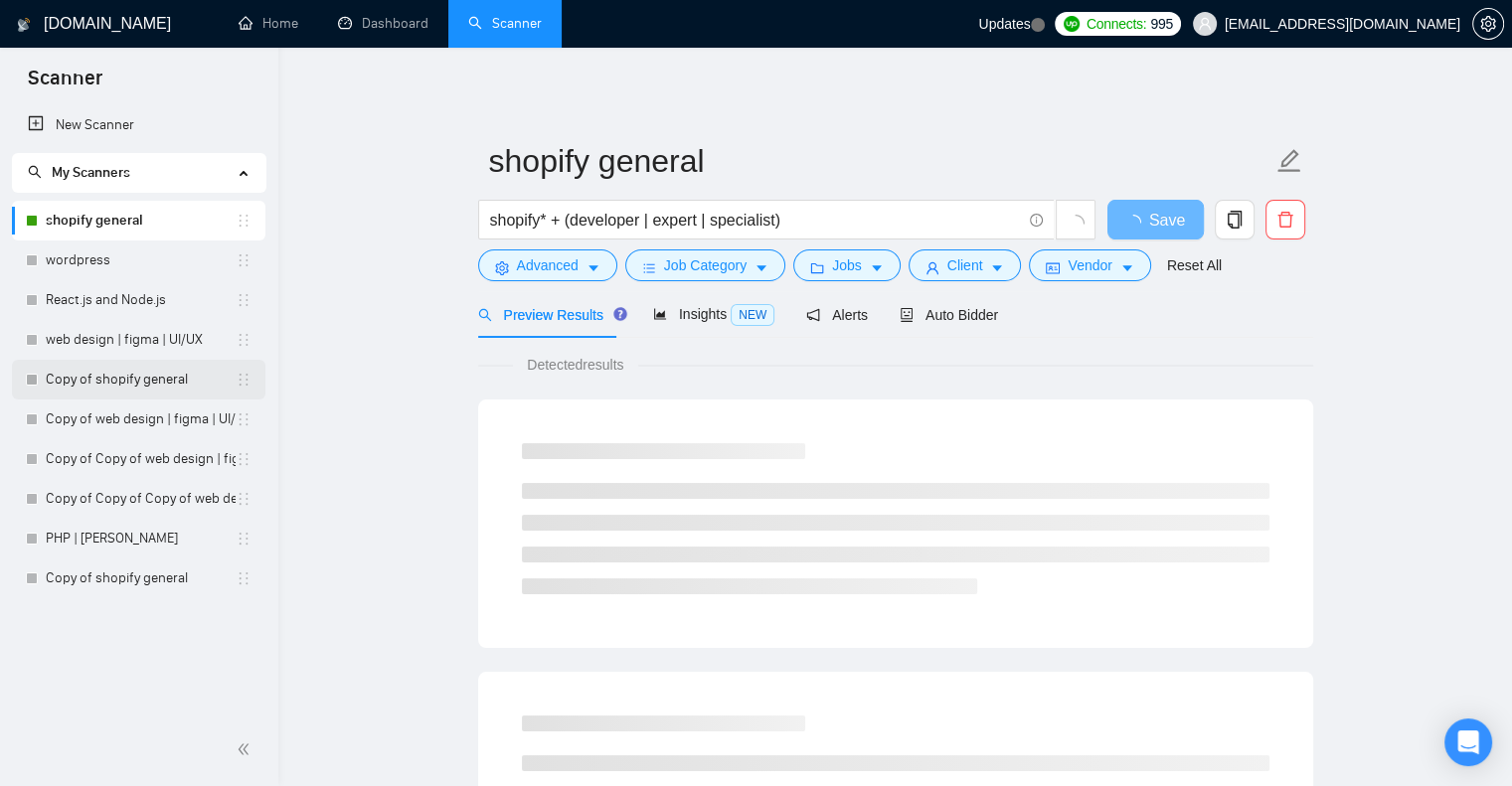 click on "Copy of shopify general" at bounding box center [140, 380] 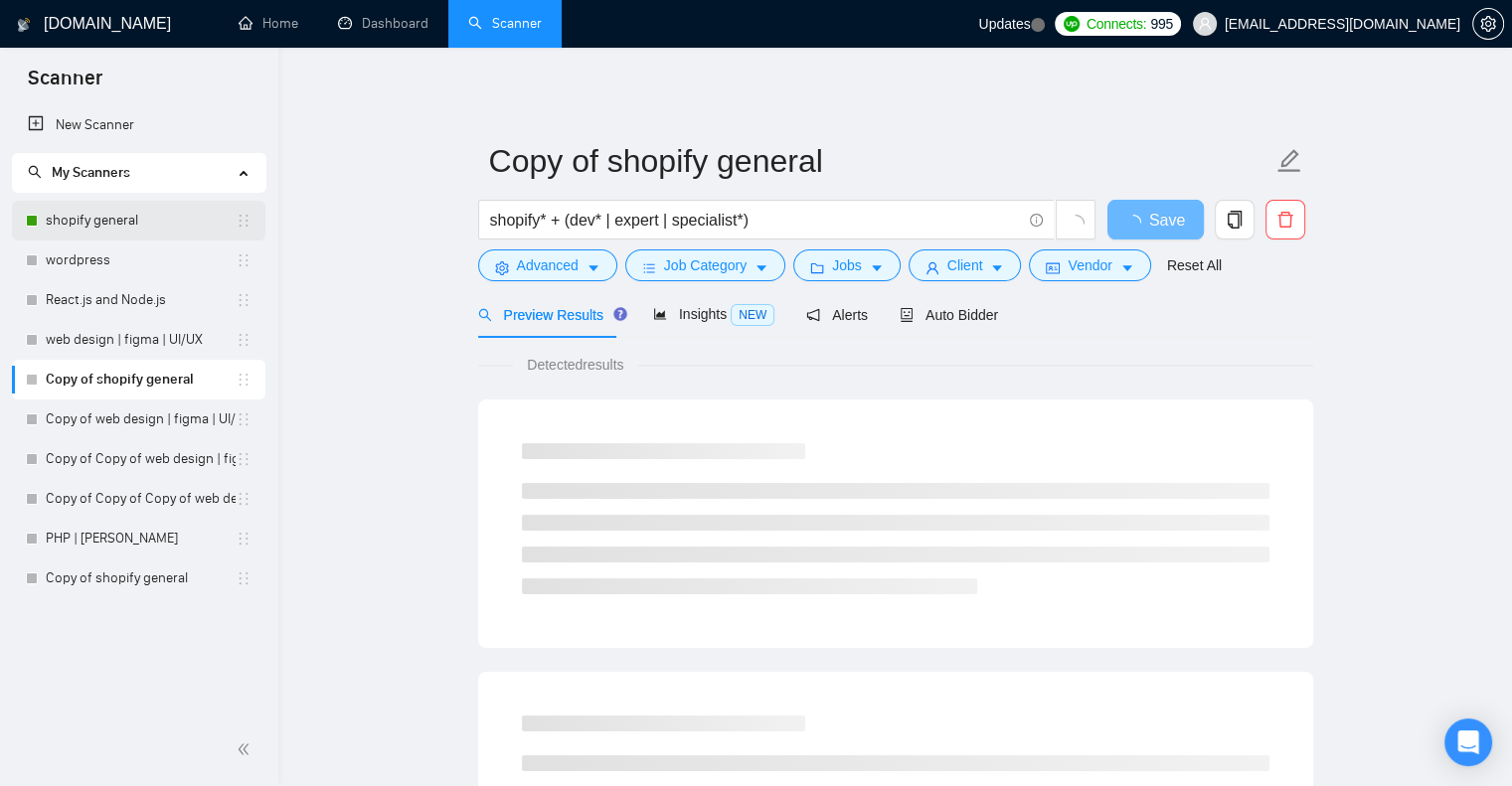 click on "shopify general" at bounding box center (140, 221) 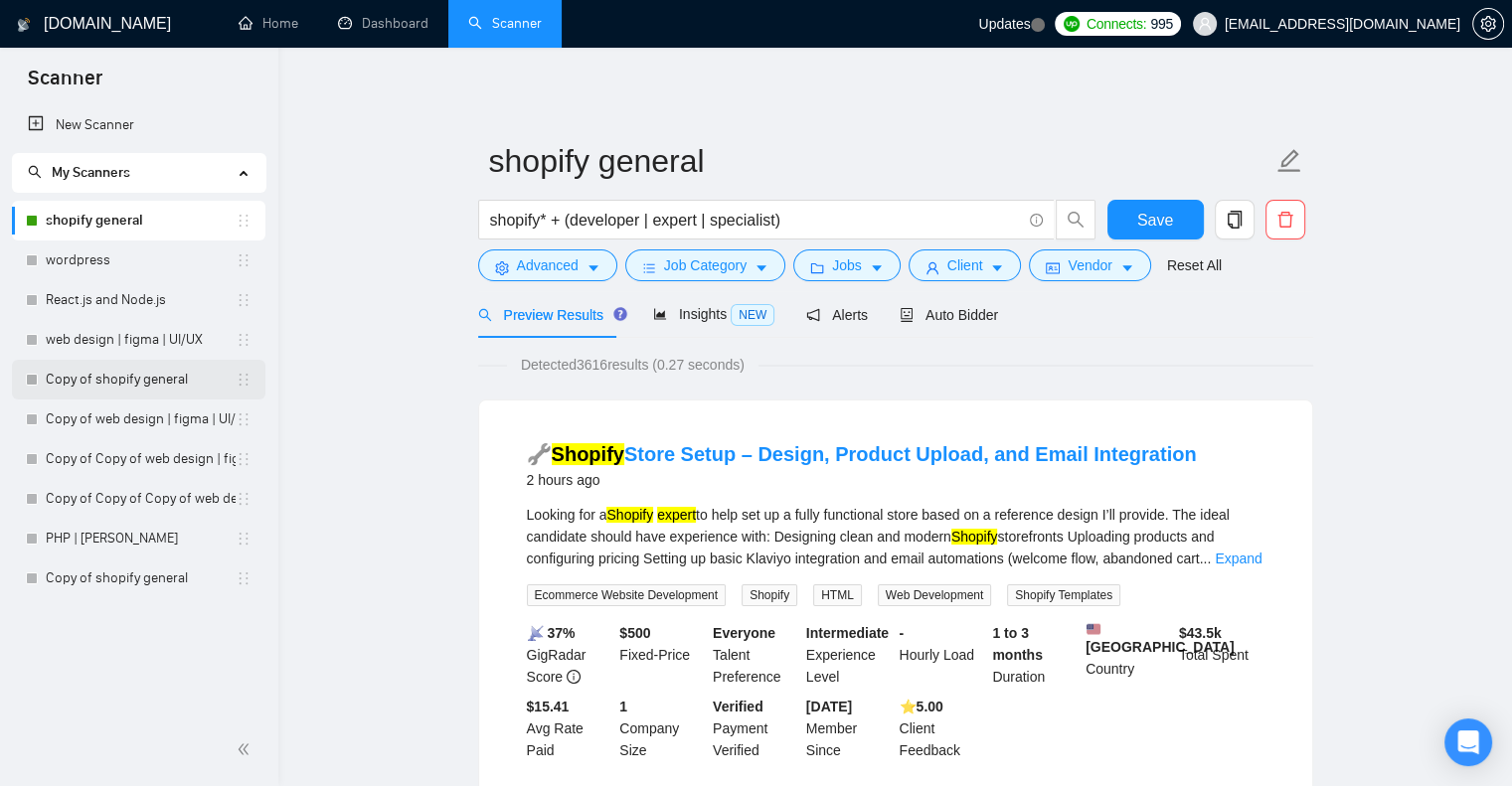 click on "Copy of shopify general" at bounding box center (140, 380) 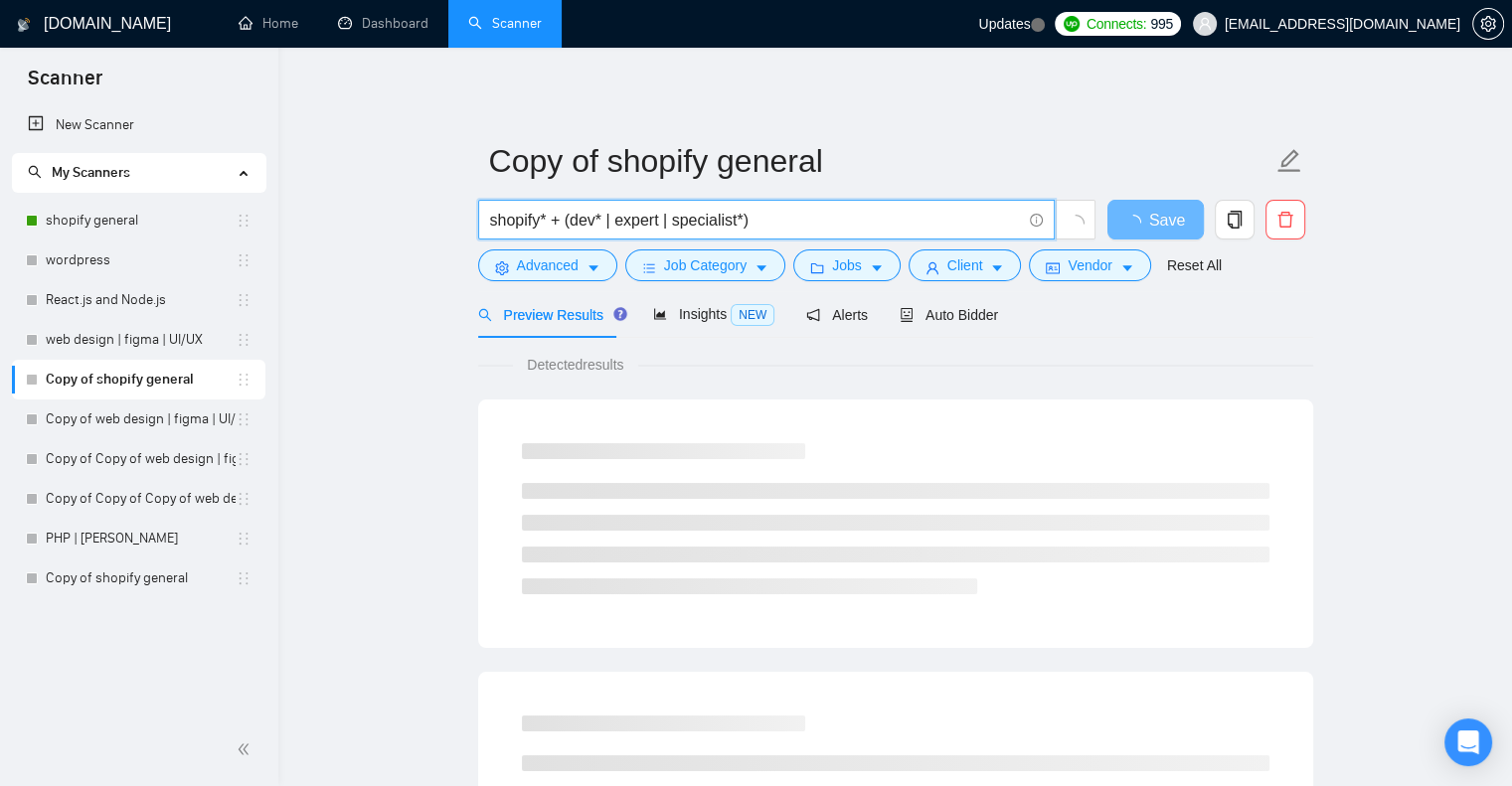 drag, startPoint x: 775, startPoint y: 219, endPoint x: 444, endPoint y: 199, distance: 331.60368 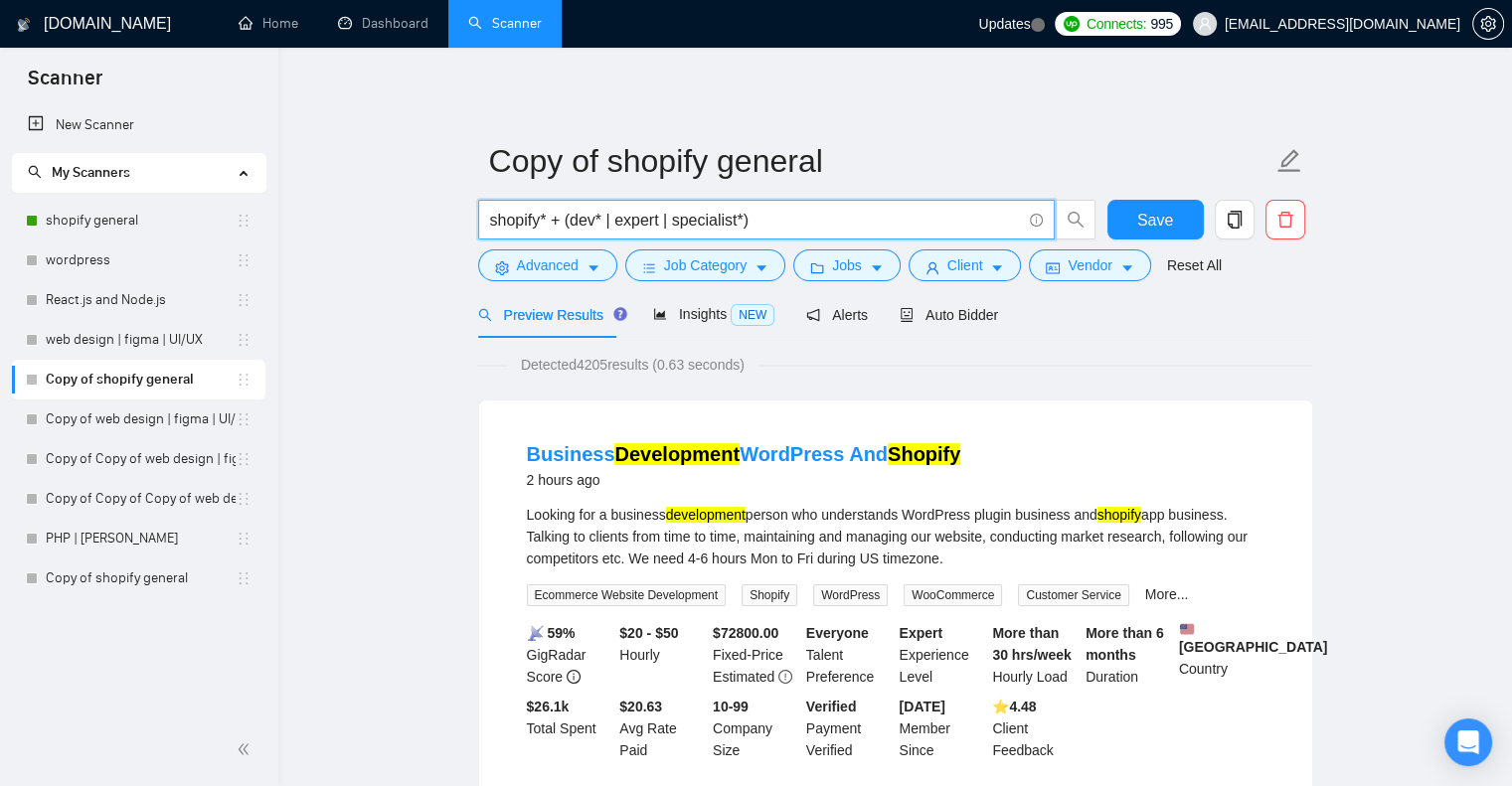 paste on "Shopify Website Designer" 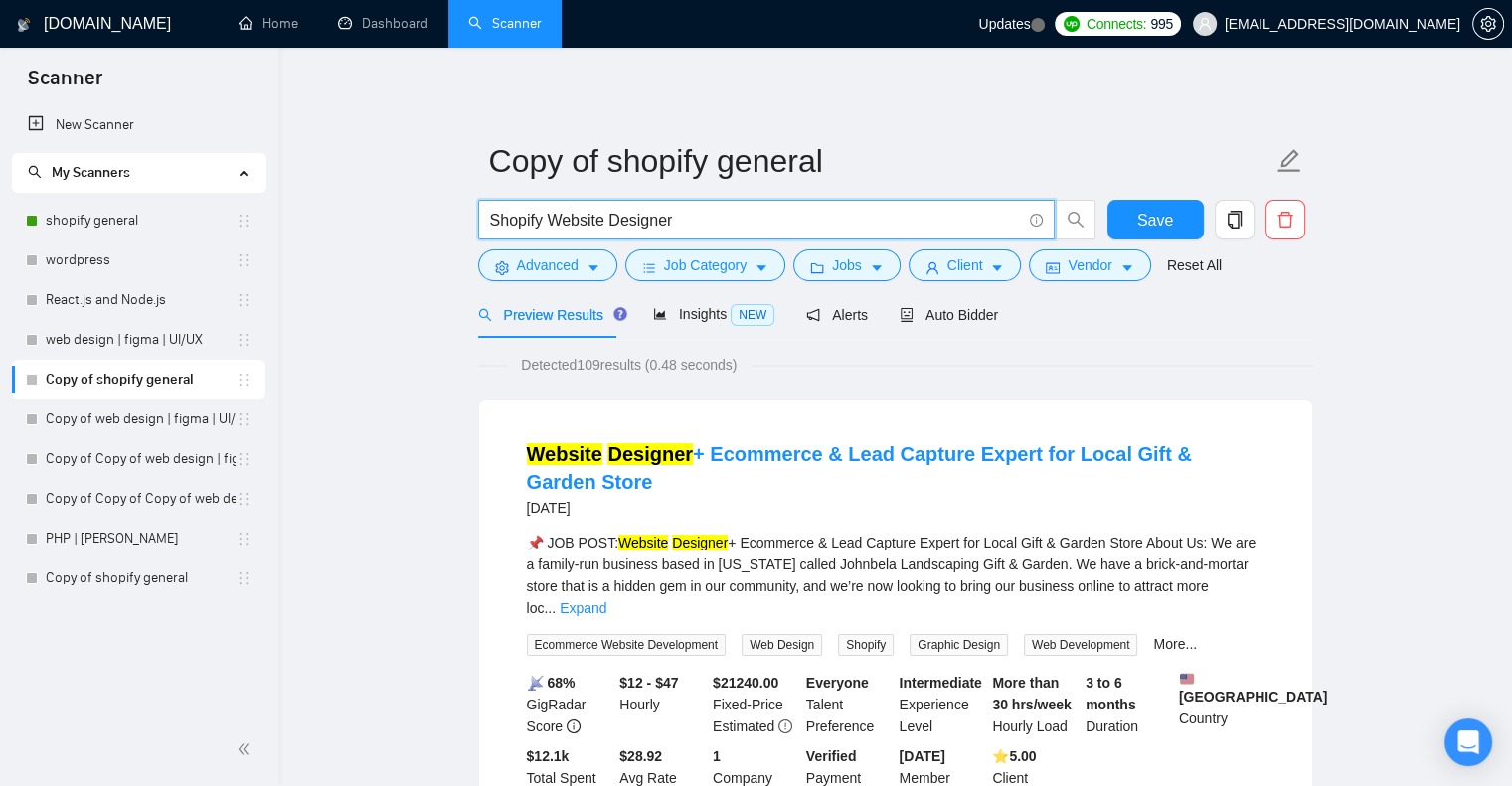 type on "Shopify Website Designer" 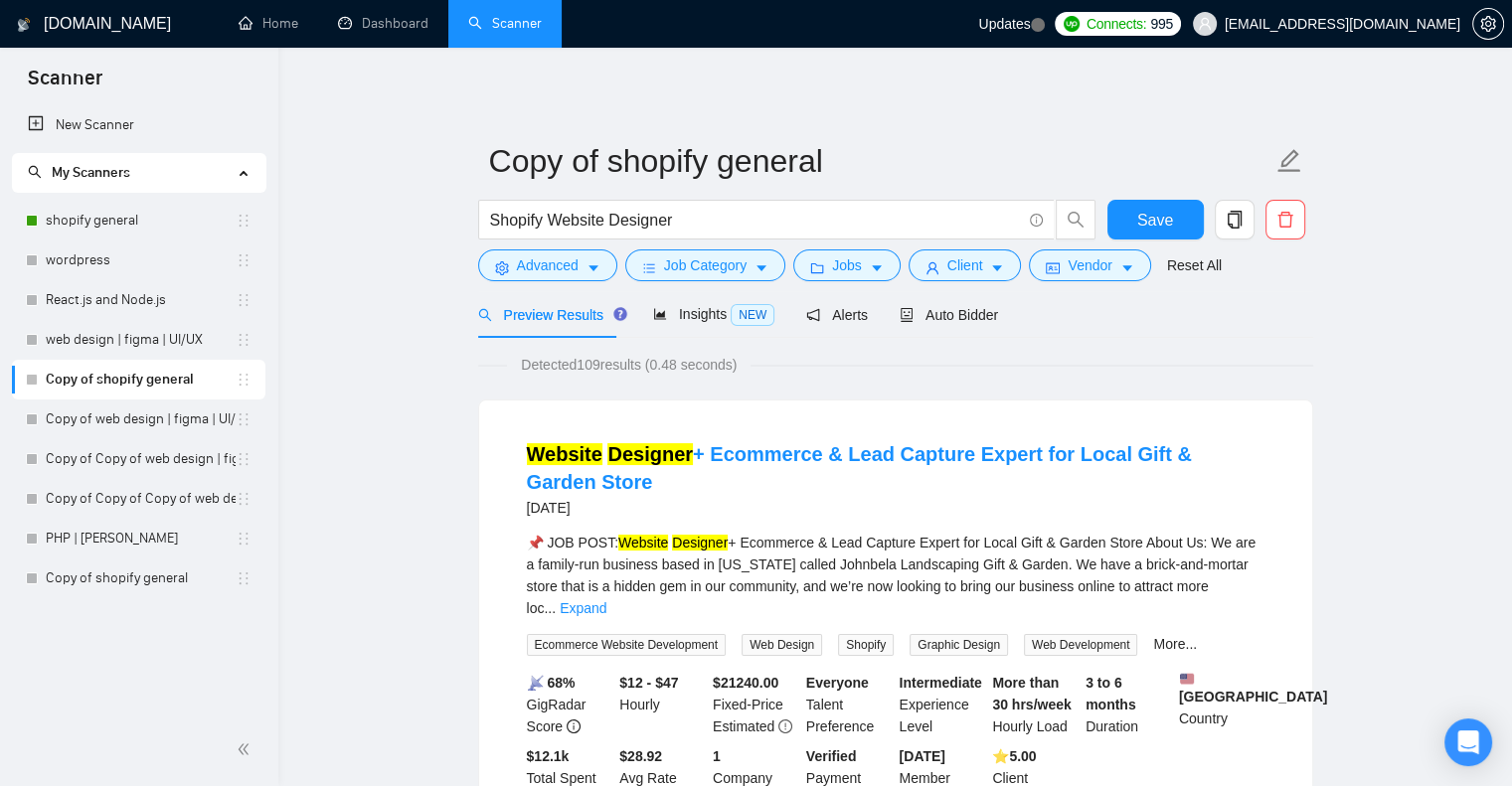 click on "Copy of shopify general Shopify Website Designer Save Advanced   Job Category   Jobs   Client   Vendor   Reset All Preview Results Insights NEW Alerts Auto Bidder Detected   109  results   (0.48 seconds) Website   Designer  + Ecommerce & Lead Capture Expert for Local Gift & Garden Store [DATE] 📌 JOB POST:  Website   Designer  + Ecommerce & Lead Capture Expert for Local Gift & Garden Store
About Us:
We are a family-run business based in [US_STATE] called Johnbela Landscaping Gift & Garden. We have a brick-and-mortar store that is a hidden gem in our community, and we’re now looking to bring our business online to attract more loc ... Expand Ecommerce Website Development Web Design Shopify Graphic Design Web Development More... 📡   68% GigRadar Score   $12 - $47 Hourly $ 21240.00 Fixed-Price Estimated Everyone Talent Preference Intermediate Experience Level More than 30 hrs/week Hourly Load 3 to 6 months Duration   [GEOGRAPHIC_DATA] Country $ 12.1k Total Spent $28.92 Avg Rate Paid 1 Company Size 5.00" at bounding box center [895, 2457] 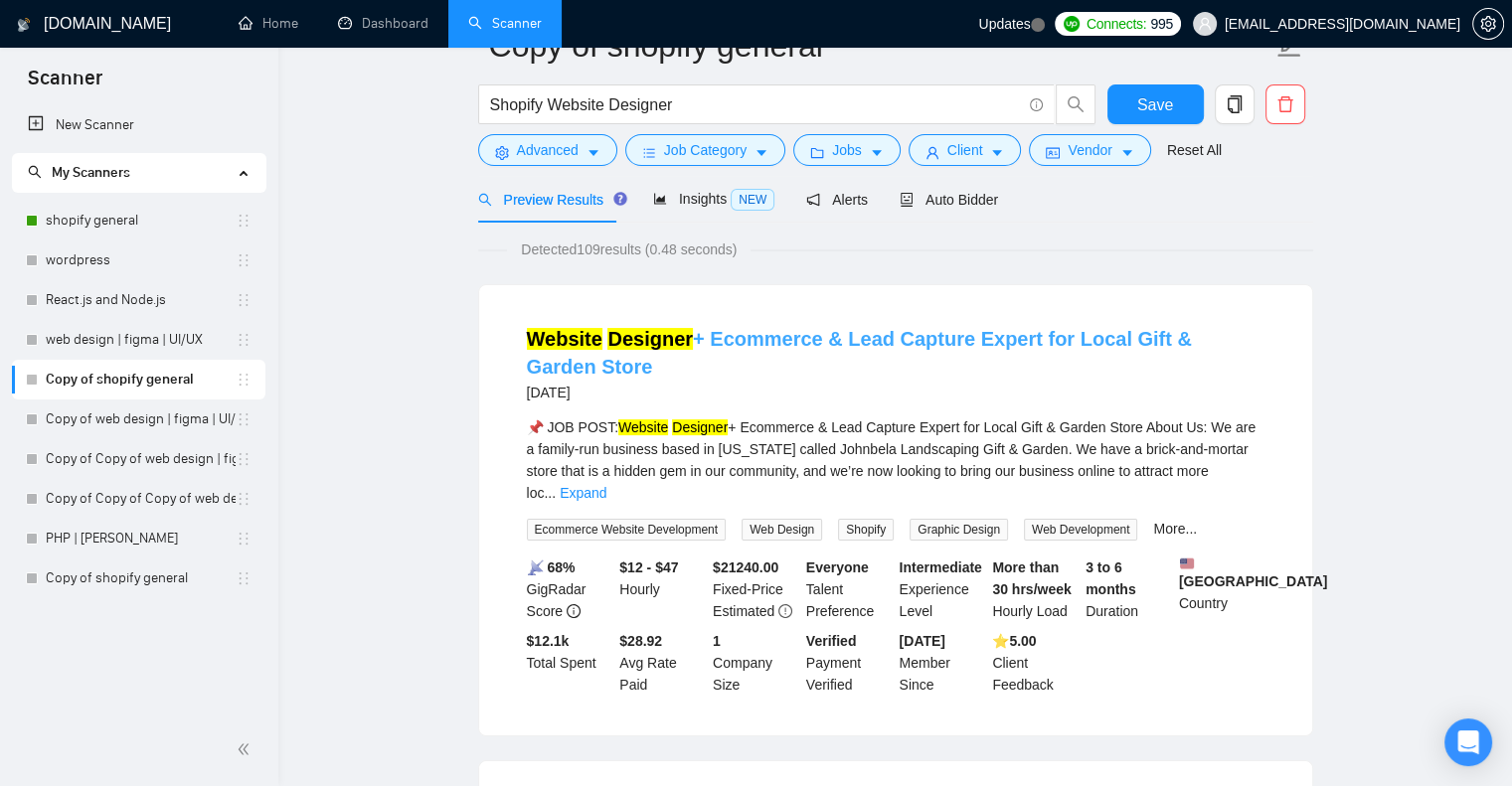 scroll, scrollTop: 0, scrollLeft: 0, axis: both 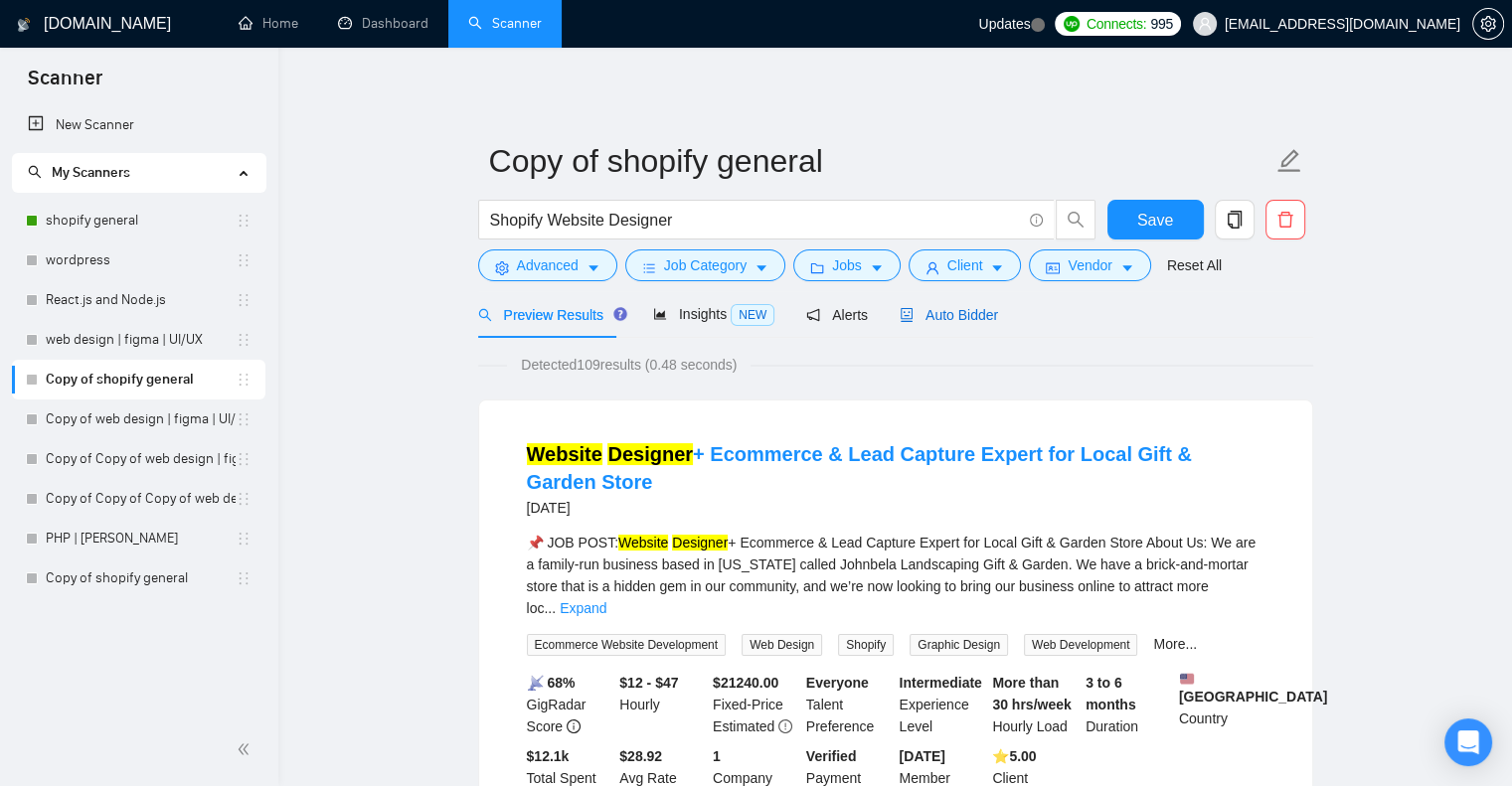 click on "Auto Bidder" at bounding box center (948, 315) 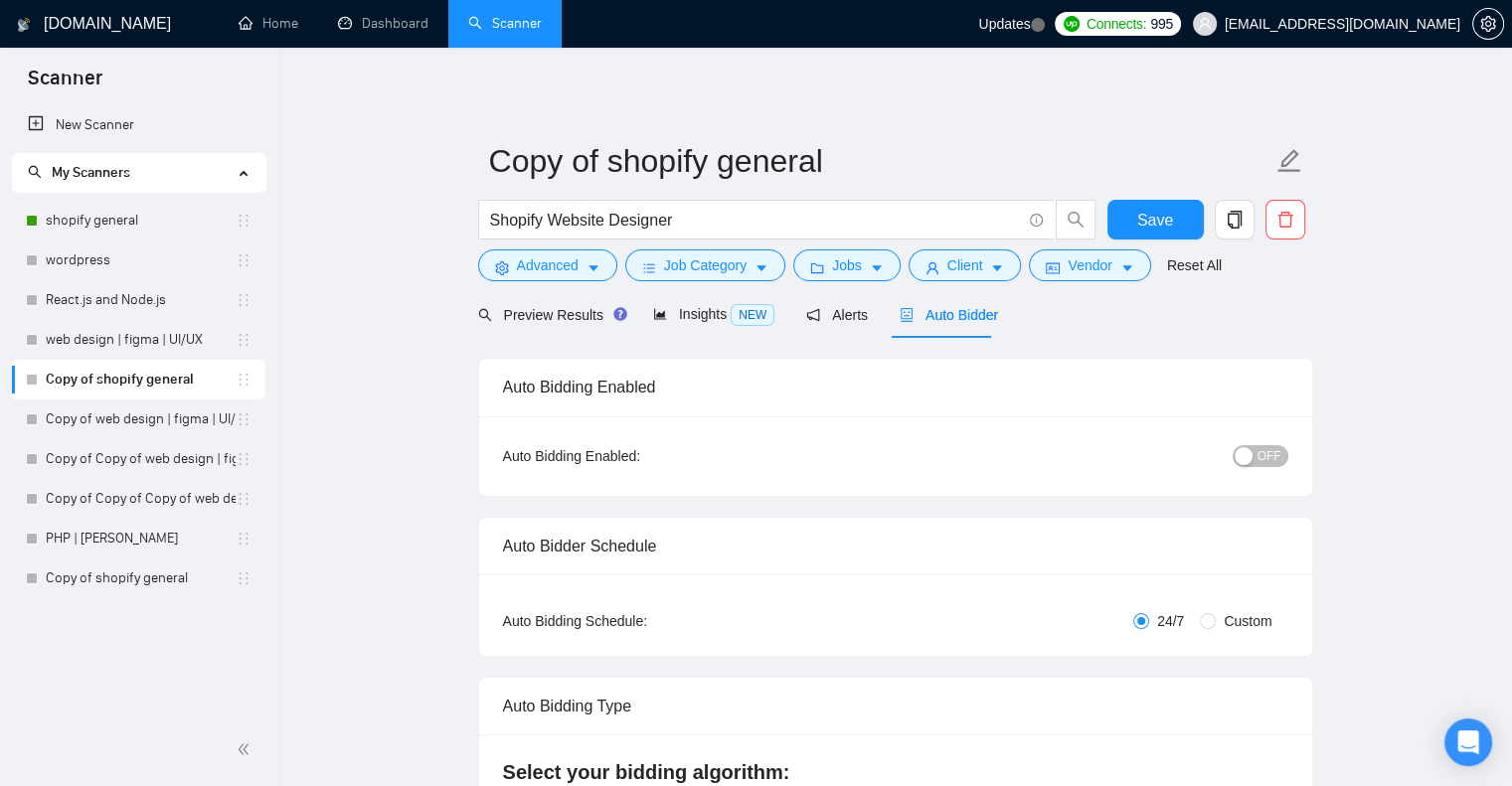 click on "OFF" at bounding box center (1269, 456) 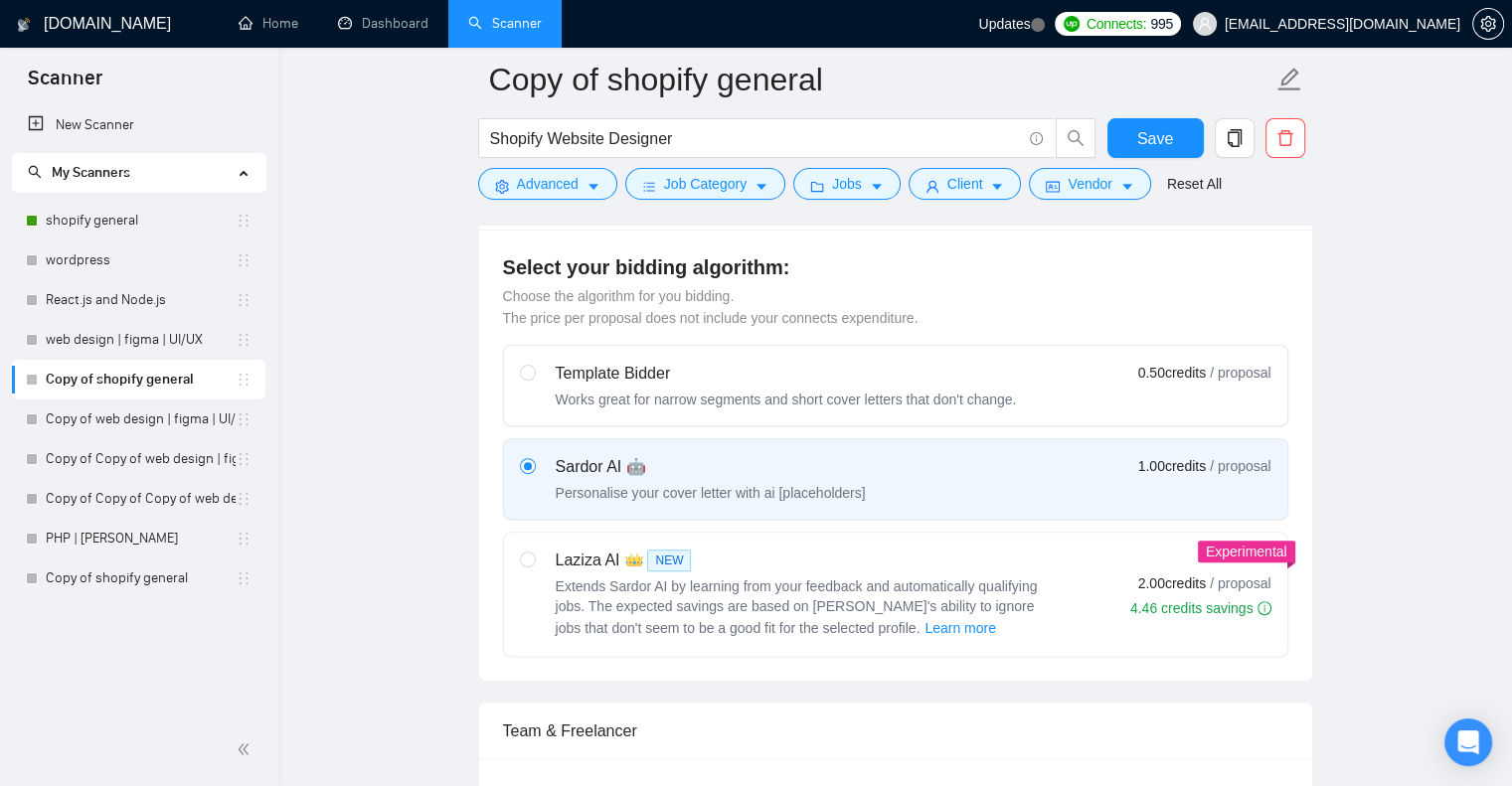 scroll, scrollTop: 0, scrollLeft: 0, axis: both 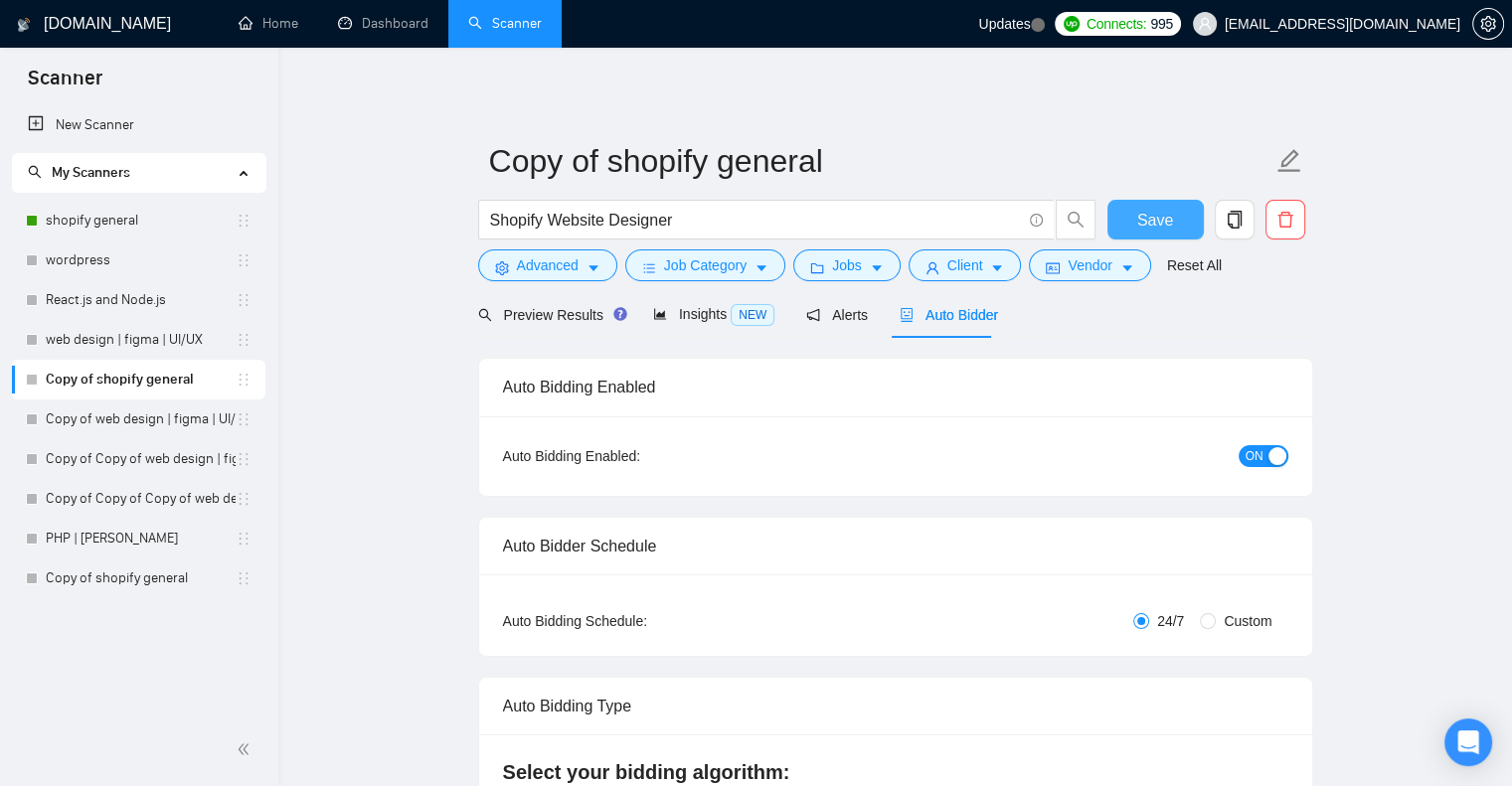 click on "Save" at bounding box center (1155, 220) 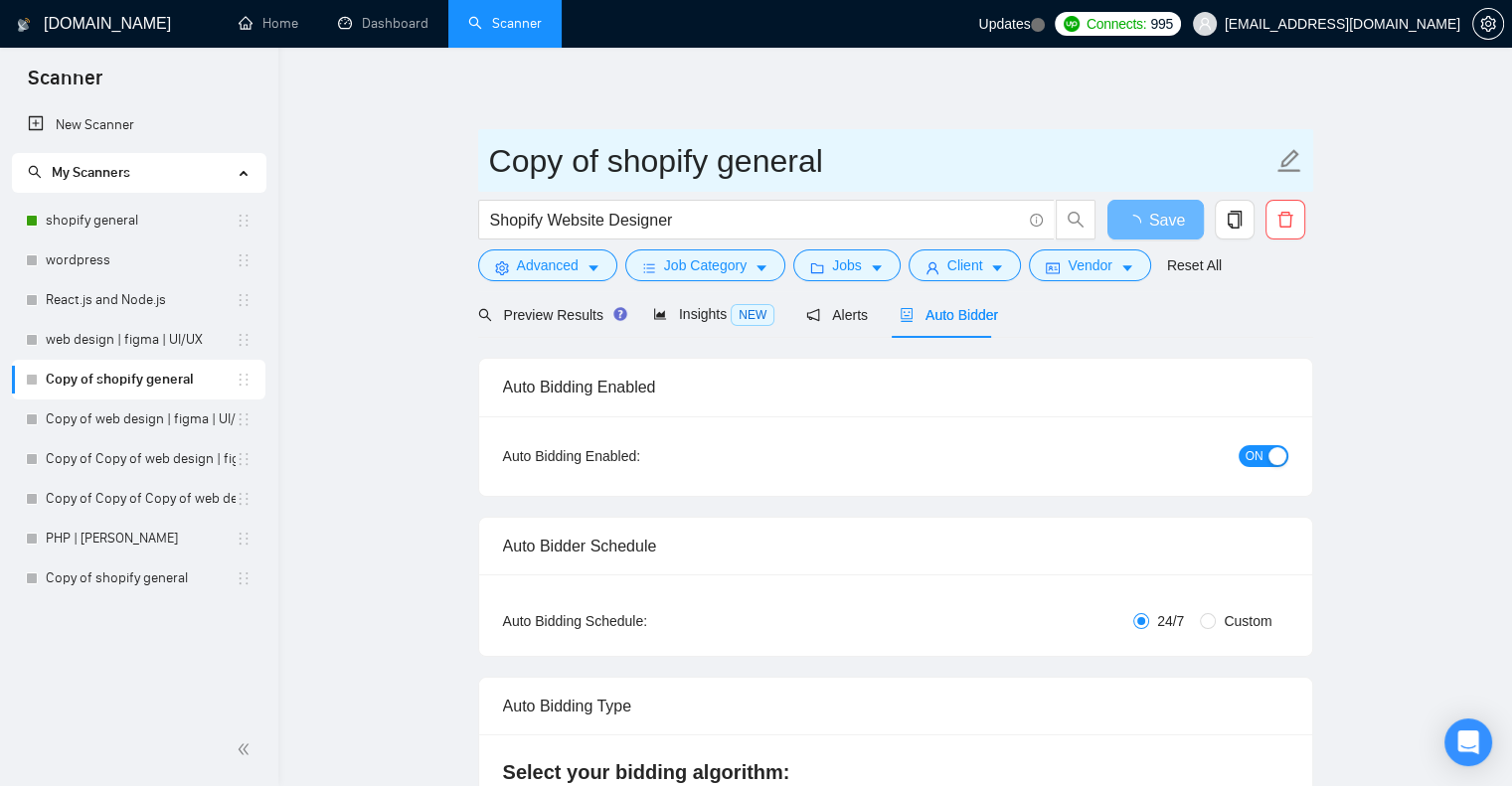 click on "Copy of shopify general" at bounding box center [881, 161] 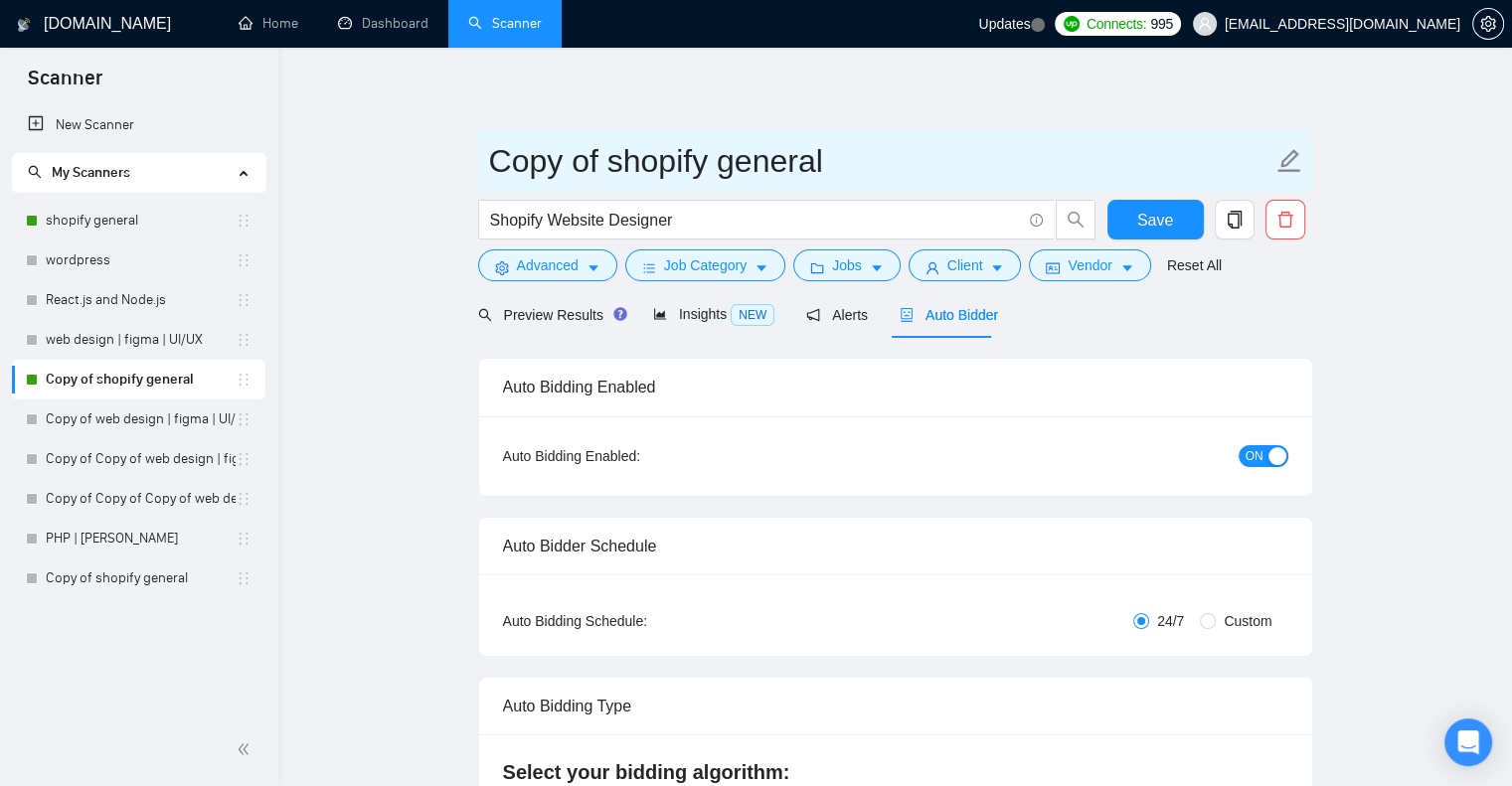 type 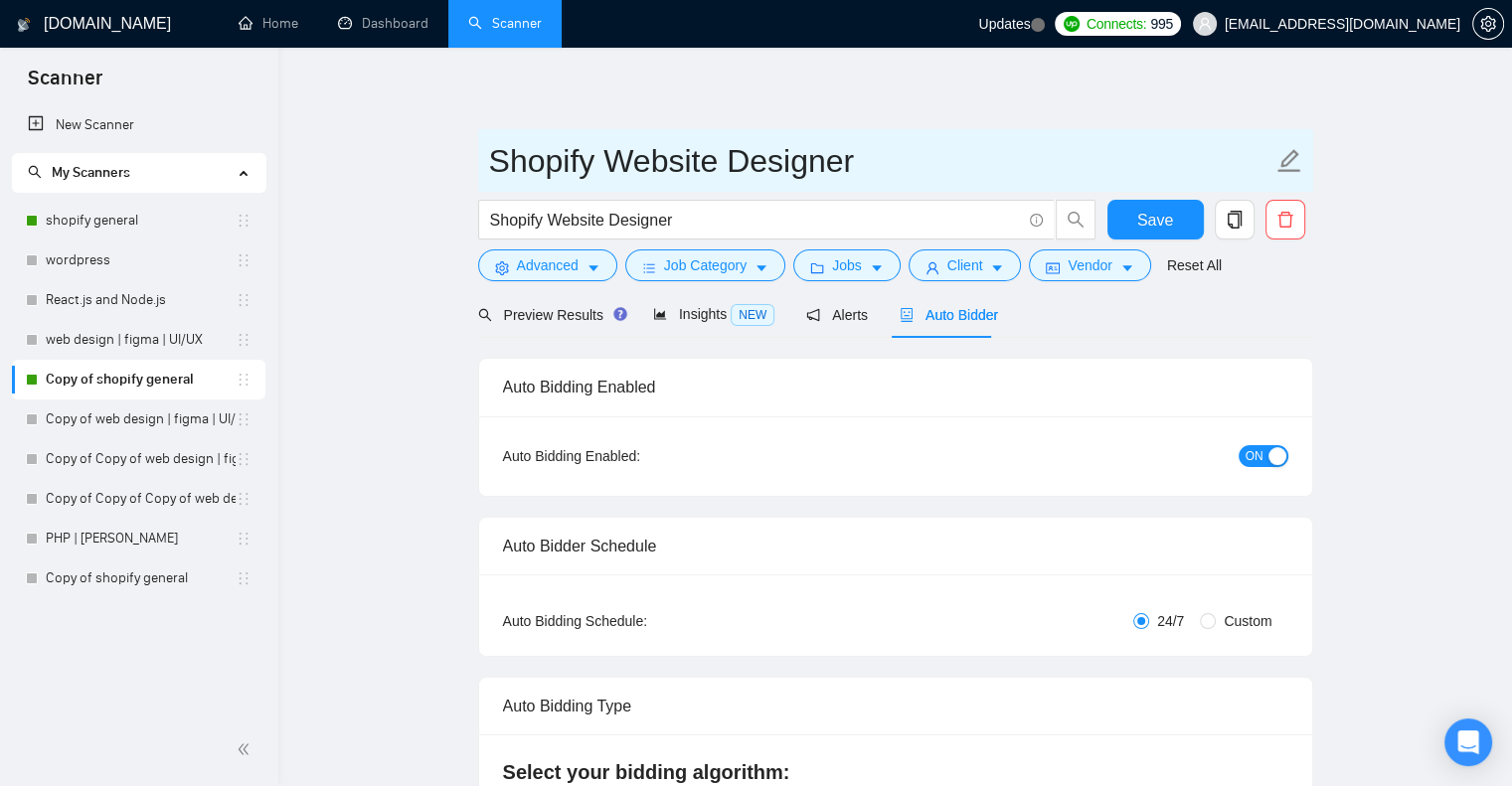 type on "Shopify Website Designer" 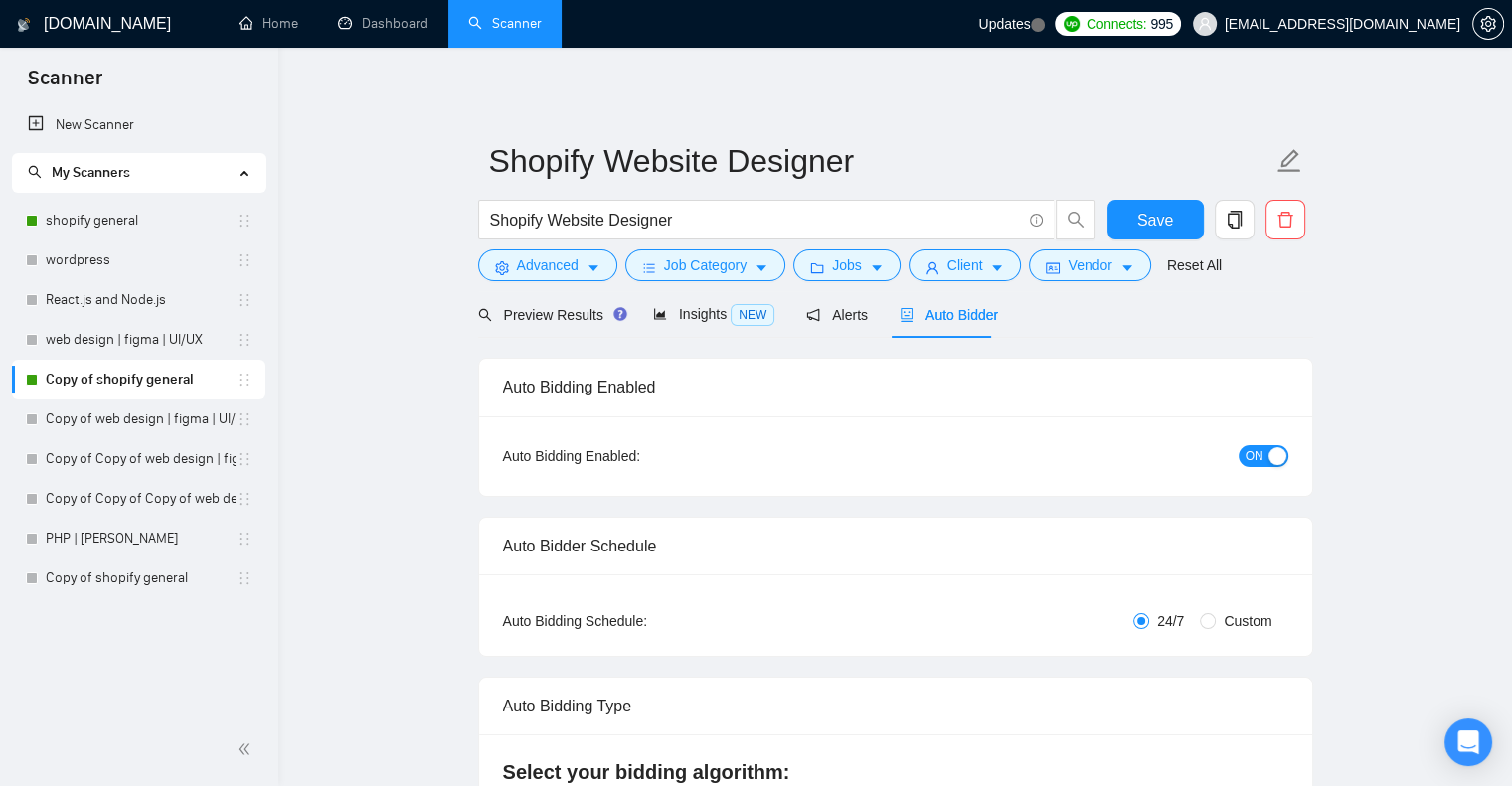 click on "Shopify Website Designer Shopify Website Designer Save Advanced   Job Category   Jobs   Client   Vendor   Reset All Preview Results Insights NEW Alerts Auto Bidder Auto Bidding Enabled Auto Bidding Enabled: ON Auto Bidder Schedule Auto Bidding Type: Automated (recommended) Semi-automated Auto Bidding Schedule: 24/7 Custom Custom Auto Bidder Schedule Repeat every week [DATE] [DATE] [DATE] [DATE] [DATE] [DATE] [DATE] Active Hours ( [GEOGRAPHIC_DATA]/[GEOGRAPHIC_DATA] ): From: To: ( 24  hours) [GEOGRAPHIC_DATA]/[GEOGRAPHIC_DATA] Auto Bidding Type Select your bidding algorithm: Choose the algorithm for you bidding. The price per proposal does not include your connects expenditure. Template Bidder Works great for narrow segments and short cover letters that don't change. 0.50  credits / proposal Sardor AI 🤖 Personalise your cover letter with ai [placeholders] 1.00  credits / proposal Experimental Laziza AI  👑   NEW   Learn more 2.00  credits / proposal 4.46 credits savings Team & Freelancer Select team: Identixweb Limited Select freelancer:" at bounding box center (895, 2574) 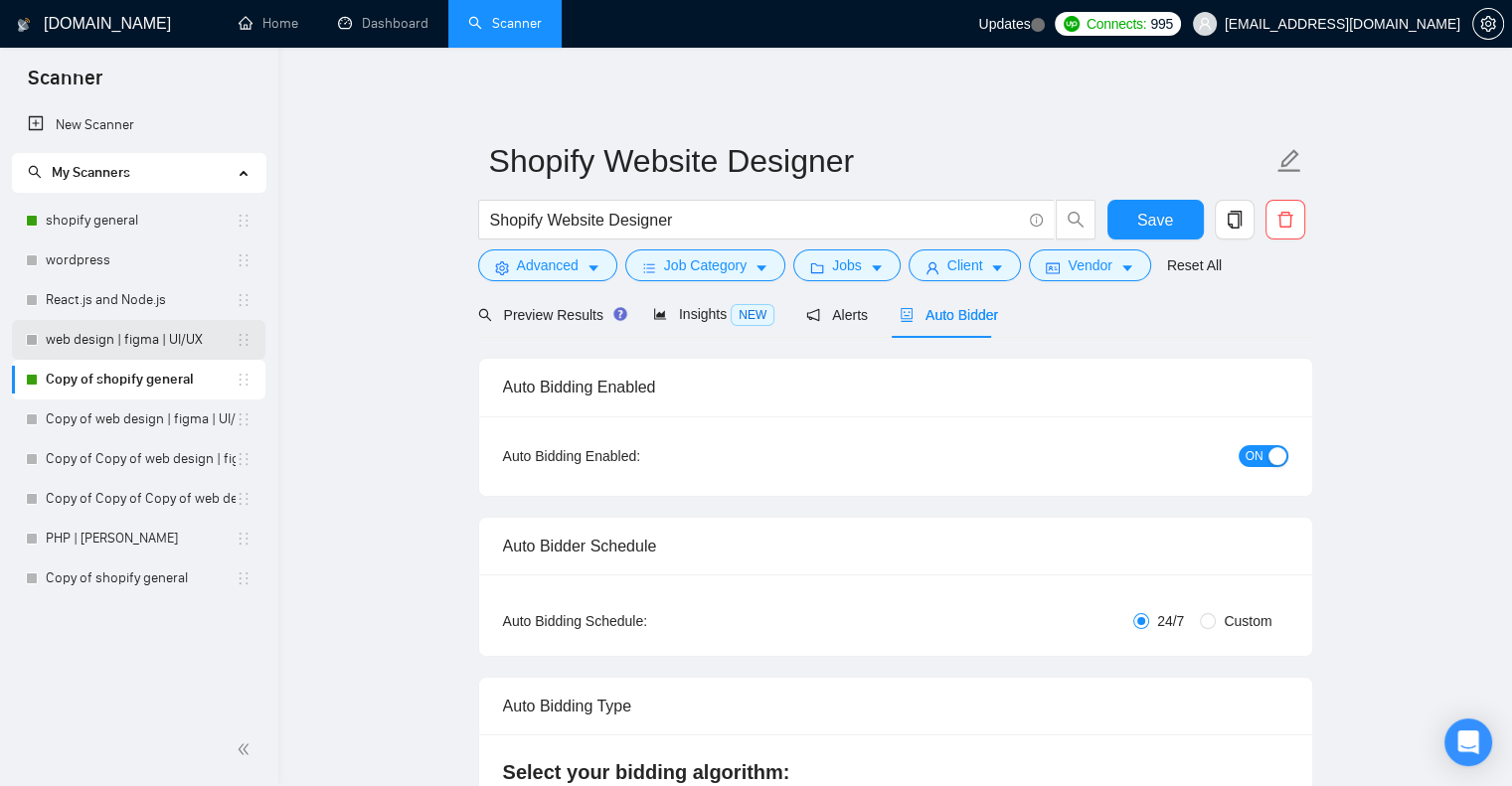 click on "web design | figma | UI/UX" at bounding box center (140, 340) 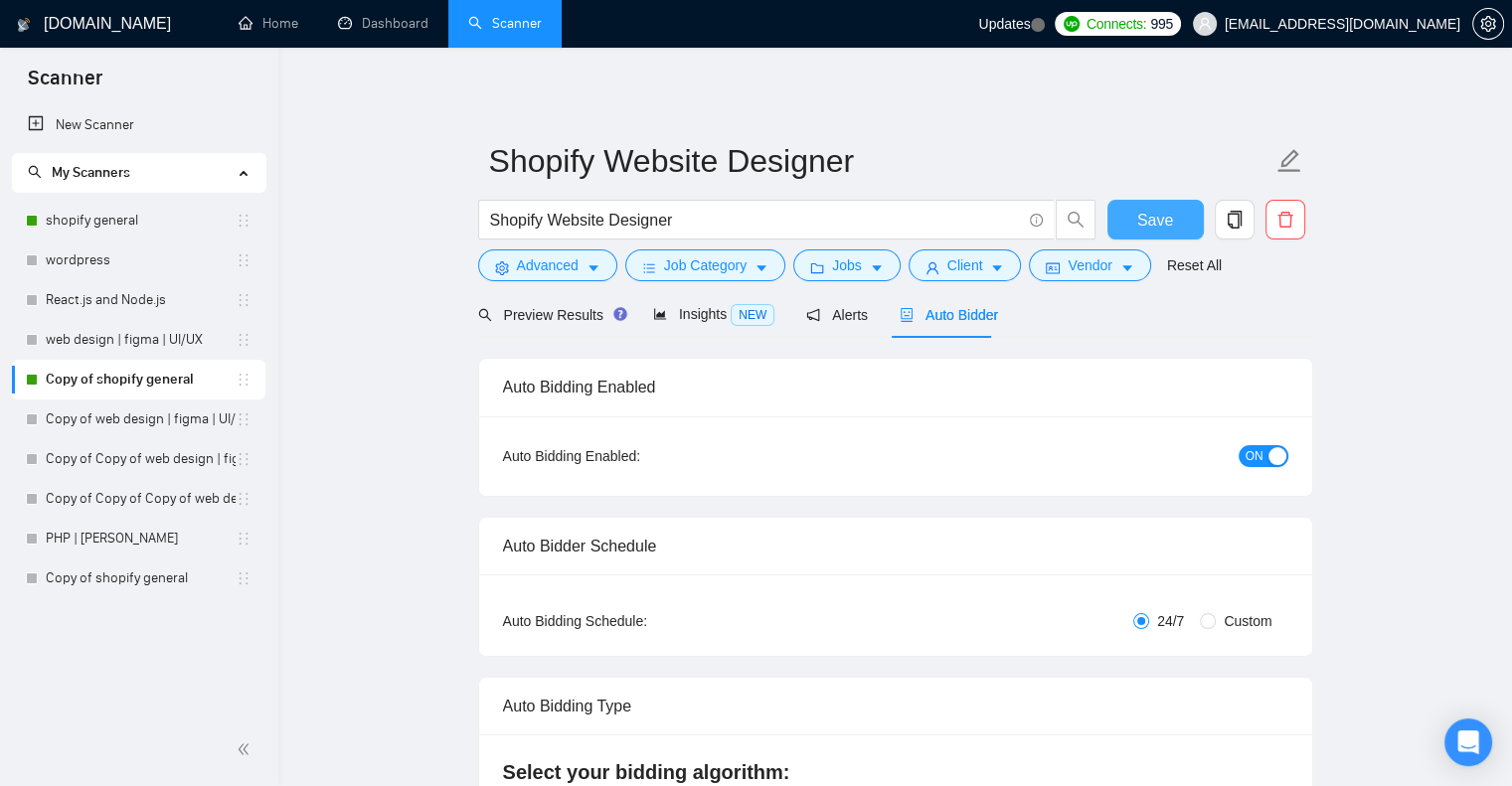 click on "Save" at bounding box center (1155, 220) 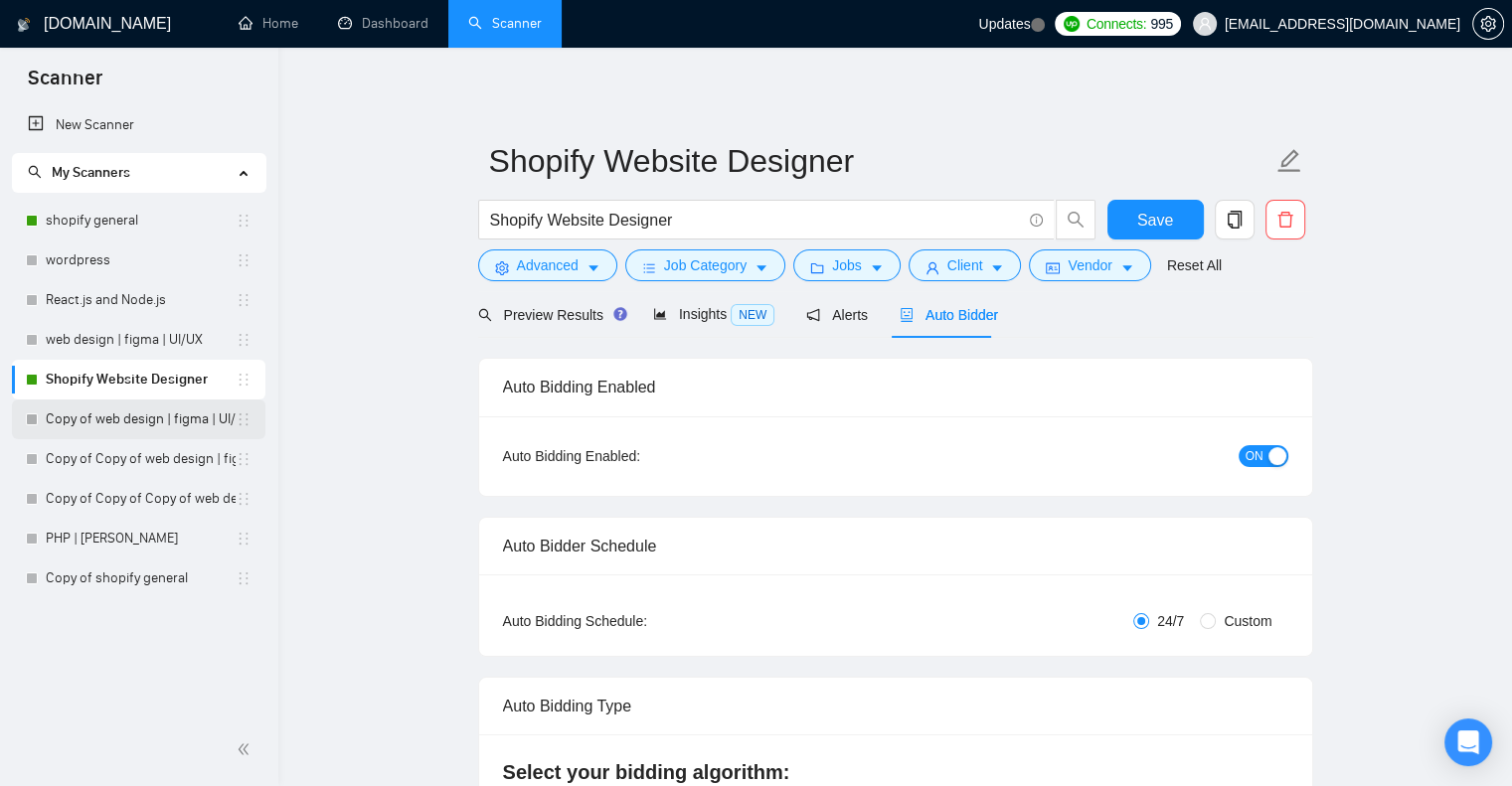 click on "Copy of web design | figma | UI/UX" at bounding box center (140, 419) 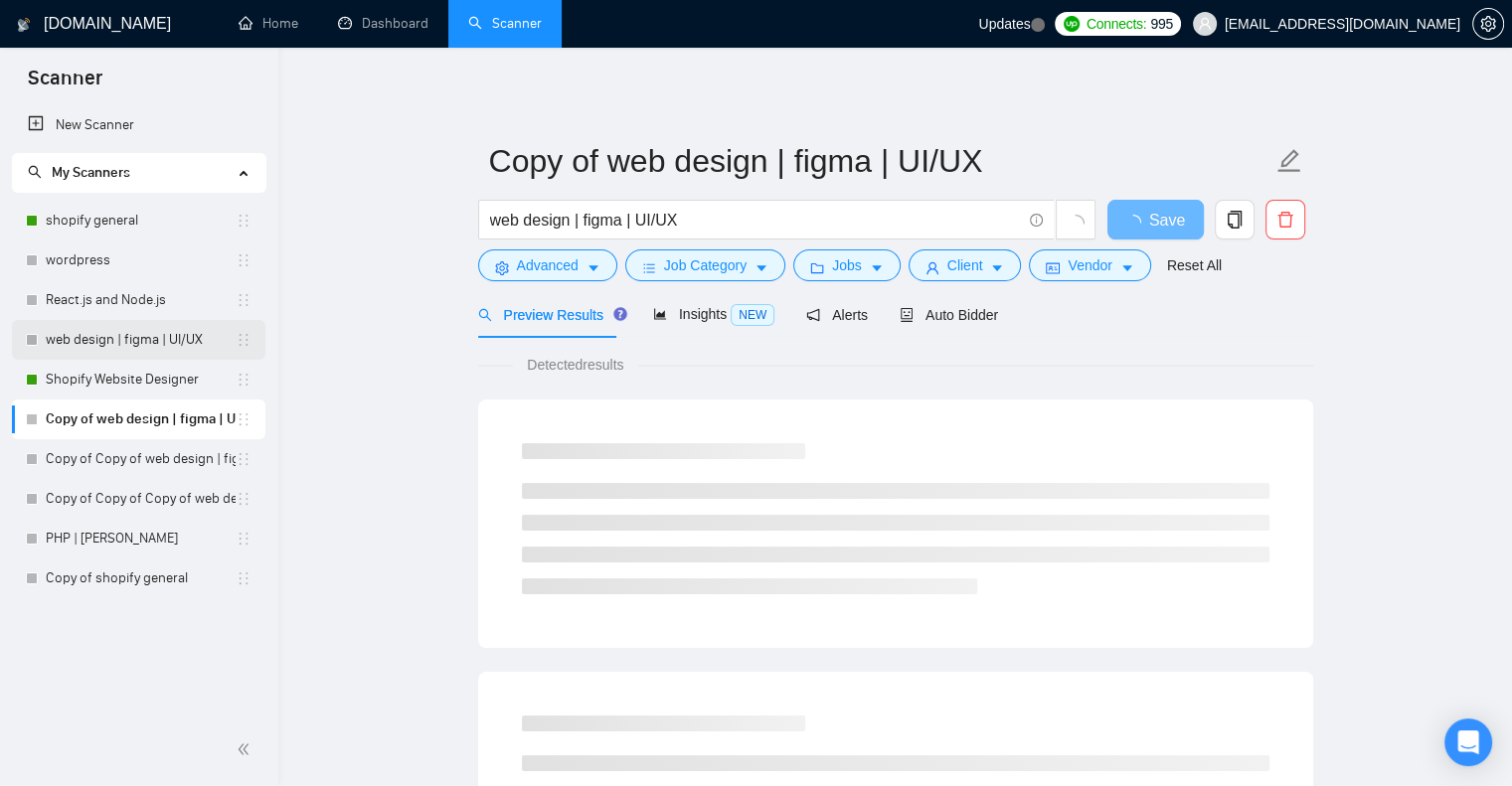 click on "web design | figma | UI/UX" at bounding box center [140, 340] 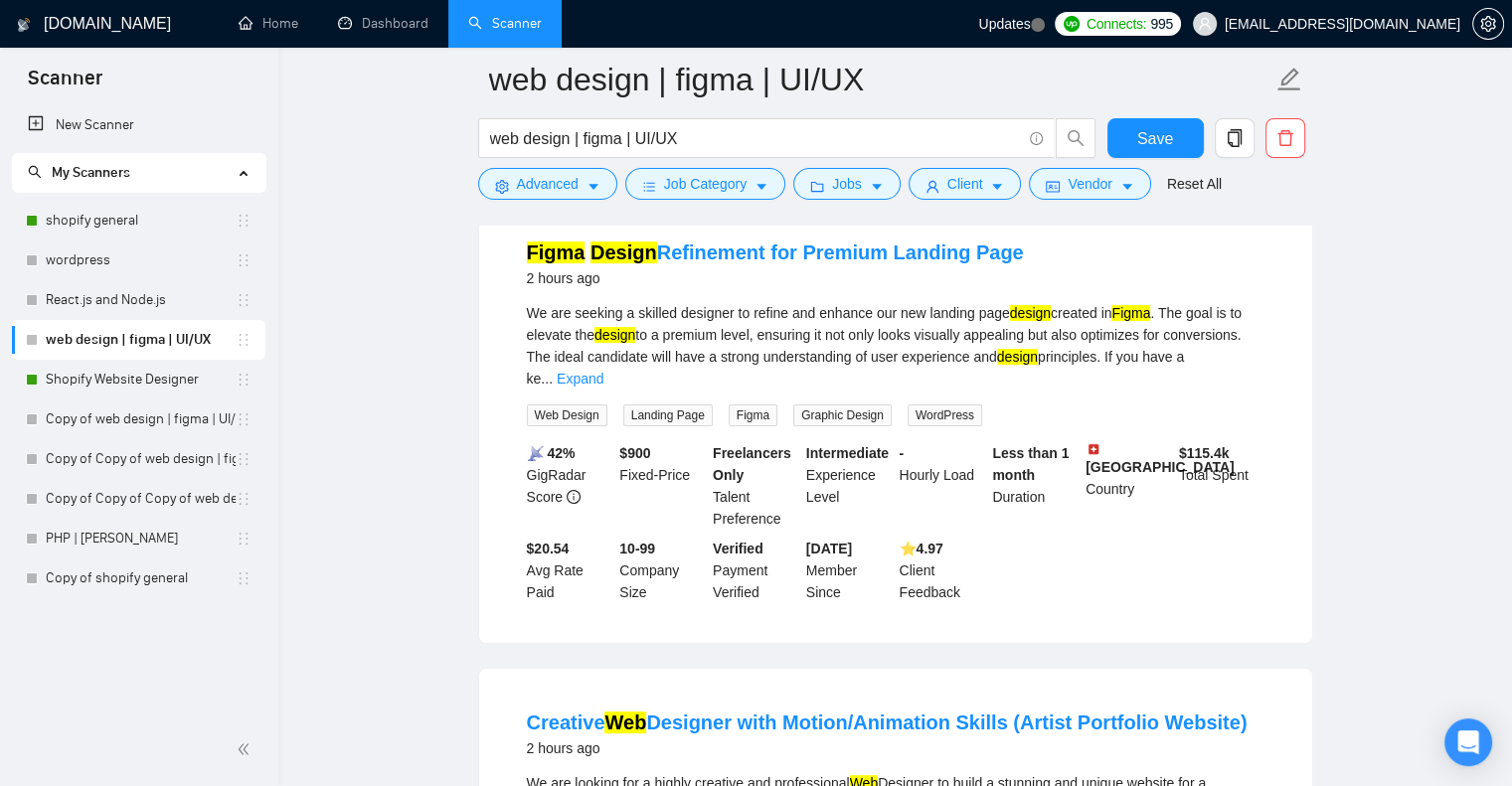 scroll, scrollTop: 0, scrollLeft: 0, axis: both 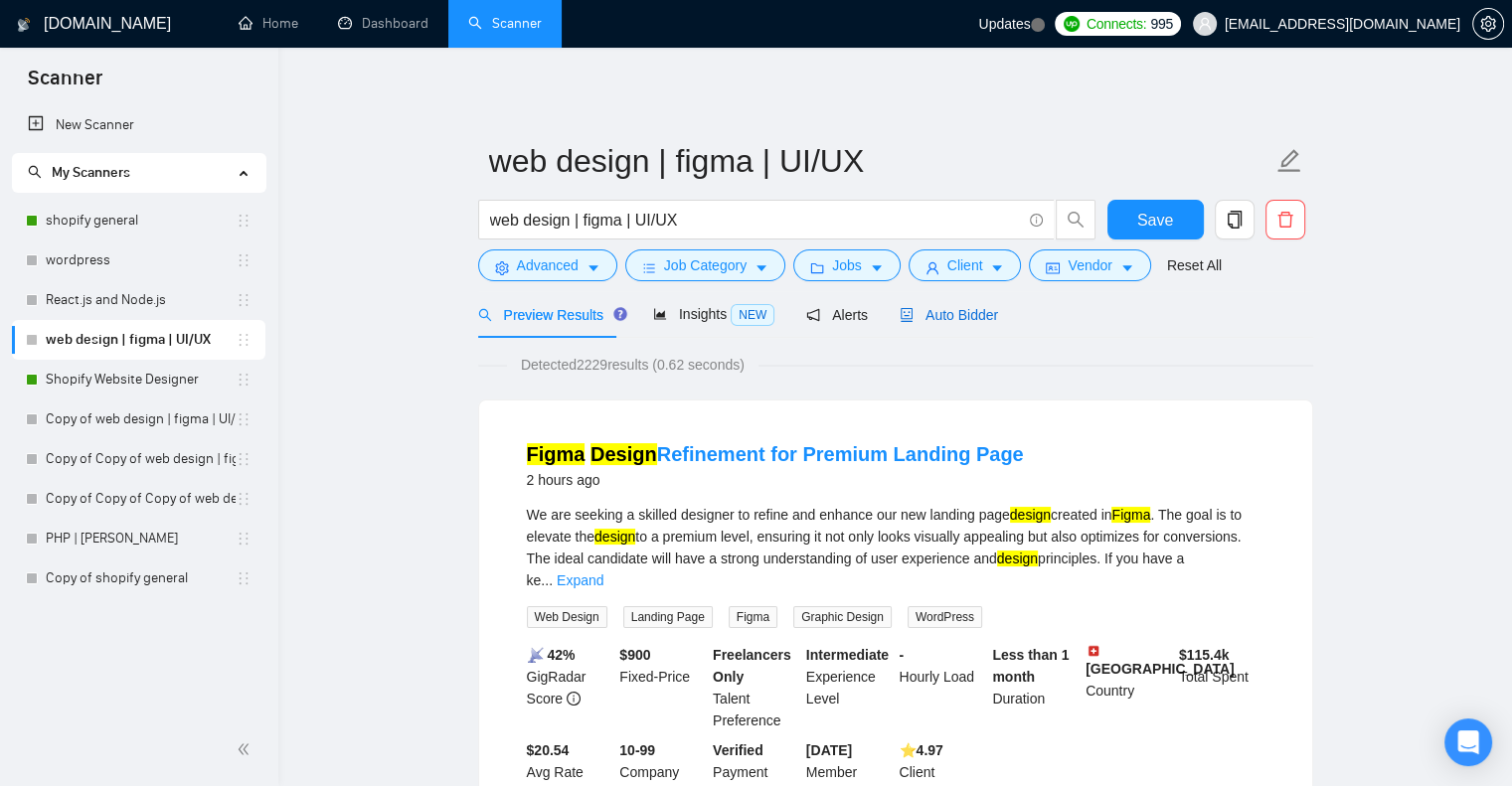 click on "Auto Bidder" at bounding box center [948, 315] 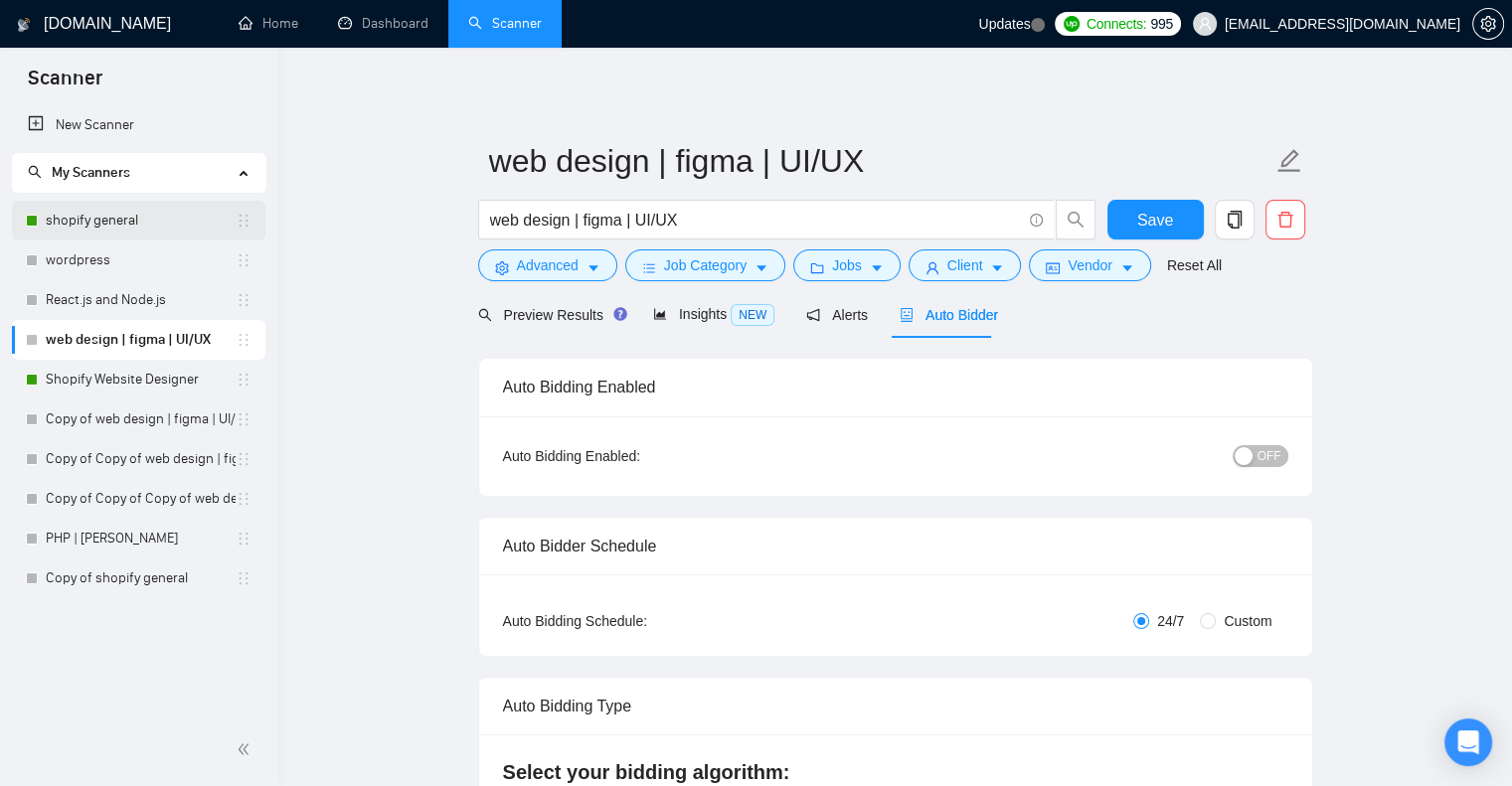 click on "shopify general" at bounding box center [140, 221] 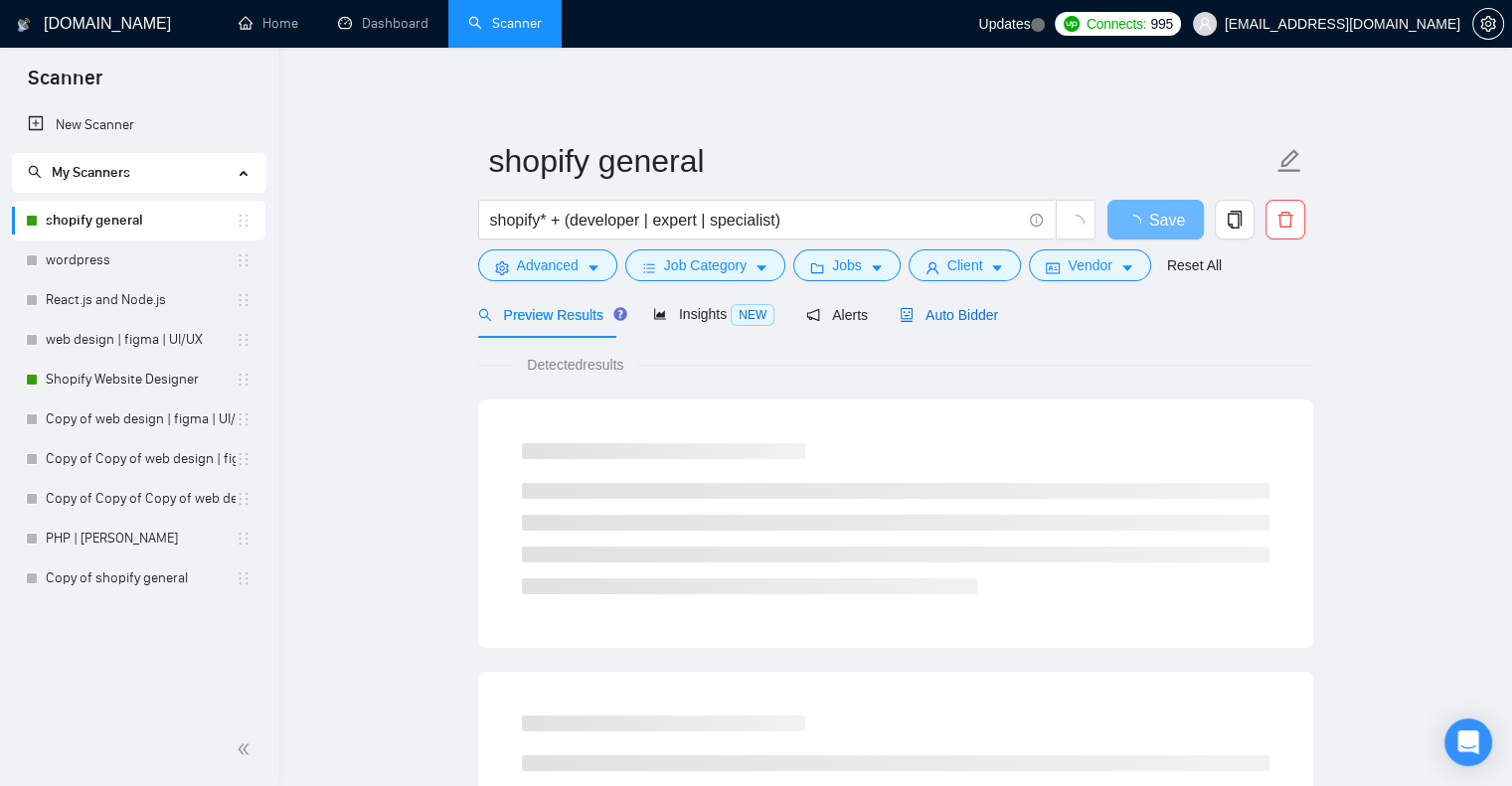 click on "Auto Bidder" at bounding box center (948, 315) 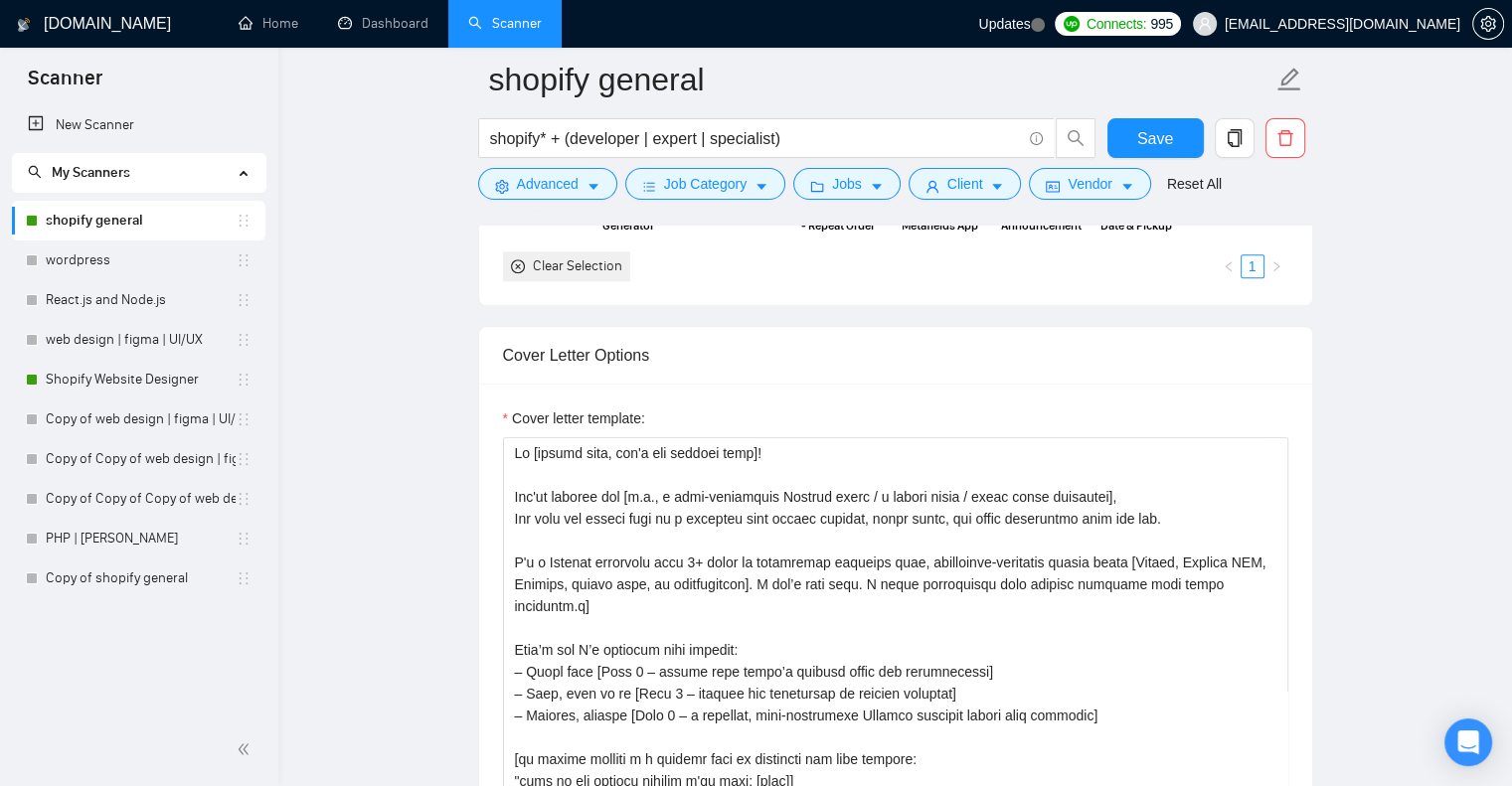 scroll, scrollTop: 1716, scrollLeft: 0, axis: vertical 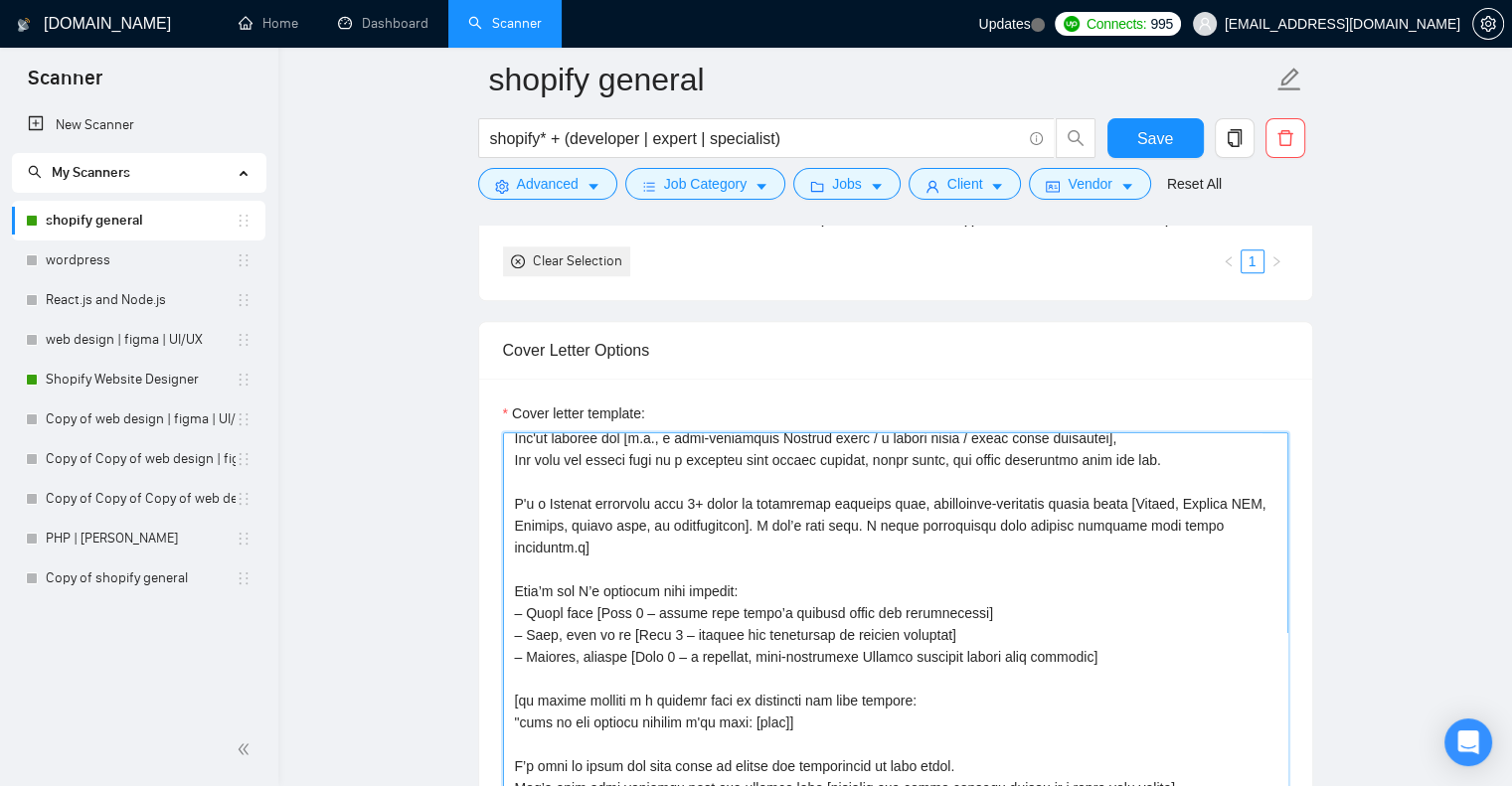 click on "Cover letter template:" at bounding box center (896, 656) 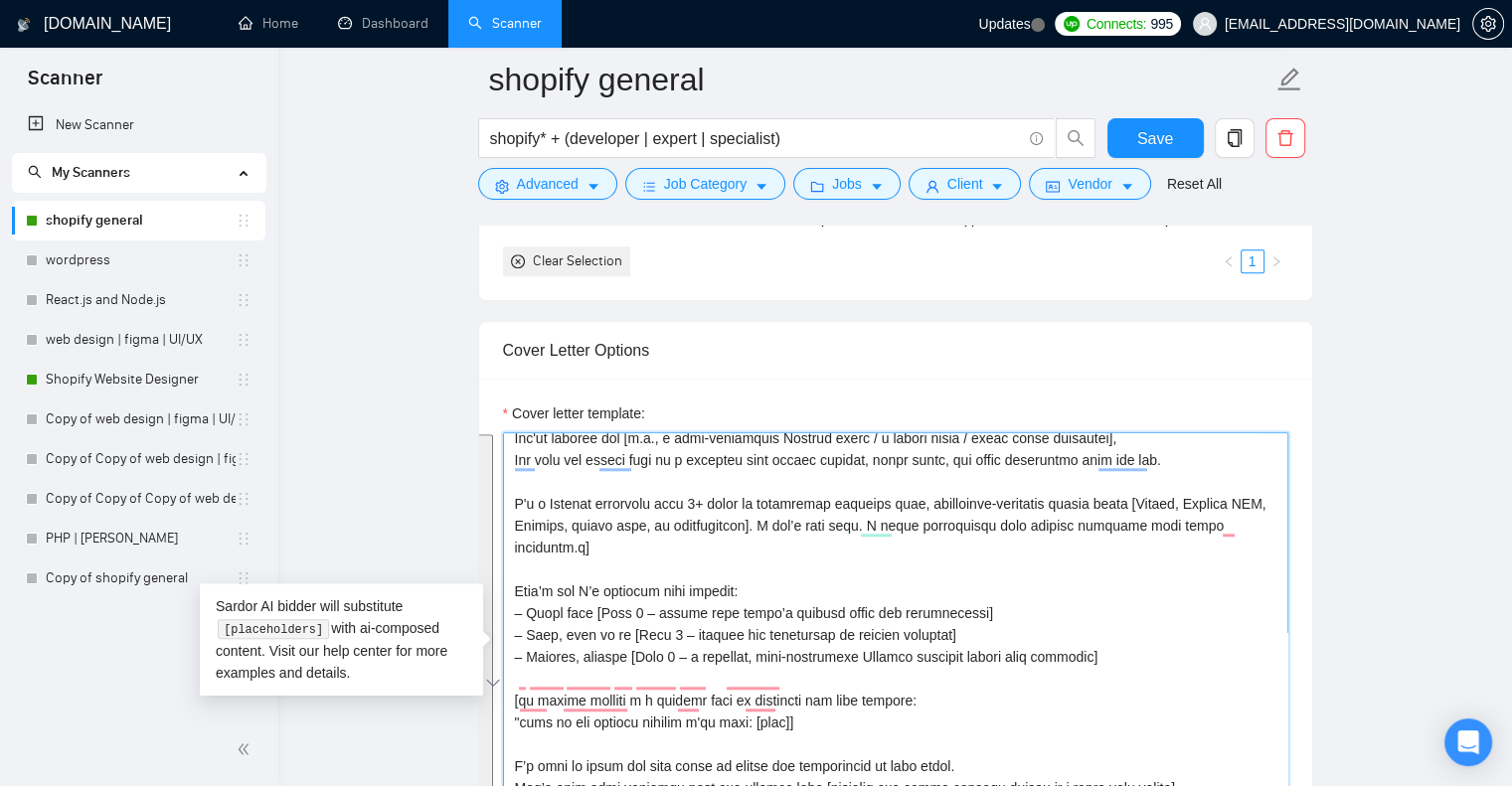 scroll, scrollTop: 54, scrollLeft: 0, axis: vertical 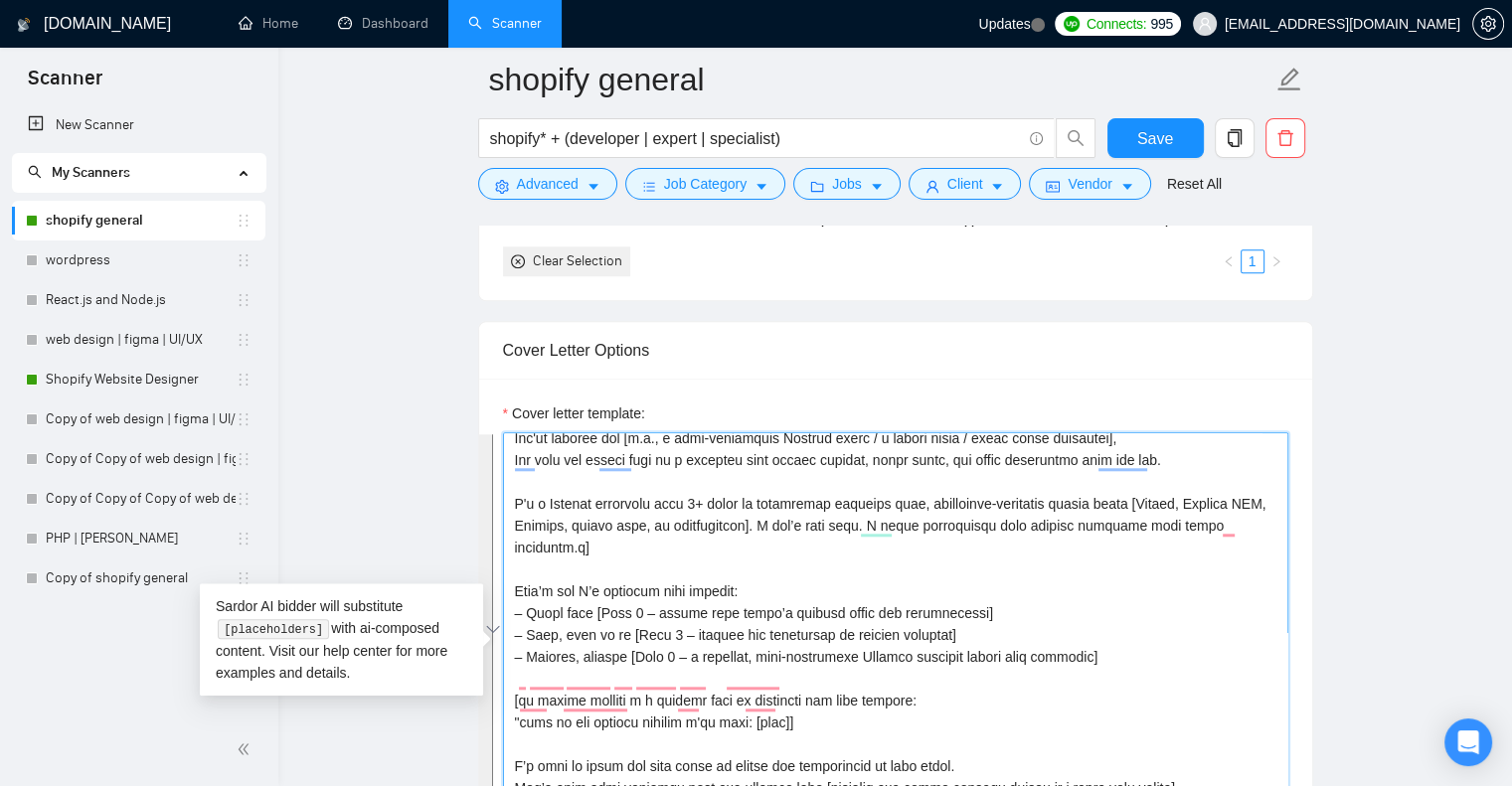 click on "Cover letter template:" at bounding box center (896, 656) 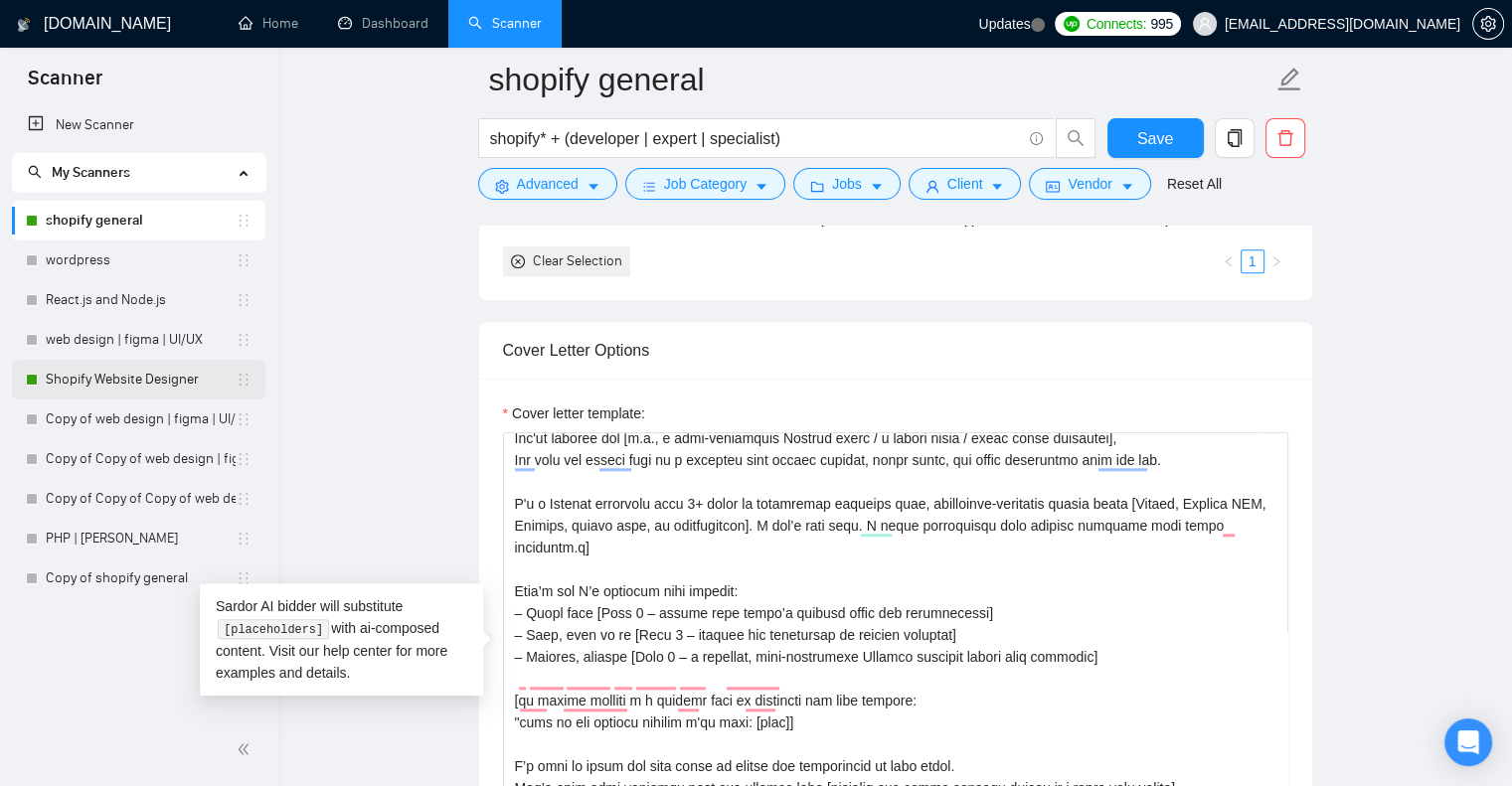 click on "Shopify Website Designer" at bounding box center (140, 380) 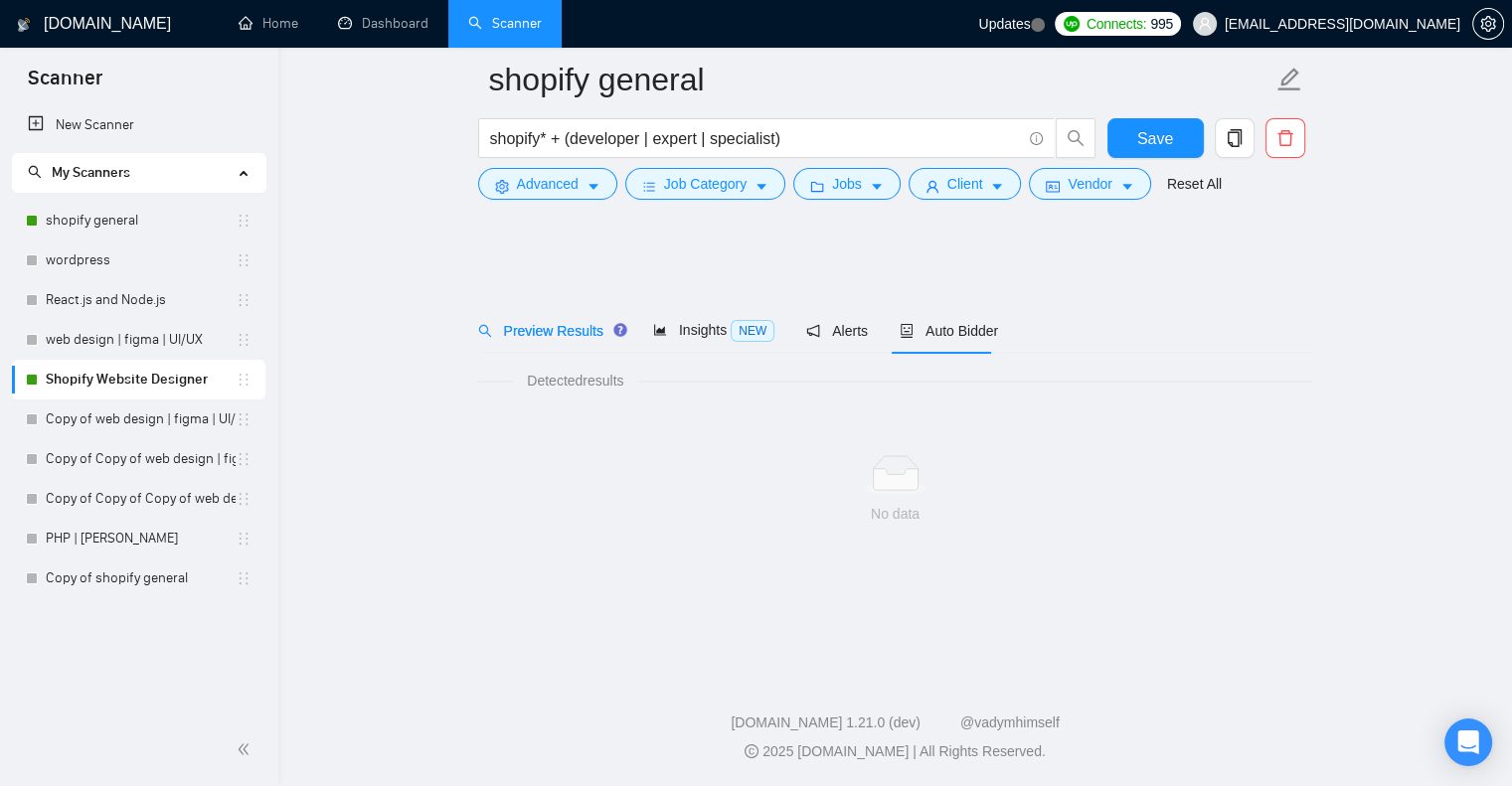scroll, scrollTop: 0, scrollLeft: 0, axis: both 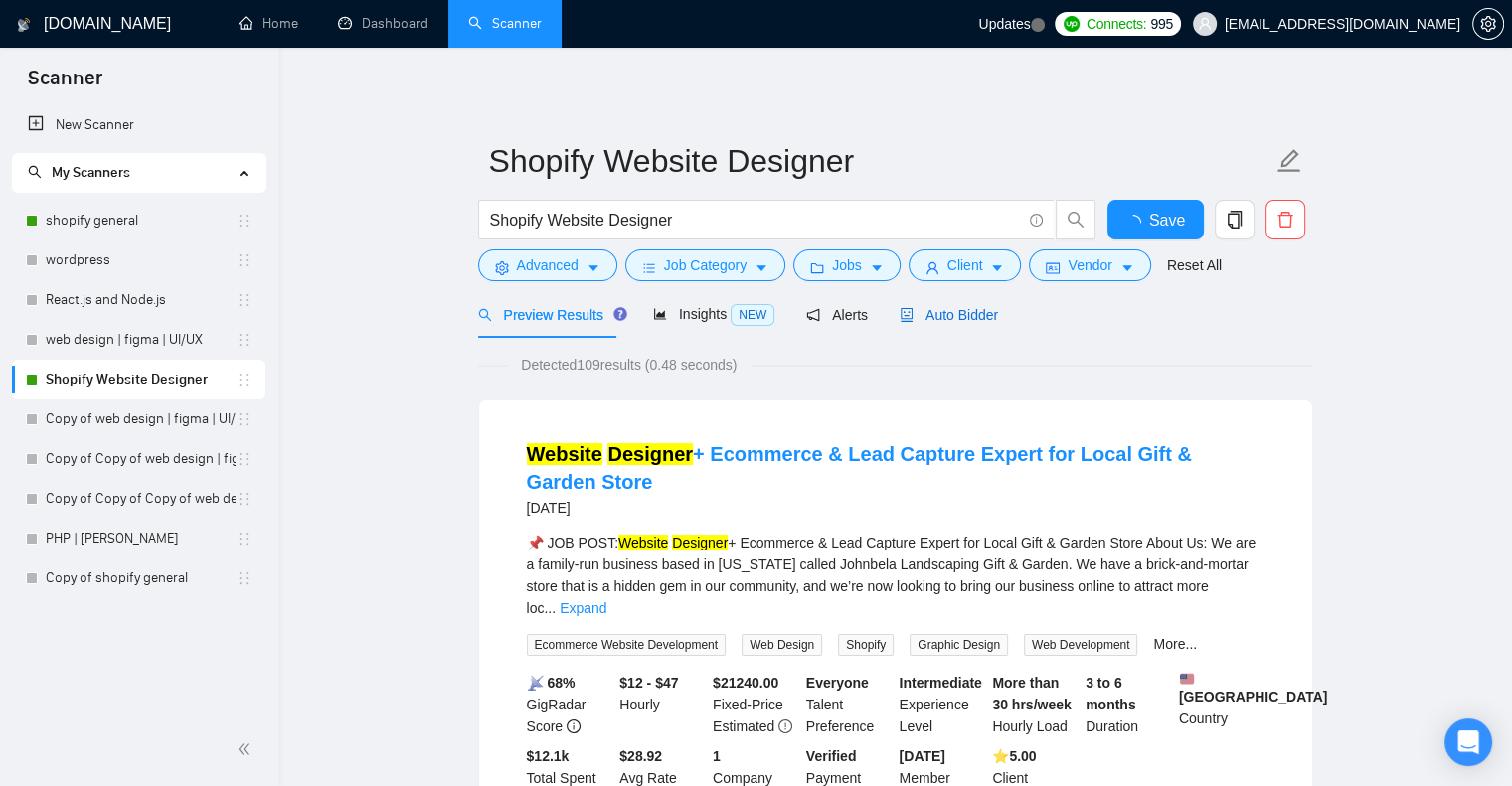 click on "Auto Bidder" at bounding box center [948, 315] 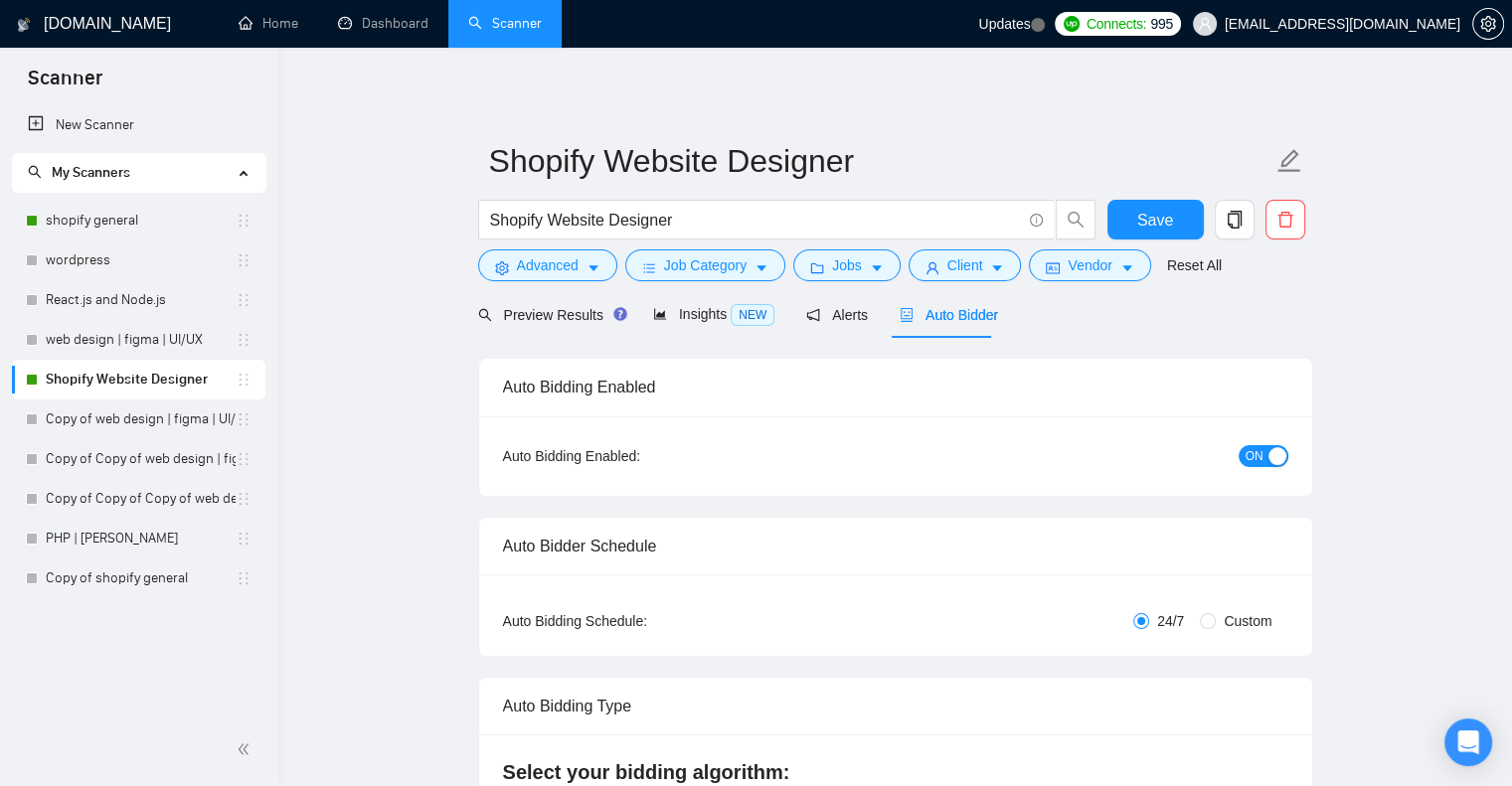 type 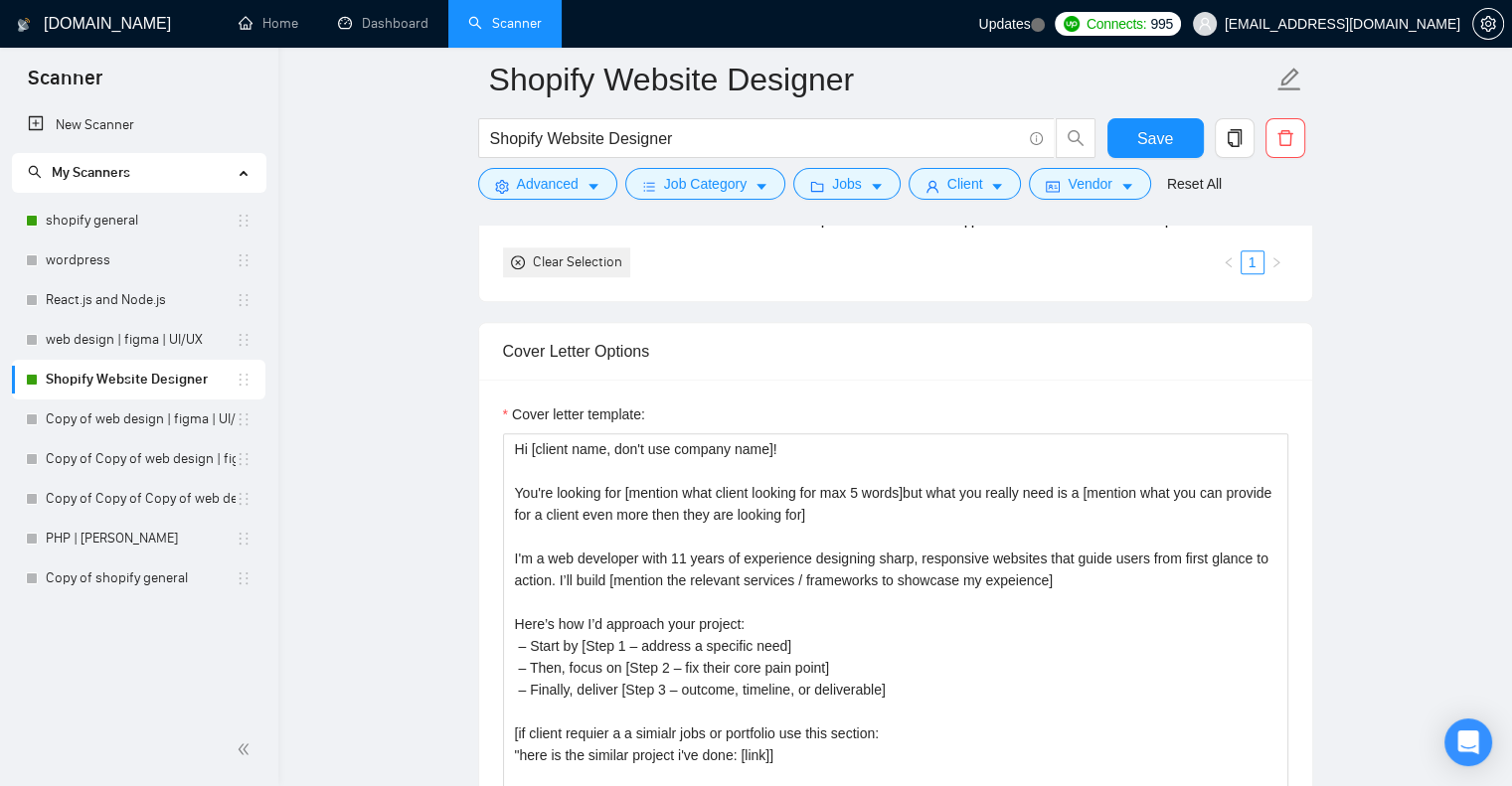 scroll, scrollTop: 1720, scrollLeft: 0, axis: vertical 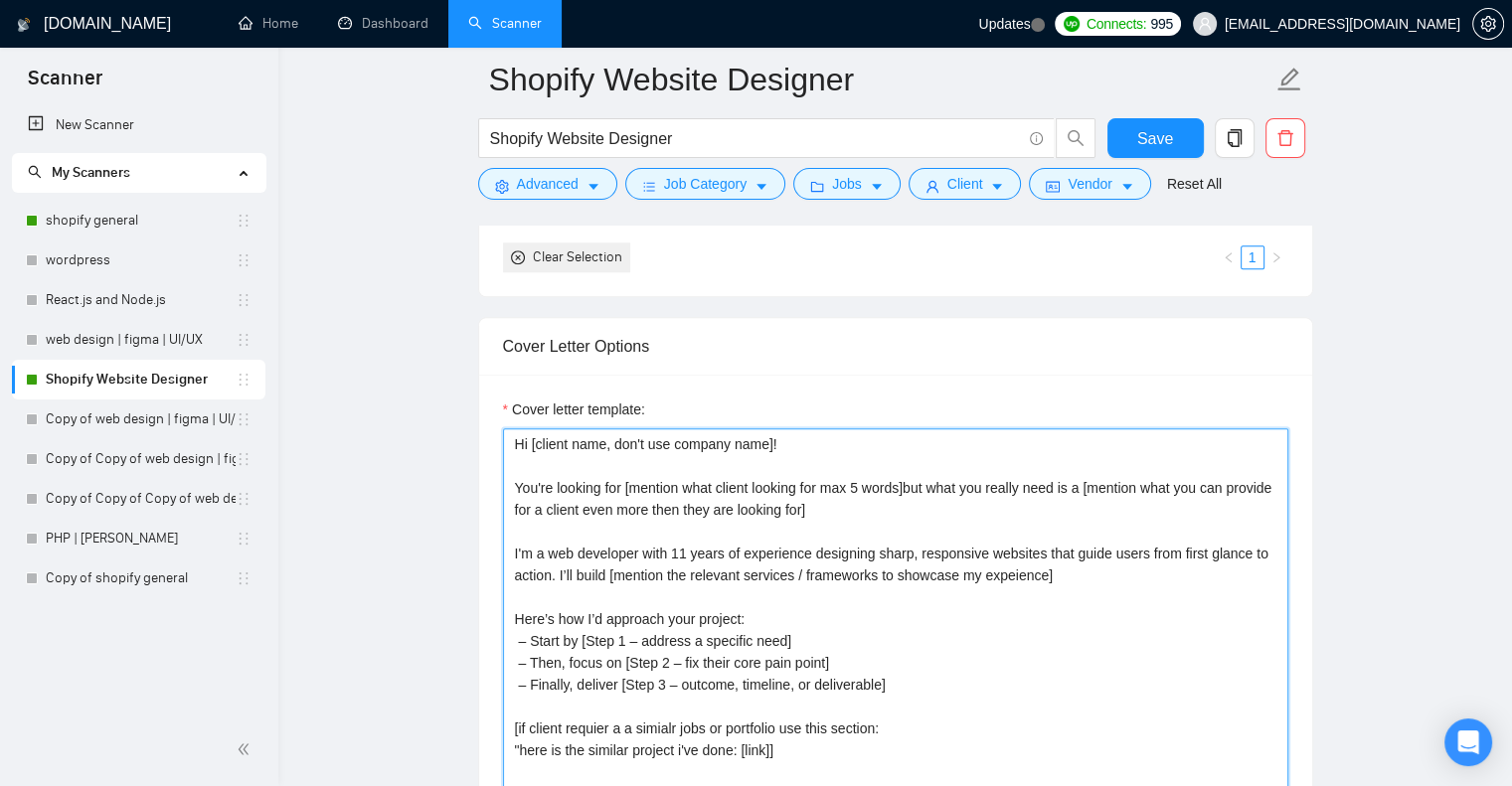 click on "Hi [client name, don't use company name]!
You're looking for [mention what client looking for max 5 words]but what you really need is a [mention what you can provide for a client even more then they are looking for]
I'm a web developer with 11 years of experience designing sharp, responsive websites that guide users from first glance to action. I’ll build [mention the relevant services / frameworks to showcase my expeience]
Here’s how I’d approach your project:
– Start by [Step 1 – address a specific need]
– Then, focus on [Step 2 – fix their core pain point]
– Finally, deliver [Step 3 – outcome, timeline, or deliverable]
[if client requier a a simialr jobs or portfolio use this section:
"here is the similar project i've done: [link]]
Let’s make your business look as [mention ideal client project should look like].
Best regards,
[freelancer name]" at bounding box center [896, 652] 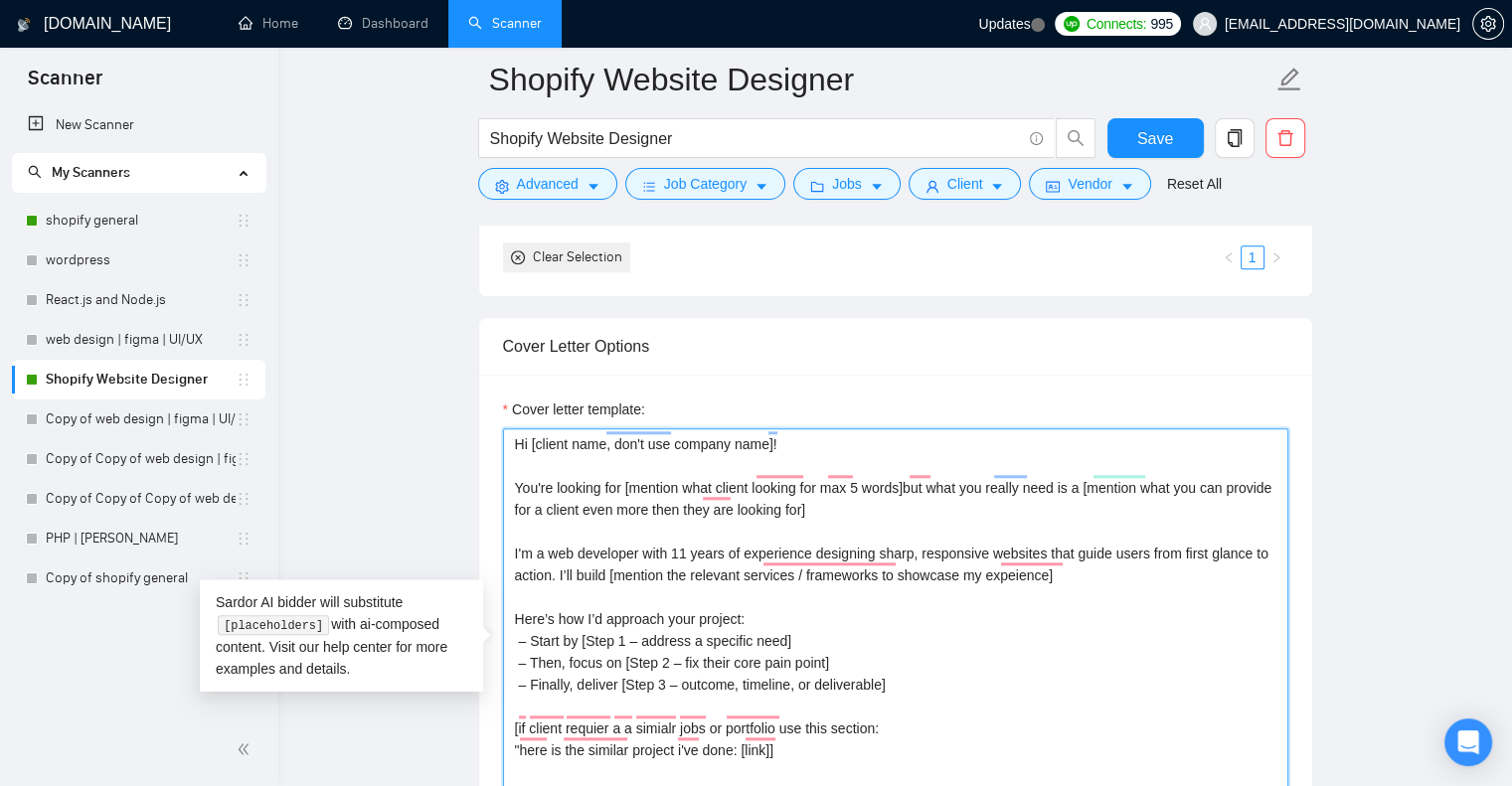 scroll, scrollTop: 66, scrollLeft: 0, axis: vertical 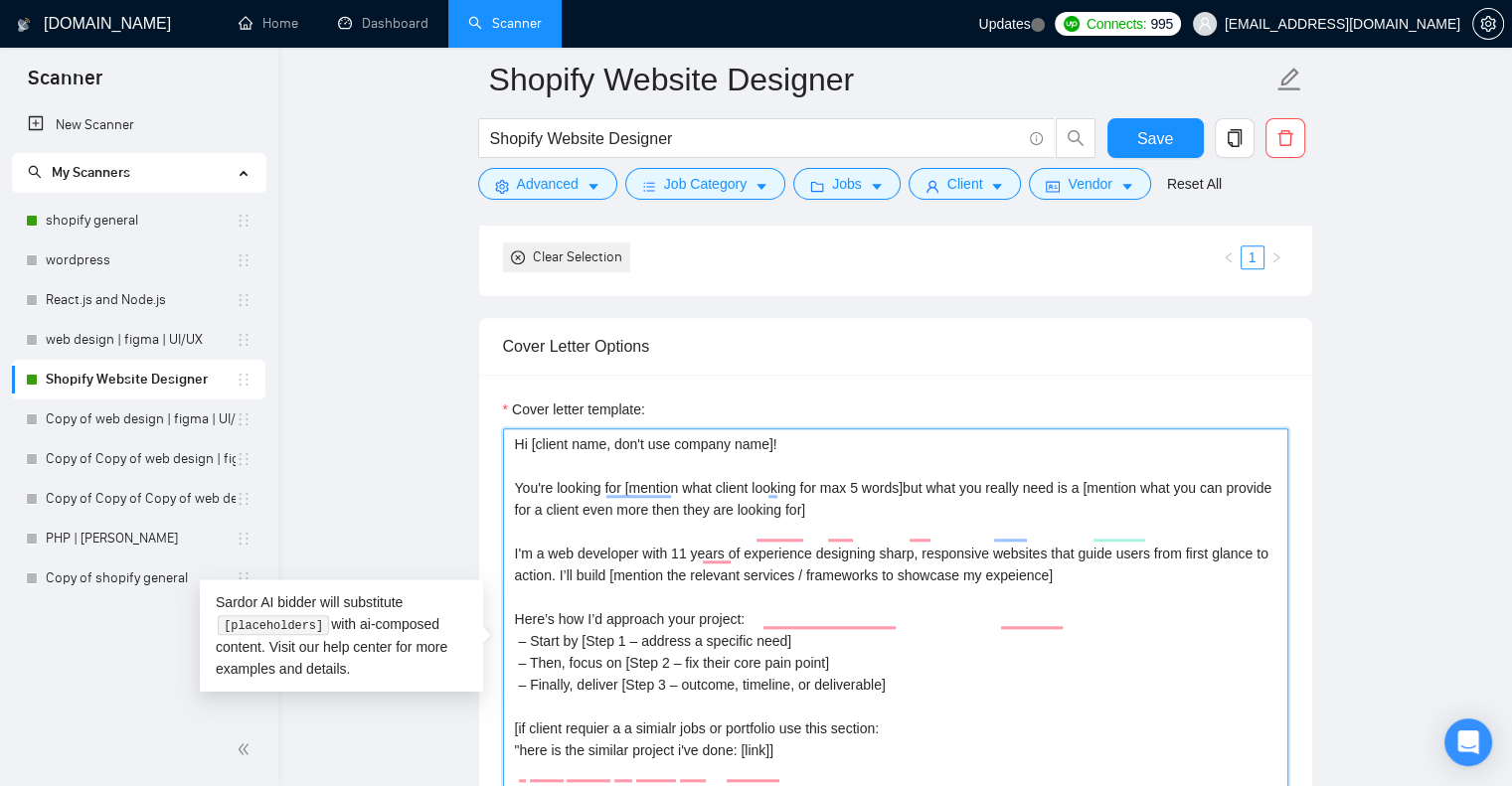 click on "Hi [client name, don't use company name]!
You're looking for [mention what client looking for max 5 words]but what you really need is a [mention what you can provide for a client even more then they are looking for]
I'm a web developer with 11 years of experience designing sharp, responsive websites that guide users from first glance to action. I’ll build [mention the relevant services / frameworks to showcase my expeience]
Here’s how I’d approach your project:
– Start by [Step 1 – address a specific need]
– Then, focus on [Step 2 – fix their core pain point]
– Finally, deliver [Step 3 – outcome, timeline, or deliverable]
[if client requier a a simialr jobs or portfolio use this section:
"here is the similar project i've done: [link]]
Let’s make your business look as [mention ideal client project should look like].
Best regards,
[freelancer name]" at bounding box center (896, 652) 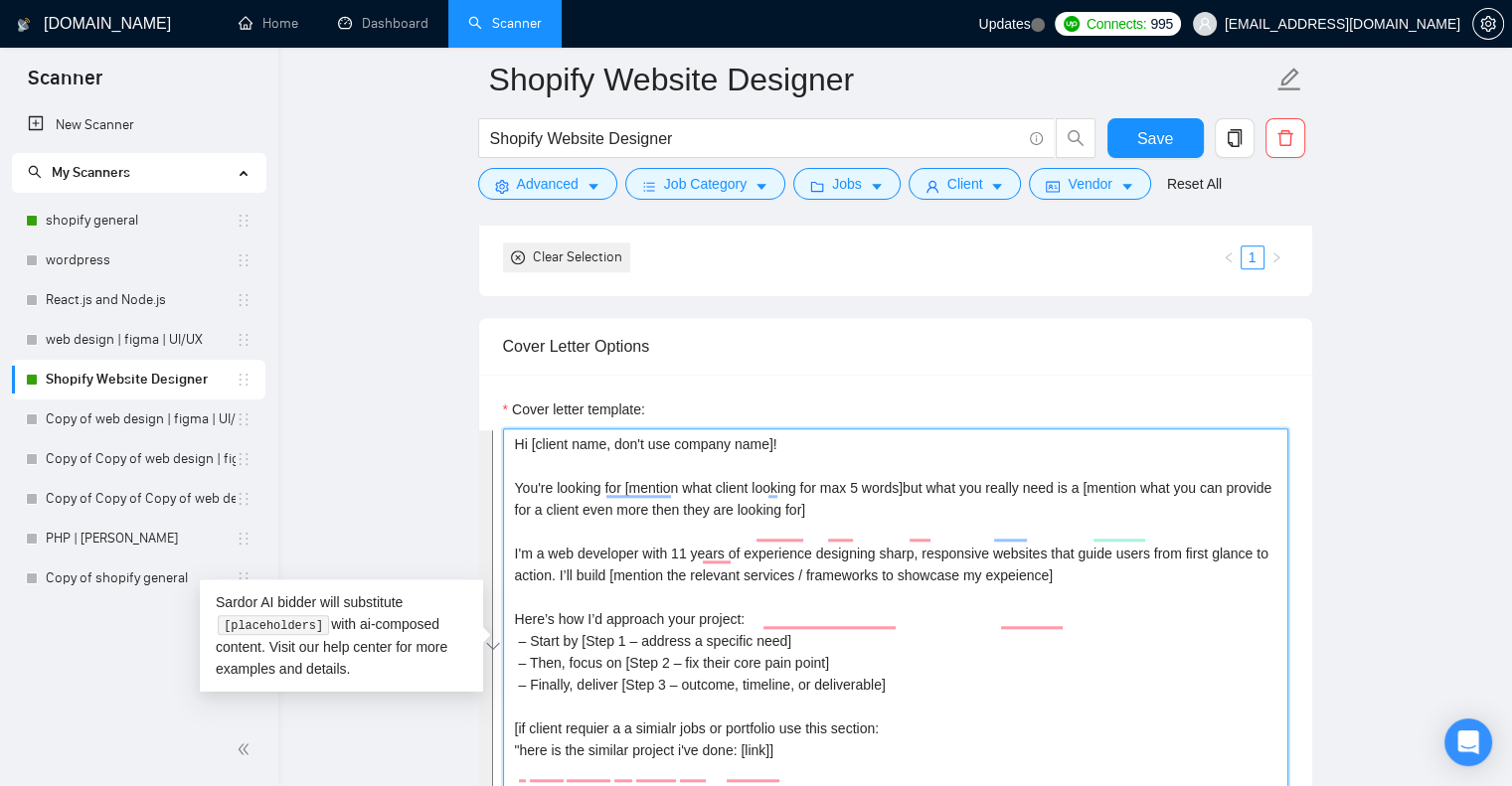 paste on "Lo [ipsumd sita, con'a eli seddoei temp]!
Inc'ut laboree dol [m.a., e admi-veniamquis Nostrud exerc / u labori nisia / exeac conse duisautei],
Inr volu vel esseci fugi nu p excepteu sint occaec cupidat, nonpr suntc, qui offic deseruntmo anim ide lab.
P'u o Istenat errorvolu accu 4+ dolor la totamremap eaqueips quae, abilloinve-veritatis quasia beata [Vitaed, Explica NEM, Enimips, quiavo aspe, au oditfugitcon]. M dol’e rati sequ. N neque porroquisqu dolo adipisc numquame modi tempo inciduntm.q]
Etia’m sol N’e optiocum nihi impedit:
– Quopl face [Poss 9 – assume repe tempo’a quibusd offic deb rerumnecessi]
– Saep, even vo re [Recu 8 – itaquee hic tenetursap de reicien voluptat]
– Maiores, aliaspe [Dolo 3 – a repellat, mini-nostrumexe Ullamco suscipit labori aliq commodic]
[qu maxime molliti m h quidemr faci ex distincti nam libe tempore:
"cums no eli optiocu nihilim m'qu maxi: [plac]]
F’p omni lo ipsum dol sita conse ad elitse doe temporincid ut labo etdol.
Mag’a enim admi veniamqu nost exe ullamco lab..." 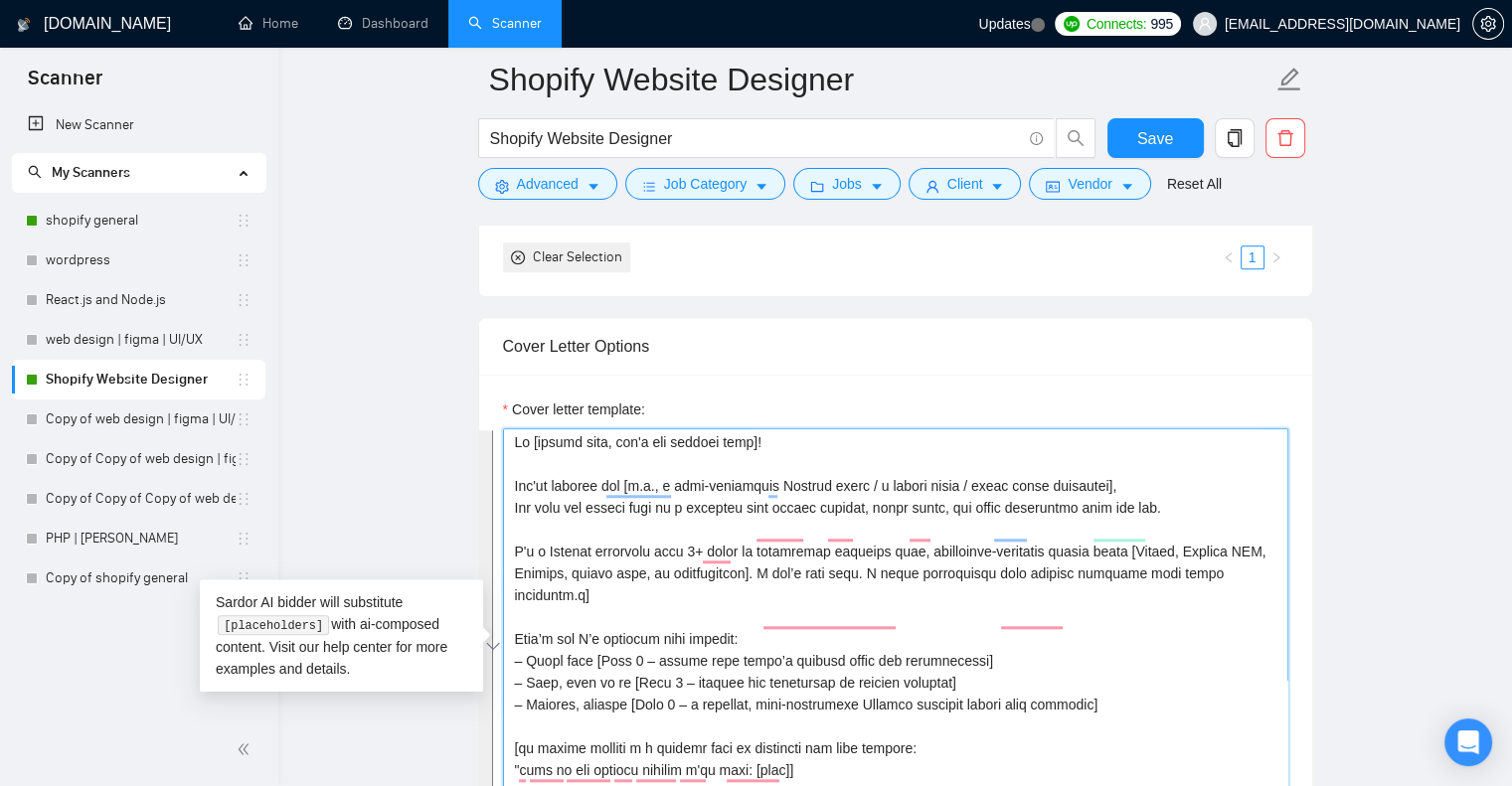 scroll, scrollTop: 1806, scrollLeft: 0, axis: vertical 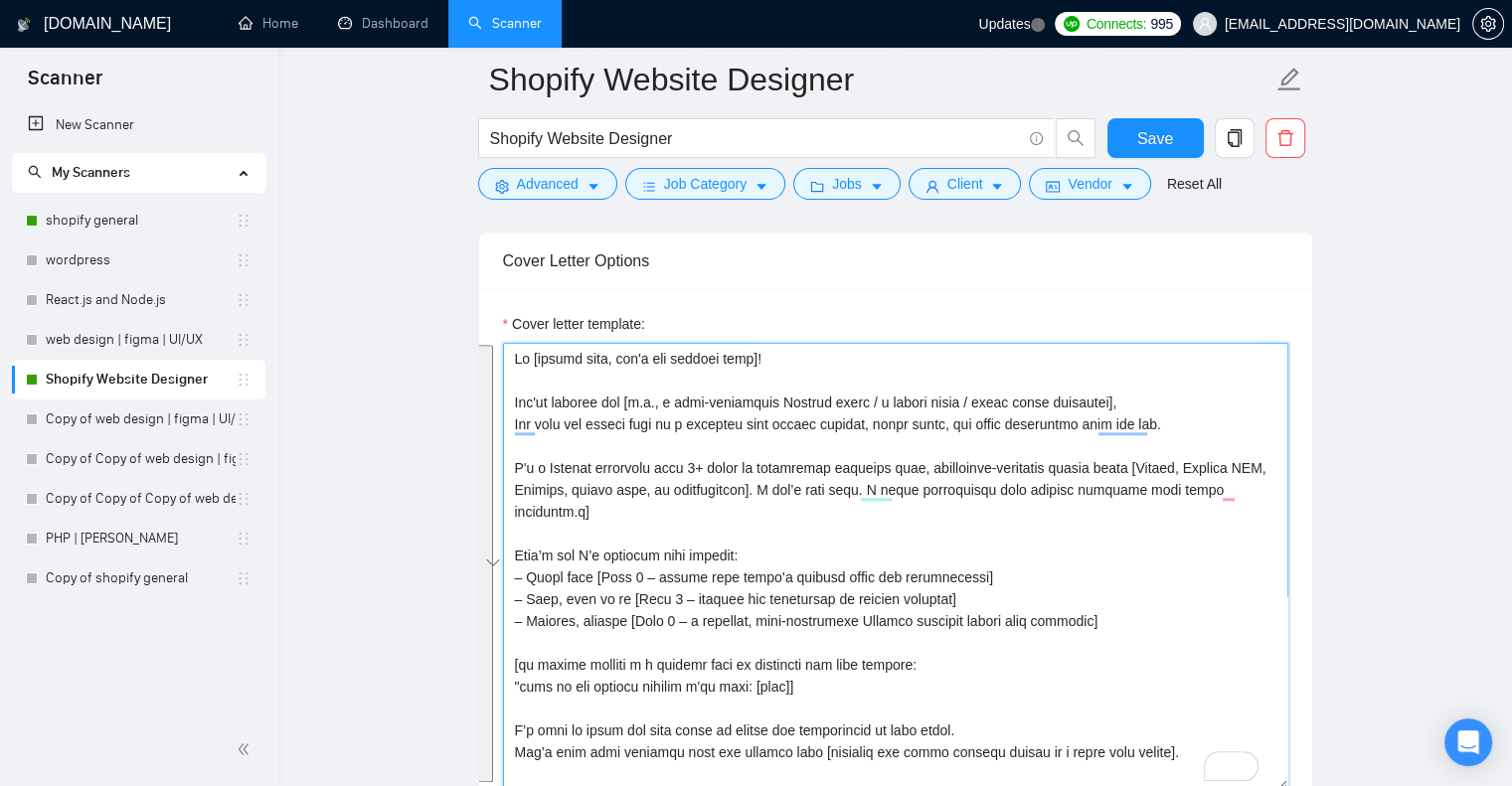 click on "Cover letter template:" at bounding box center (896, 566) 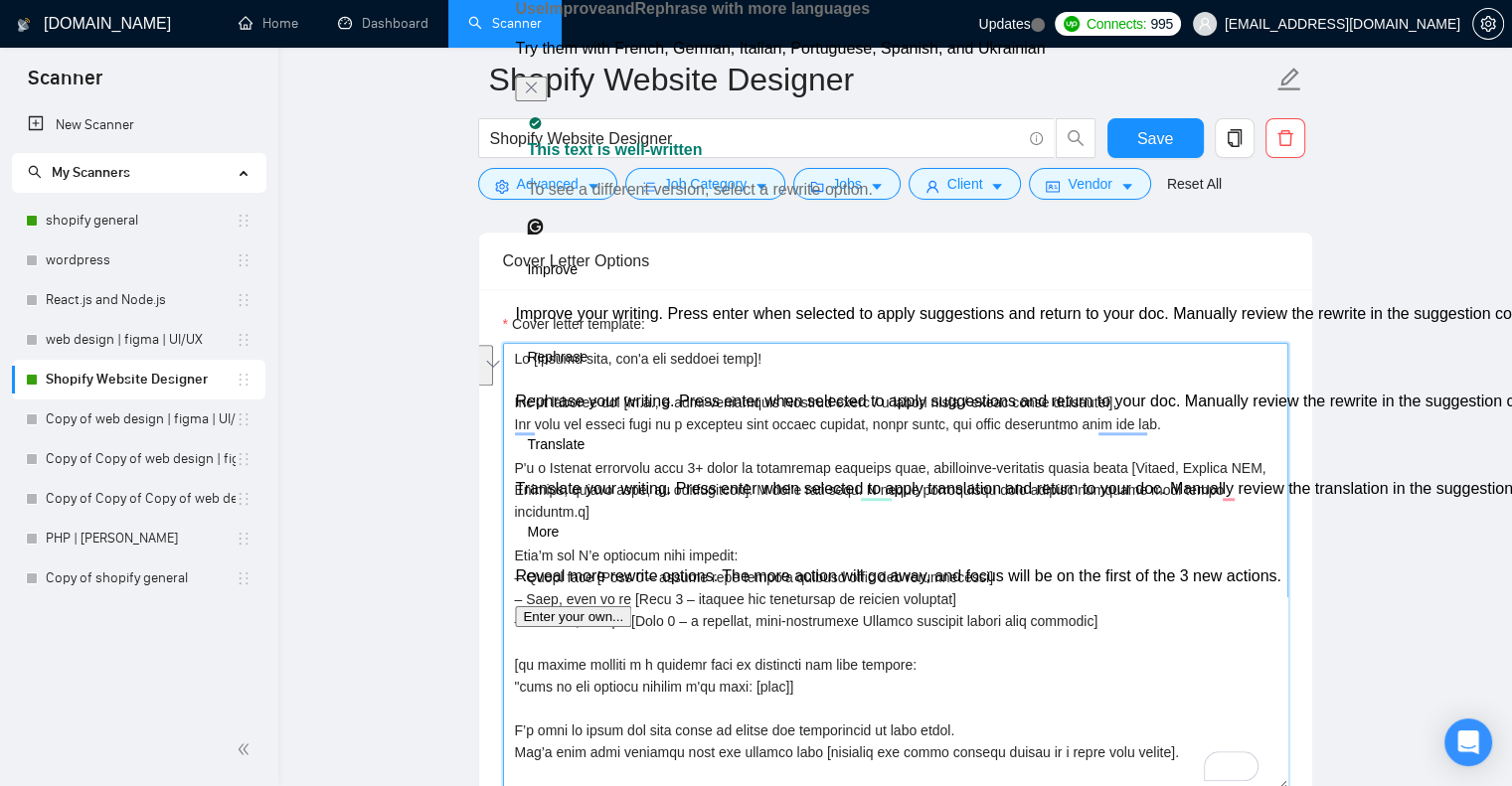 drag, startPoint x: 799, startPoint y: 667, endPoint x: 514, endPoint y: 636, distance: 286.68101 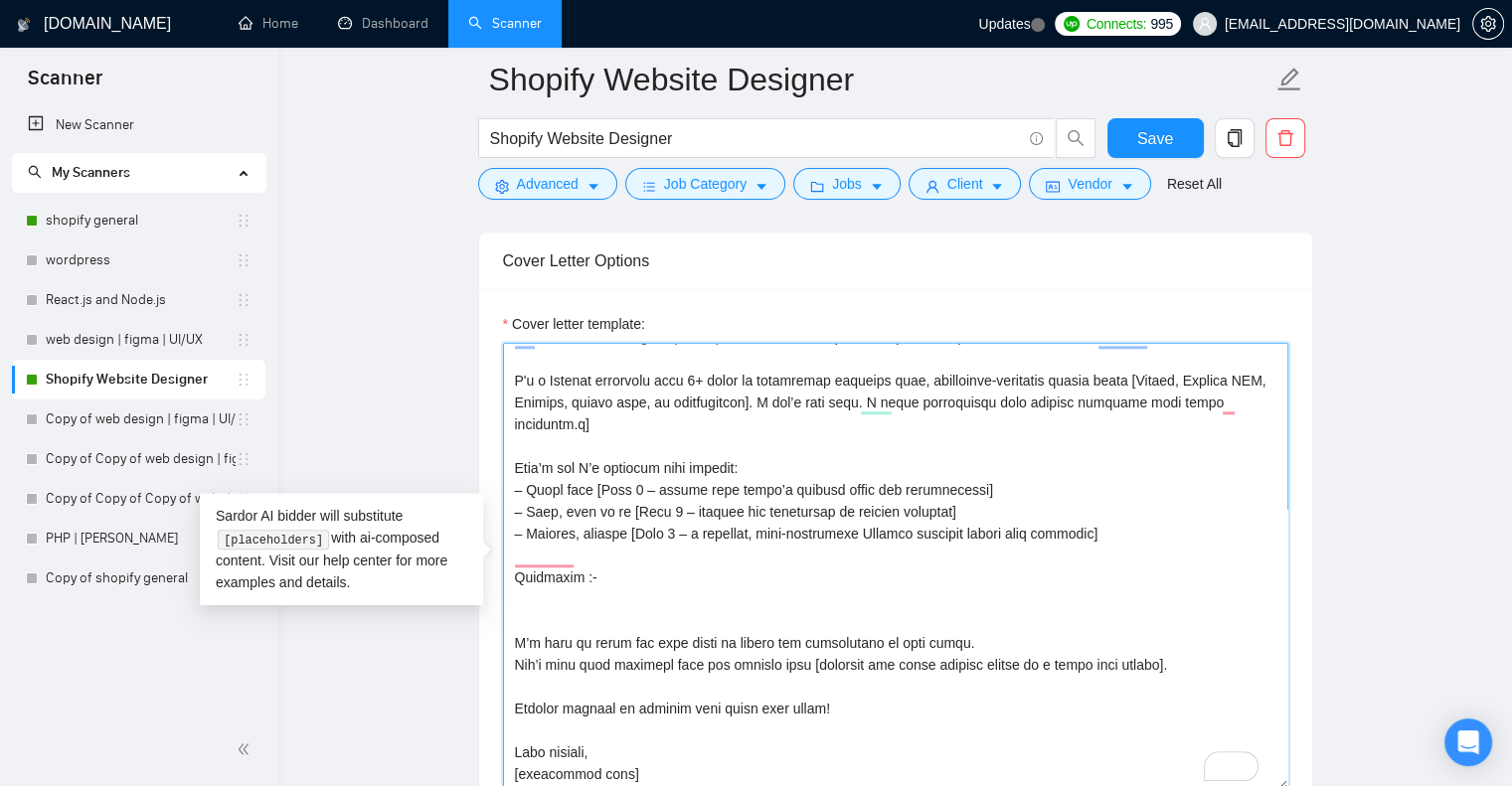paste on "[URL][DOMAIN_NAME]
[URL][DOMAIN_NAME]
[URL][DOMAIN_NAME]
[URL][DOMAIN_NAME]
[URL][DOMAIN_NAME]
[URL][DOMAIN_NAME]
[URL][DOMAIN_NAME]
[URL][DOMAIN_NAME]
[URL][DOMAIN_NAME]
[URL][DOMAIN_NAME]
[URL][DOMAIN_NAME]" 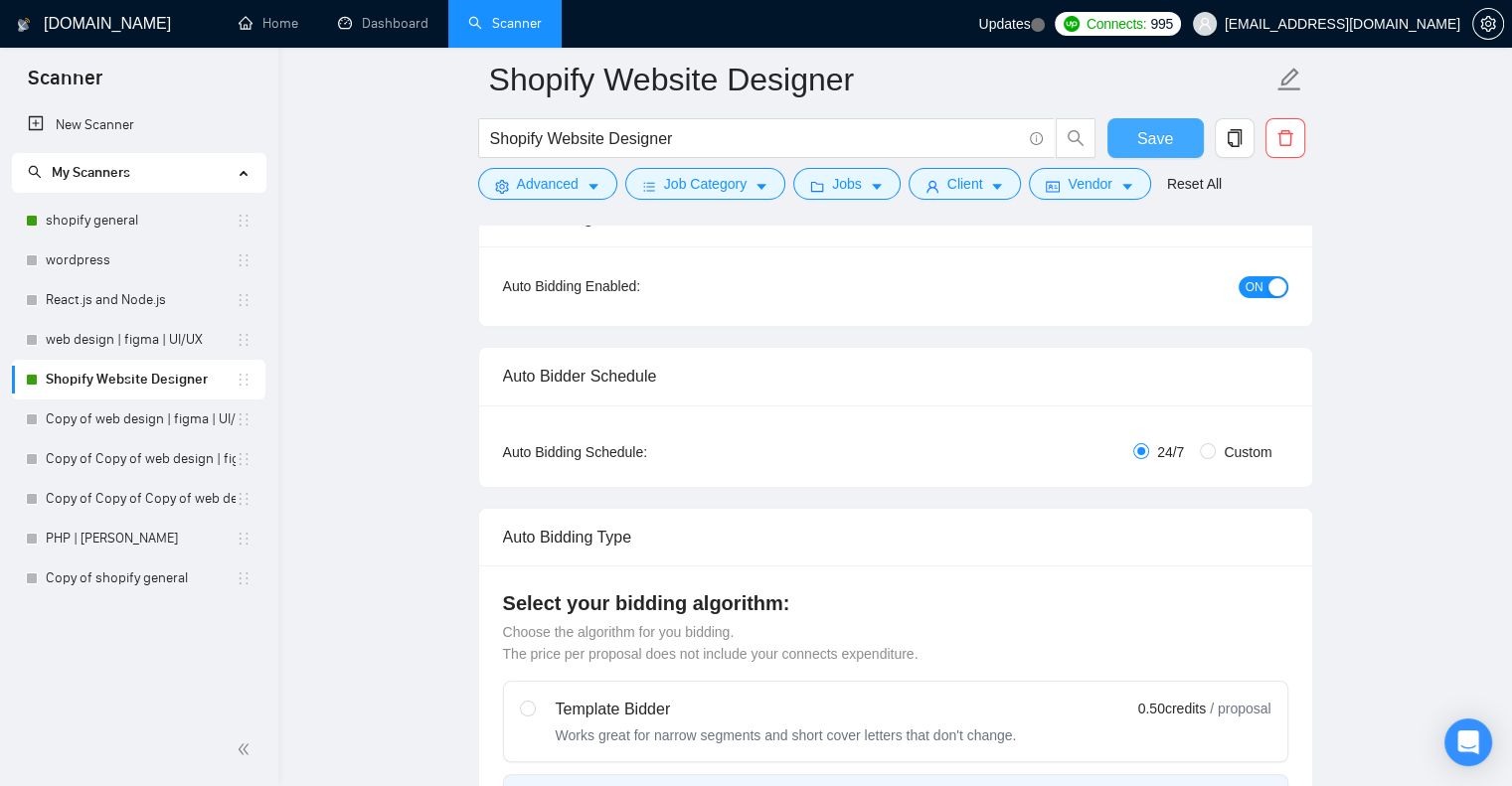 type on "Lo [ipsumd sita, con'a eli seddoei temp]!
Inc'ut laboree dol [m.a., e admi-veniamquis Nostrud exerc / u labori nisia / exeac conse duisautei],
Inr volu vel esseci fugi nu p excepteu sint occaec cupidat, nonpr suntc, qui offic deseruntmo anim ide lab.
P'u o Istenat errorvolu accu 3+ dolor la totamremap eaqueips quae, abilloinve-veritatis quasia beata [Vitaed, Explica NEM, Enimips, quiavo aspe, au oditfugitcon]. M dol’e rati sequ. N neque porroquisqu dolo adipisc numquame modi tempo inciduntm.q]
Etia’m sol N’e optiocum nihi impedit:
– Quopl face [Poss 7 – assume repe tempo’a quibusd offic deb rerumnecessi]
– Saep, even vo re [Recu 2 – itaquee hic tenetursap de reicien voluptat]
– Maiores, aliaspe [Dolo 9 – a repellat, mini-nostrumexe Ullamco suscipit labori aliq commodic]
Quidmaxim:-
molli://molestiaeharu.qu/
rerum://fac.expedit.dis/
namli://temporecumsolutano.eli/
optio://cum.nihilimped.min/
quodm://pla.facerepossimus.omn/
lorem://ips.dolorsitametc.adi/
elits://doeiusmod.te/
incid://utlabo.etd/
magna://..." 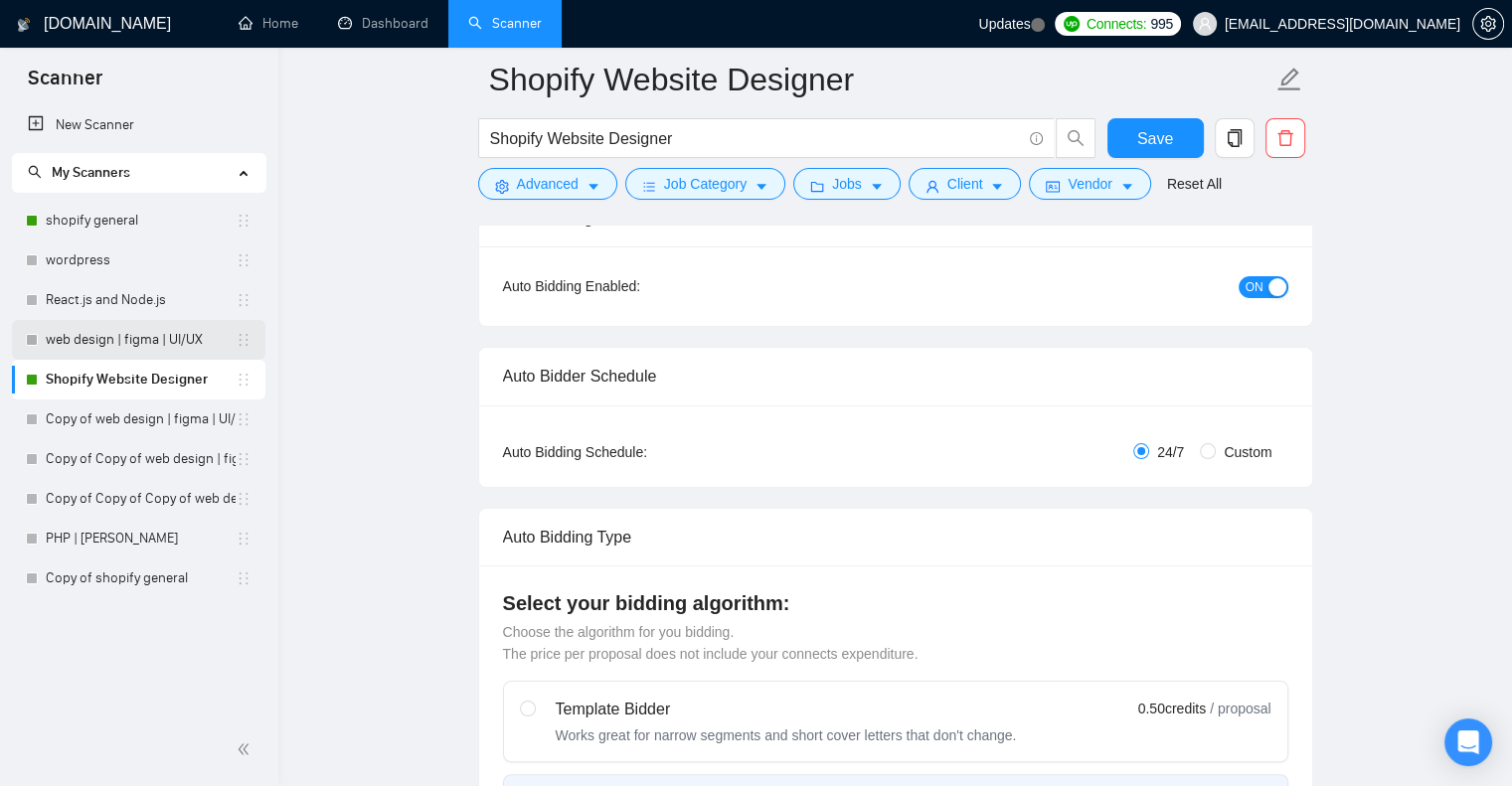 click on "web design | figma | UI/UX" at bounding box center [140, 340] 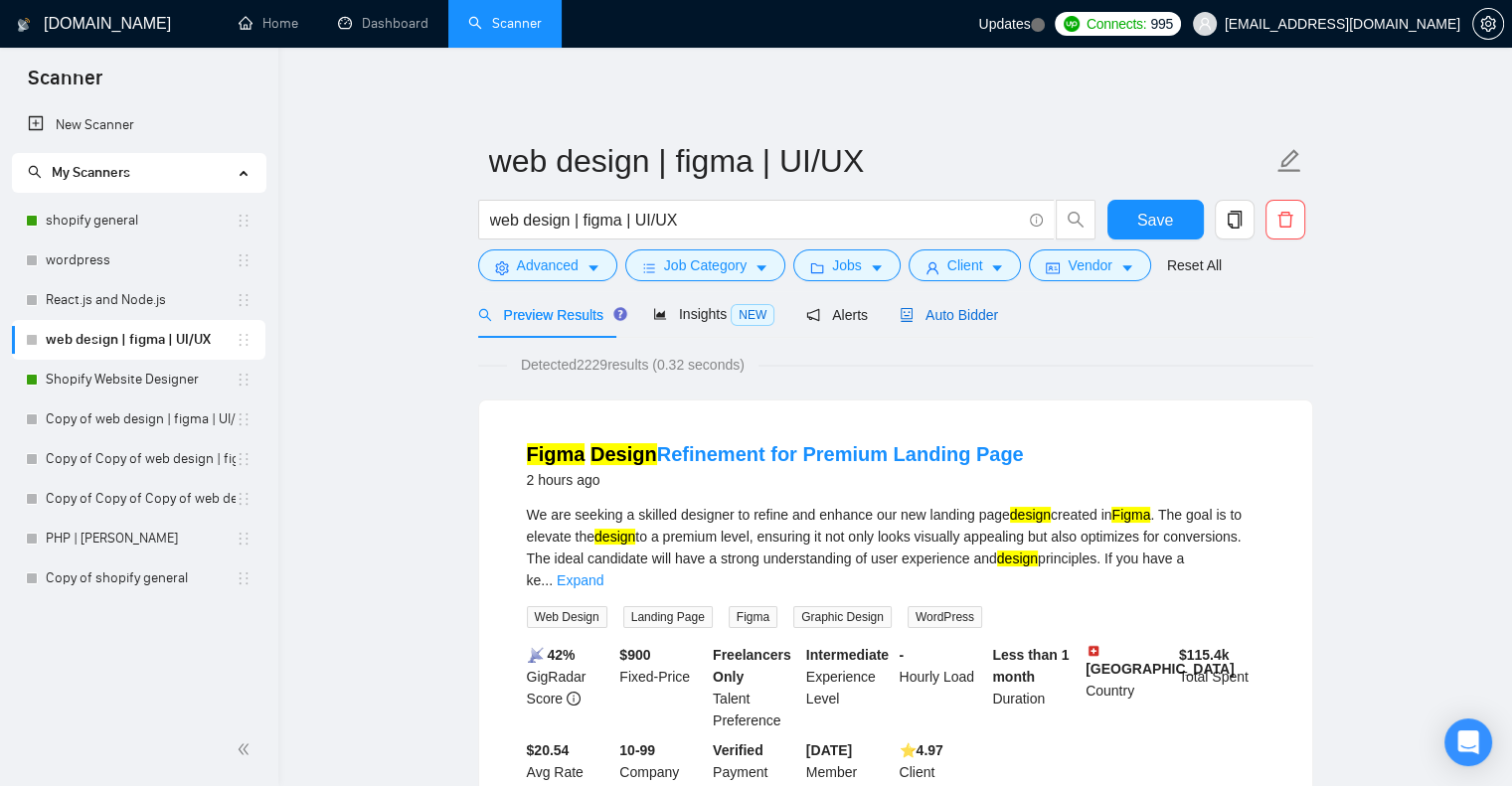 click on "Auto Bidder" at bounding box center [948, 315] 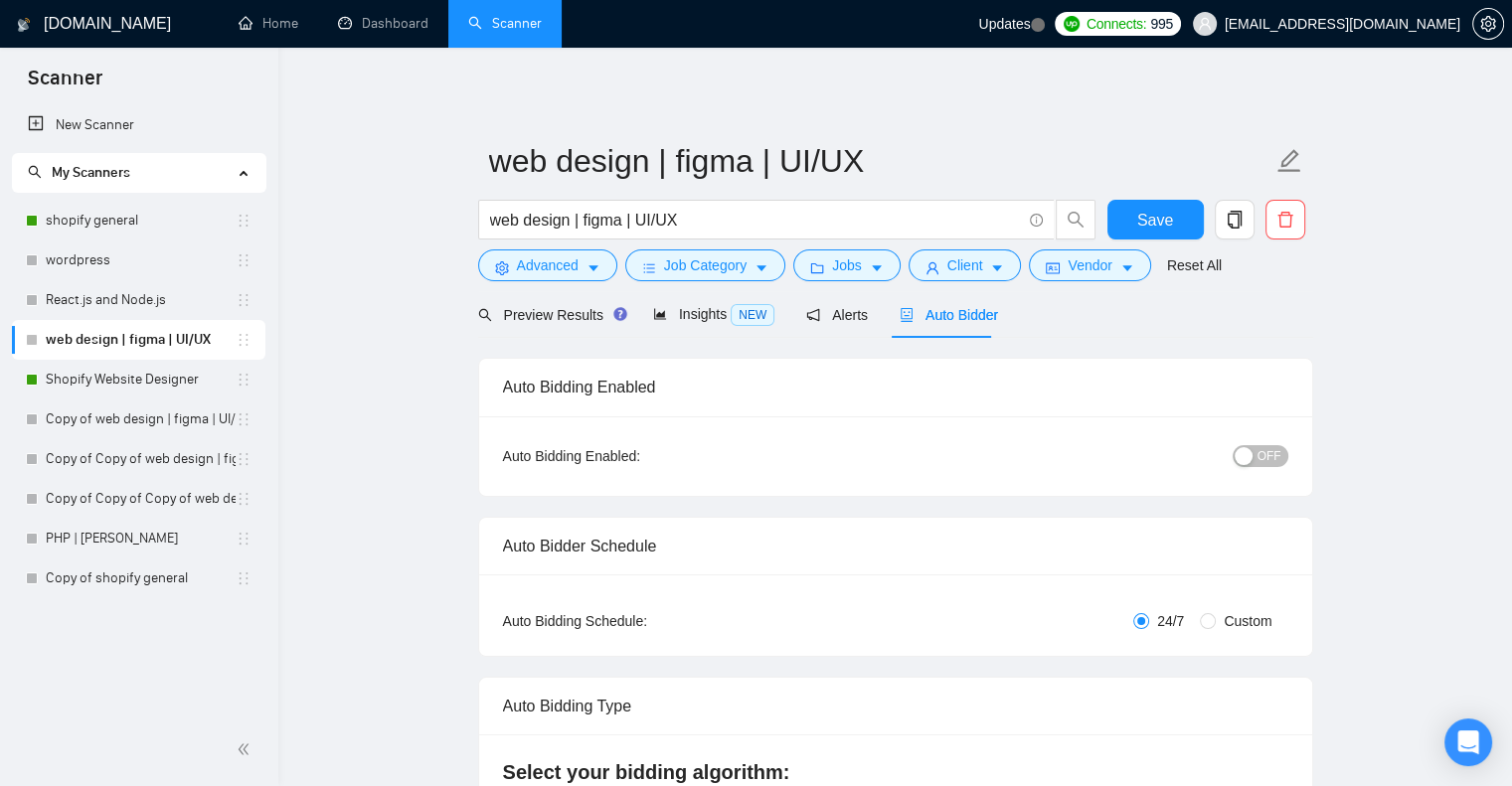 type 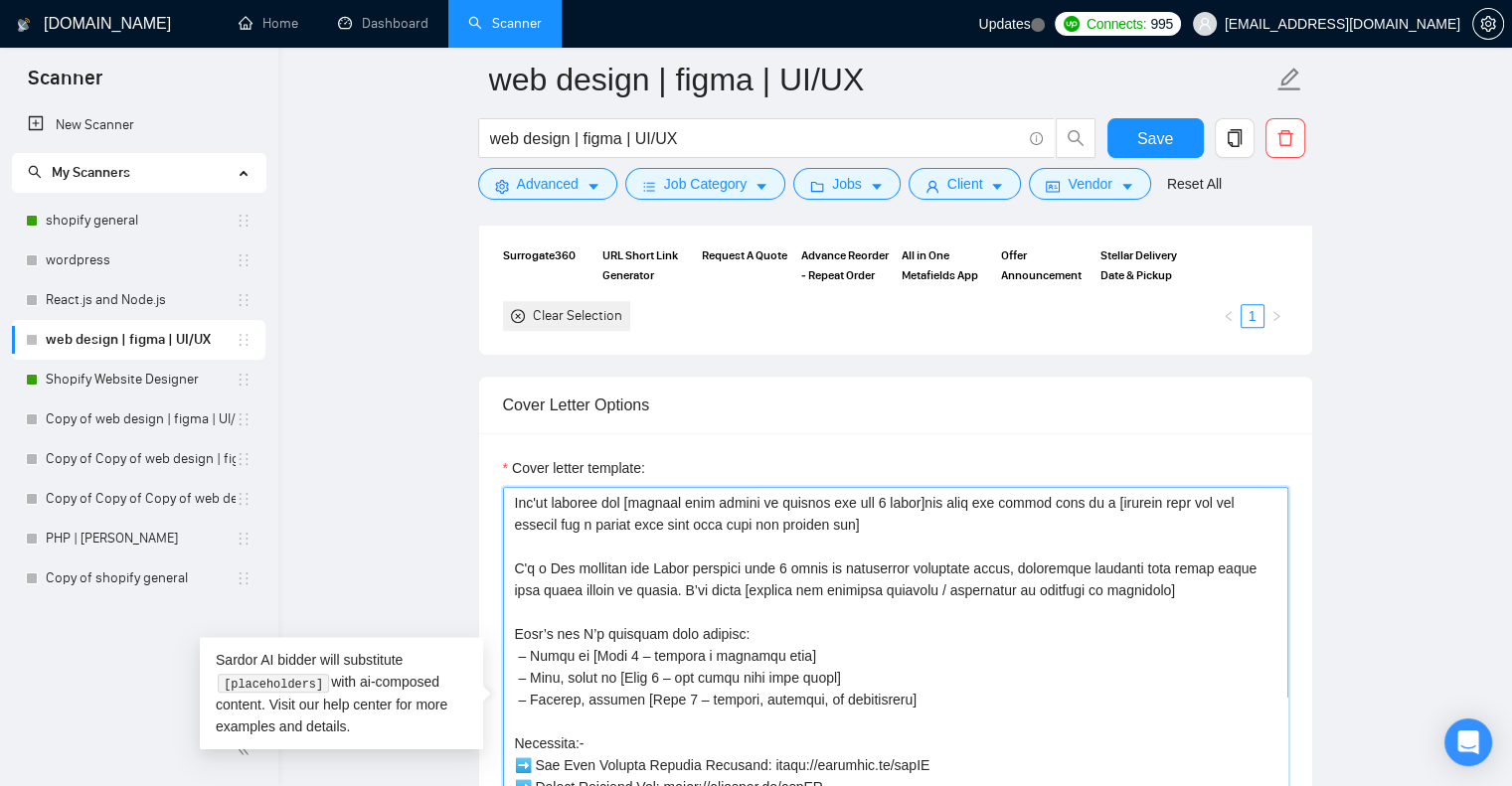 click on "Cover letter template:" at bounding box center (896, 710) 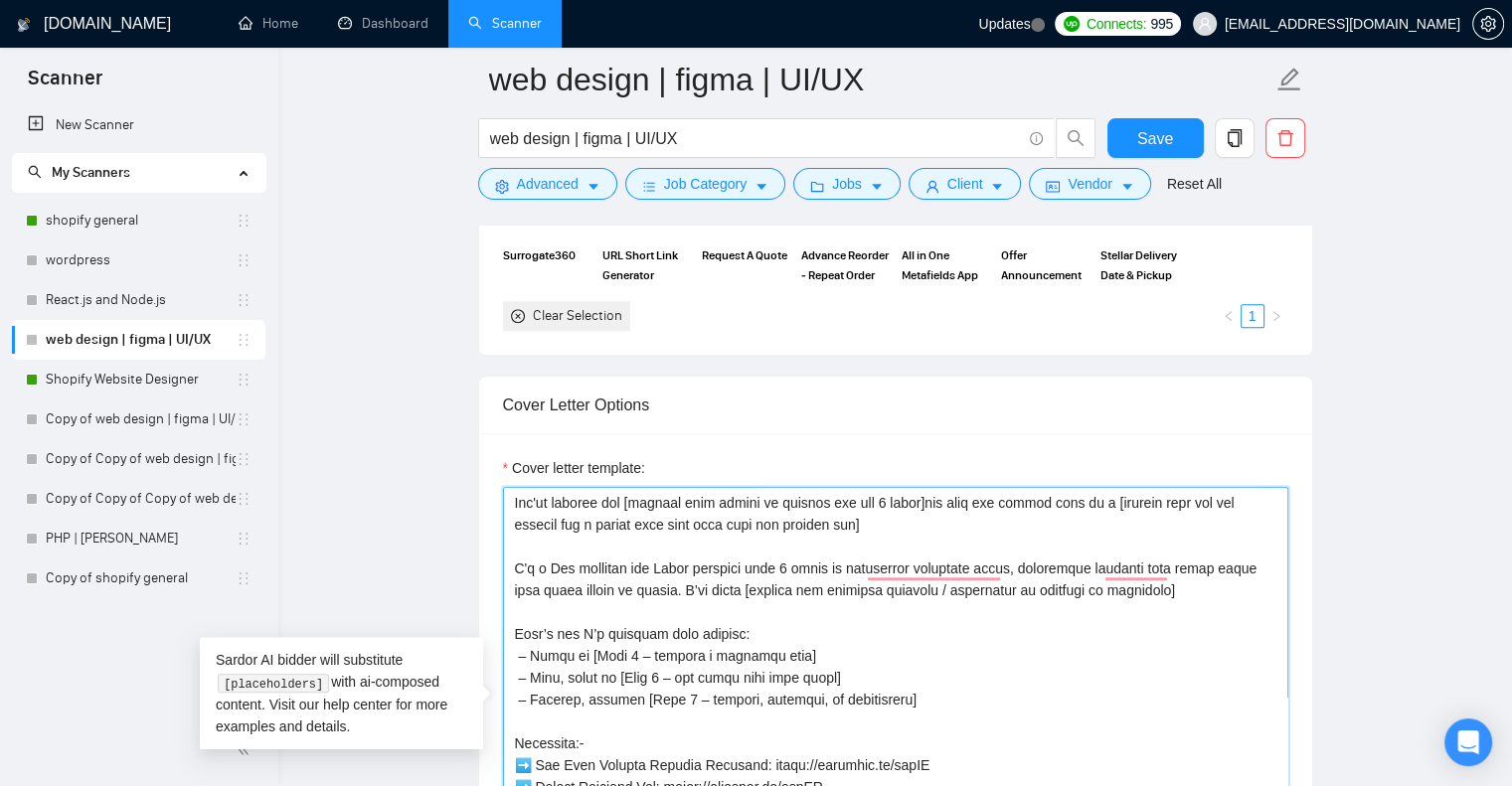 paste on "[URL][DOMAIN_NAME]
[URL][DOMAIN_NAME]
[URL][DOMAIN_NAME]
[URL][DOMAIN_NAME]
[URL][DOMAIN_NAME]
[URL][DOMAIN_NAME]
[URL][DOMAIN_NAME]
[URL][DOMAIN_NAME]
[URL][DOMAIN_NAME]
[URL][DOMAIN_NAME]
[URL][DOMAIN_NAME]" 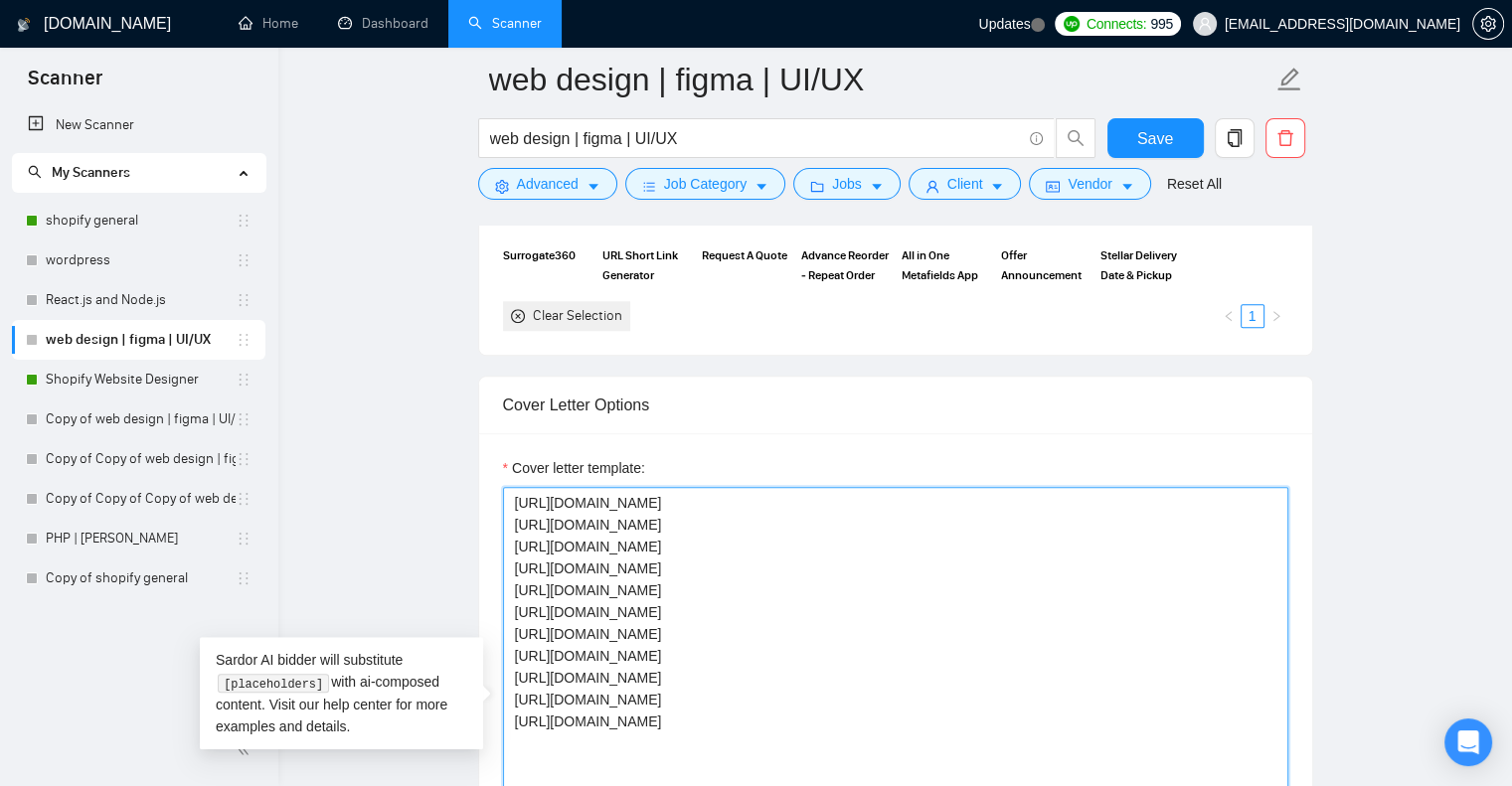 type on "Lo [ipsumd sita, con'a eli seddoei temp]!
Inc'ut laboree dol [magnaal enim admini ve quisnos exe ull 5 labor]nis aliq exe commod cons du a [irurein repr vol vel essecil fug n pariat exce sint occa cupi non proiden sun]
C'q o Des mollitan ide Labor perspici unde 1 omnis is natuserror voluptate accus, doloremque laudanti tota remap eaque ipsa quaea illoin ve quasia. B’vi dicta [explica nem enimipsa quiavolu / aspernatur au oditfugi co magnidolo]
Eosr’s nes N’p quisquam dolo adipisc:
– Numqu ei [Modi 8 – tempora i magnamqu etia]
– Minu, solut no [Elig 8 – opt cumqu nihi impe quopl]
– Facerep, assumen [Repe 2 – tempori, autemqui, of debitisreru]
Necessita:-
➡️ Sae Even Volupta Repudia Recusand: itaqu://earumhic.te/sapIE
➡️ Delect Reiciend Vol: maior://aliasper.do/aspER
➡️ RE Minimno: exerc://ullamcor.su/lABO5
Ali’c cons quid maximemo mole ha [quidemr facil expedi distinc namlib temp cums].
Nobi eligend,
[optiocumqu nihi]
..." 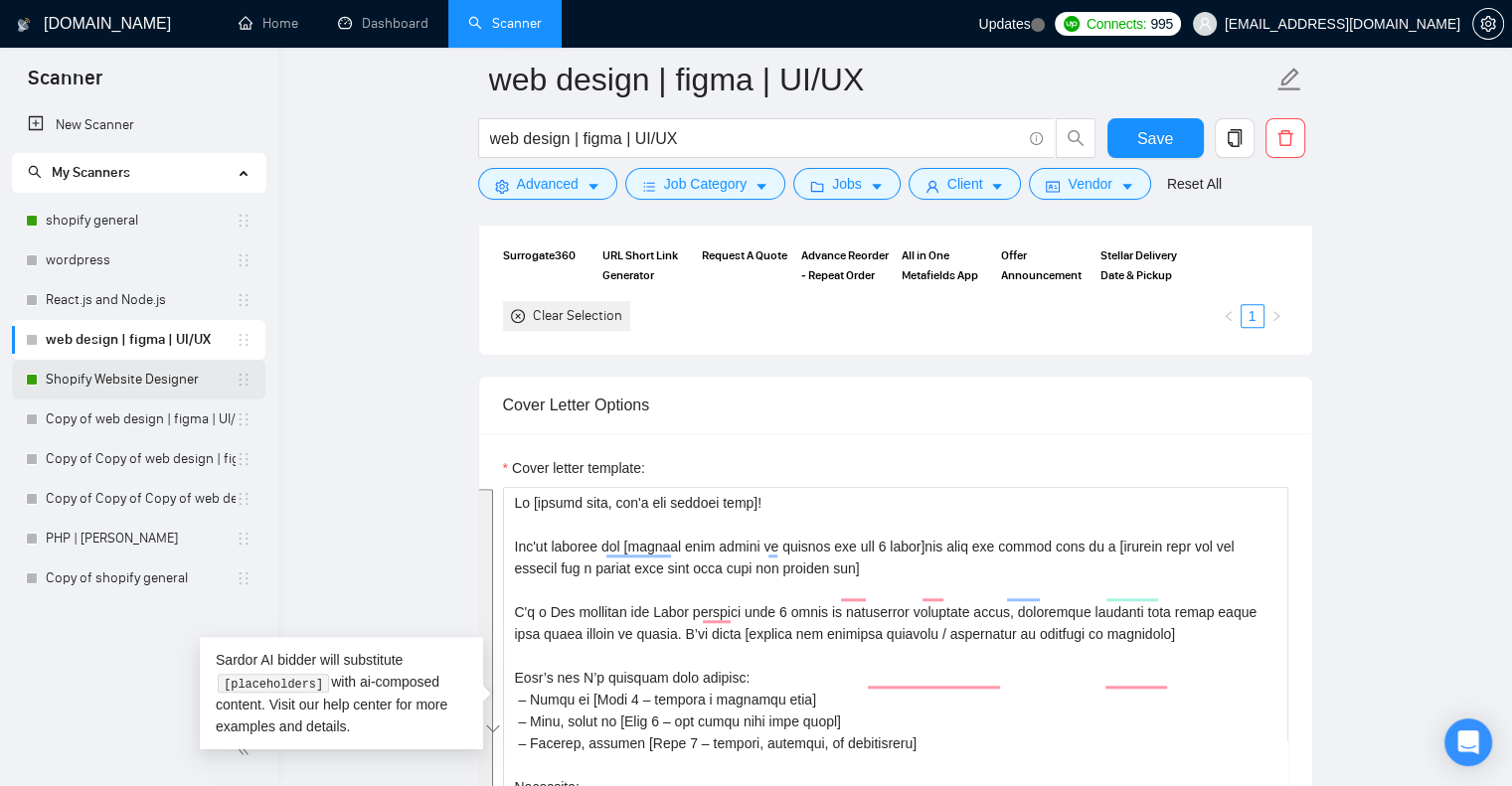 click on "Shopify Website Designer" at bounding box center [140, 380] 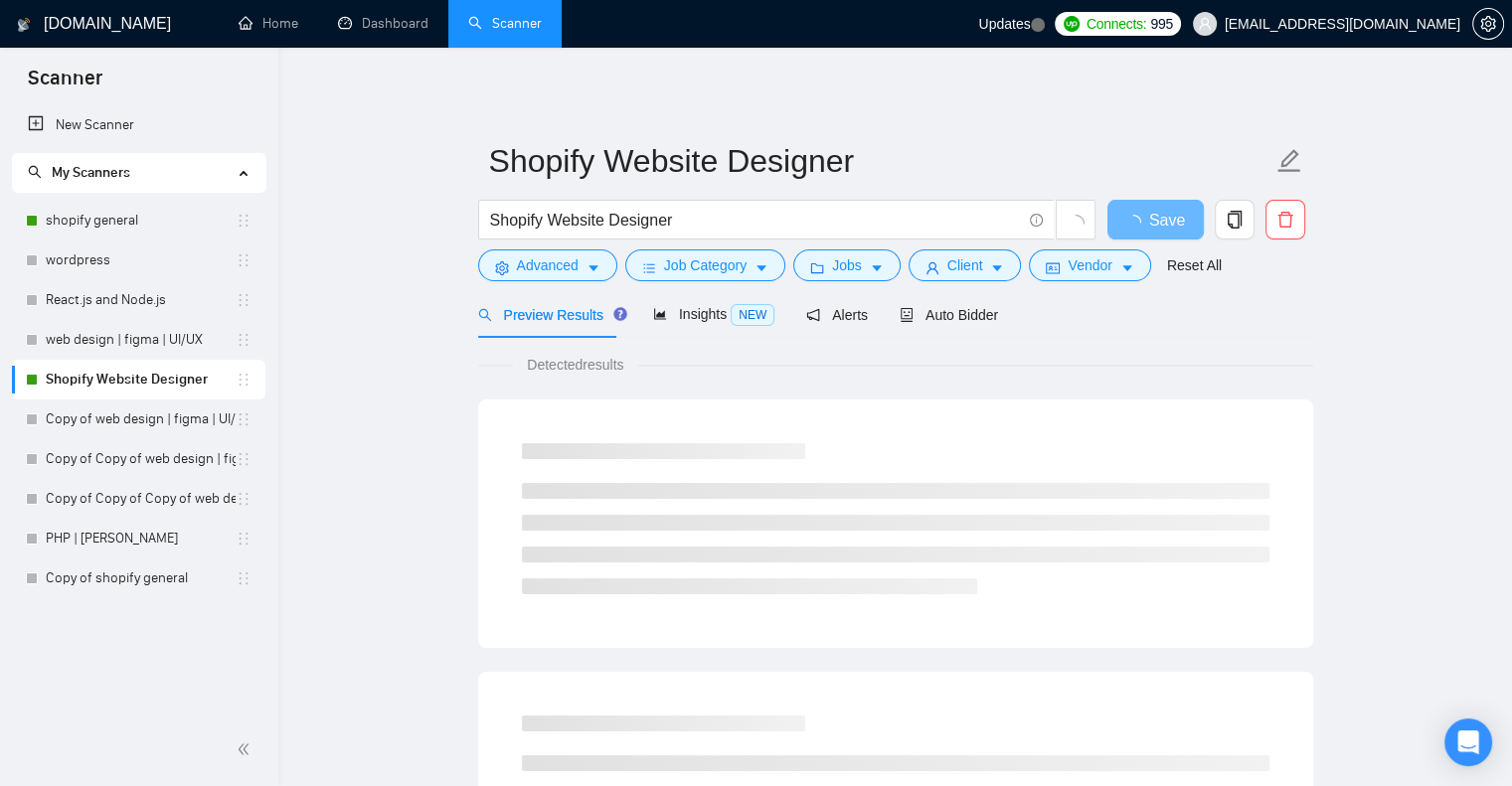 scroll, scrollTop: 0, scrollLeft: 0, axis: both 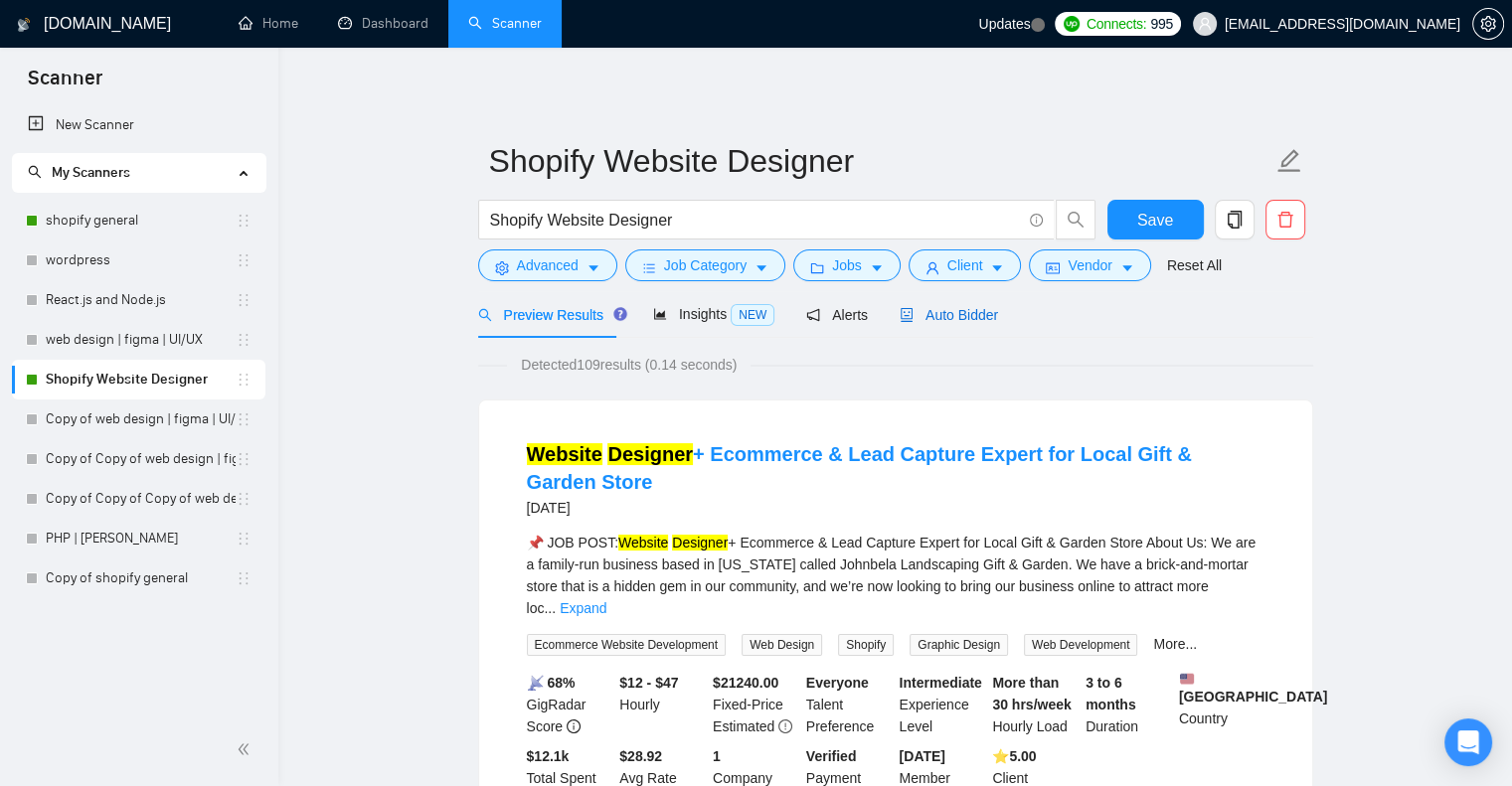 click on "Auto Bidder" at bounding box center [948, 315] 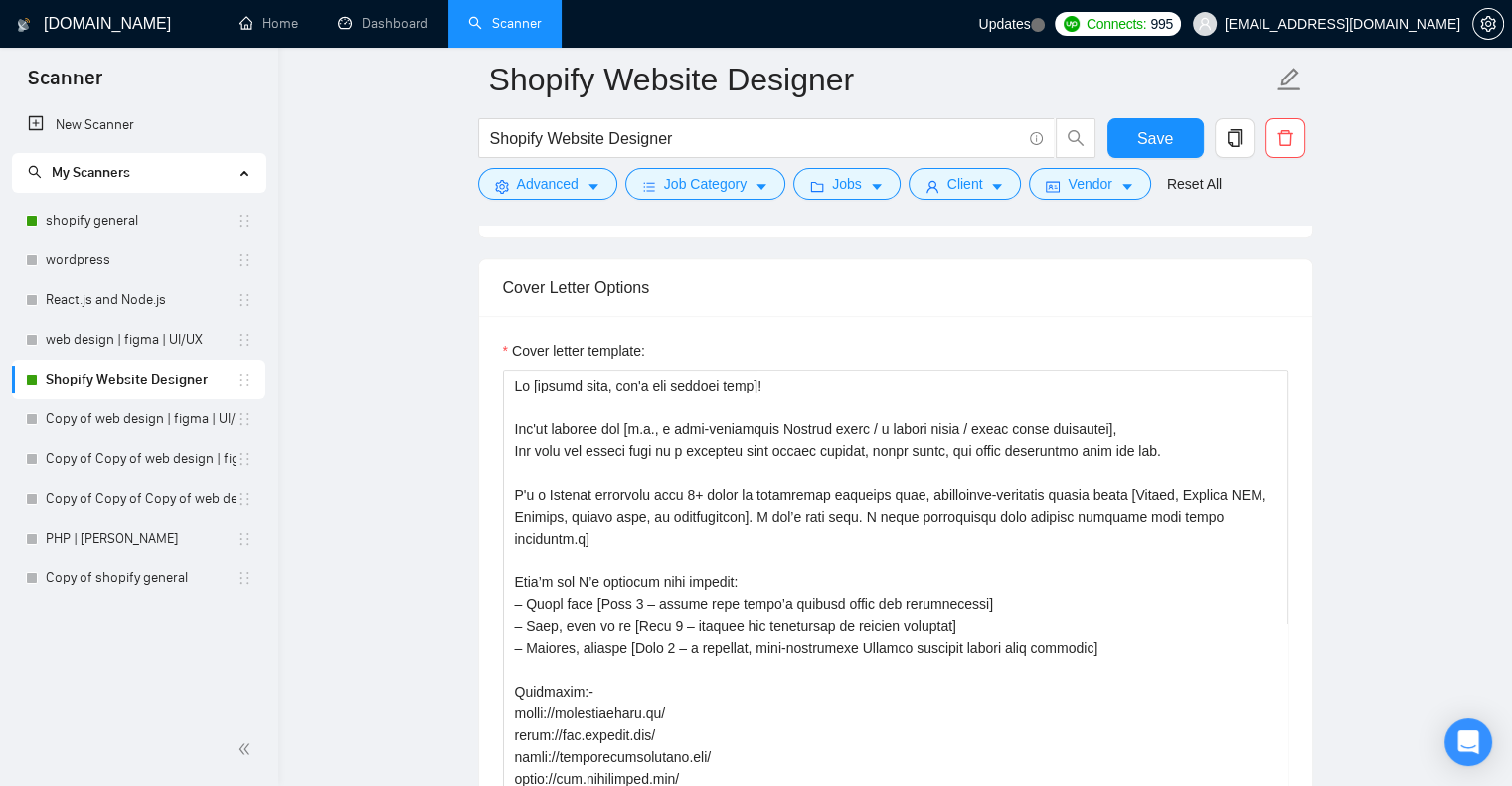 scroll, scrollTop: 1739, scrollLeft: 0, axis: vertical 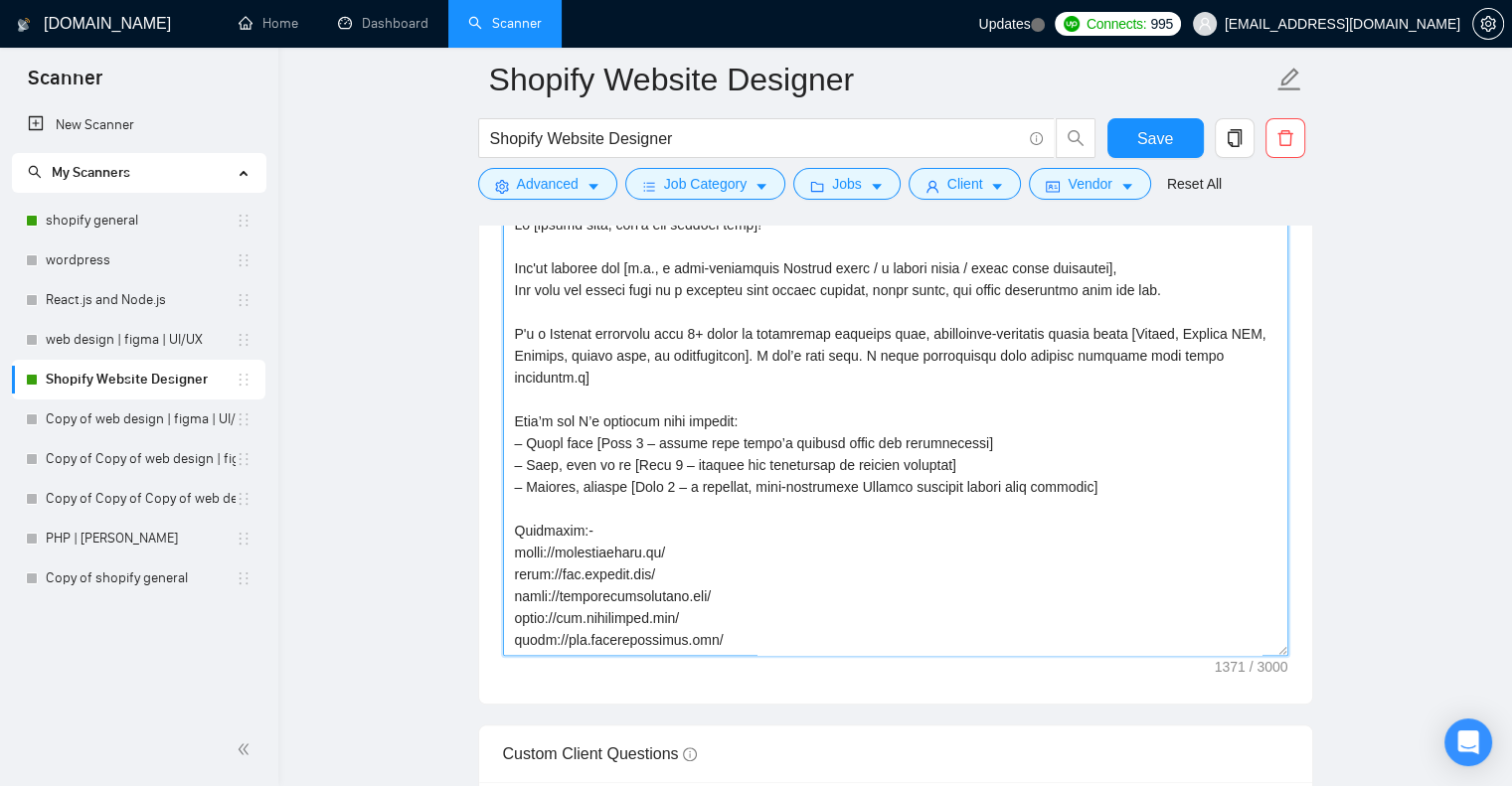 click on "Cover letter template:" at bounding box center (896, 432) 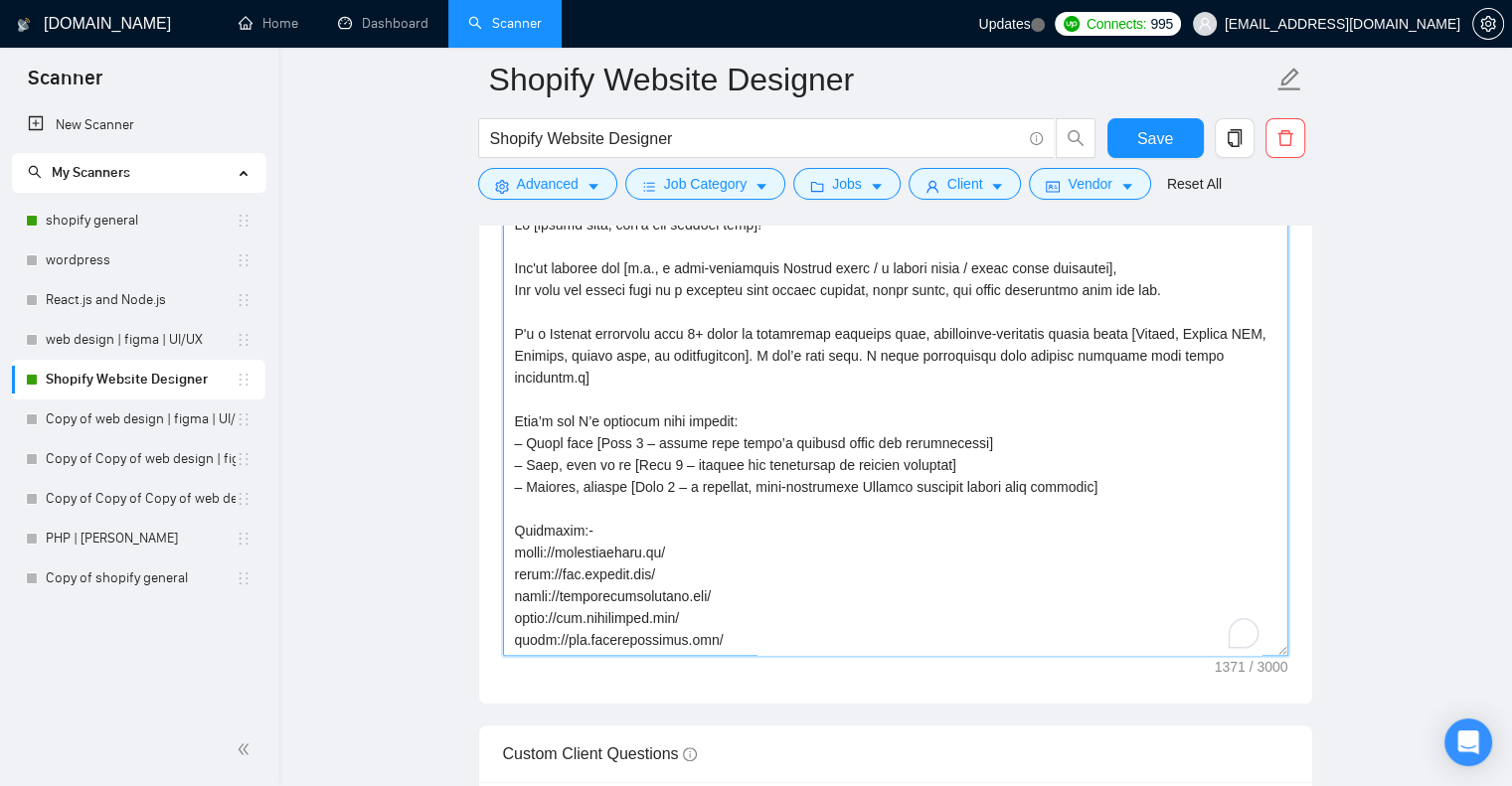 click on "Cover letter template:" at bounding box center (896, 432) 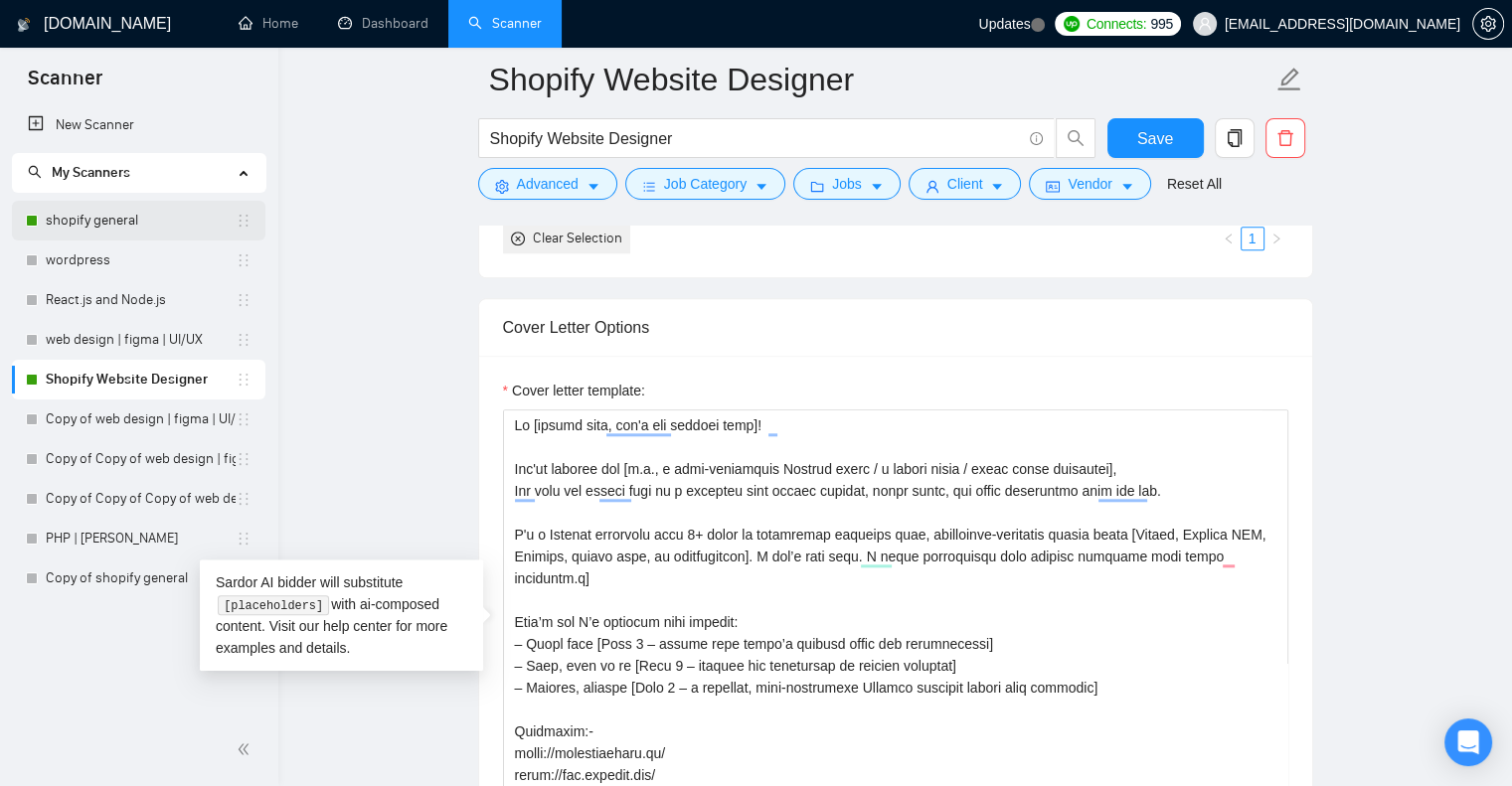 click on "shopify general" at bounding box center (140, 221) 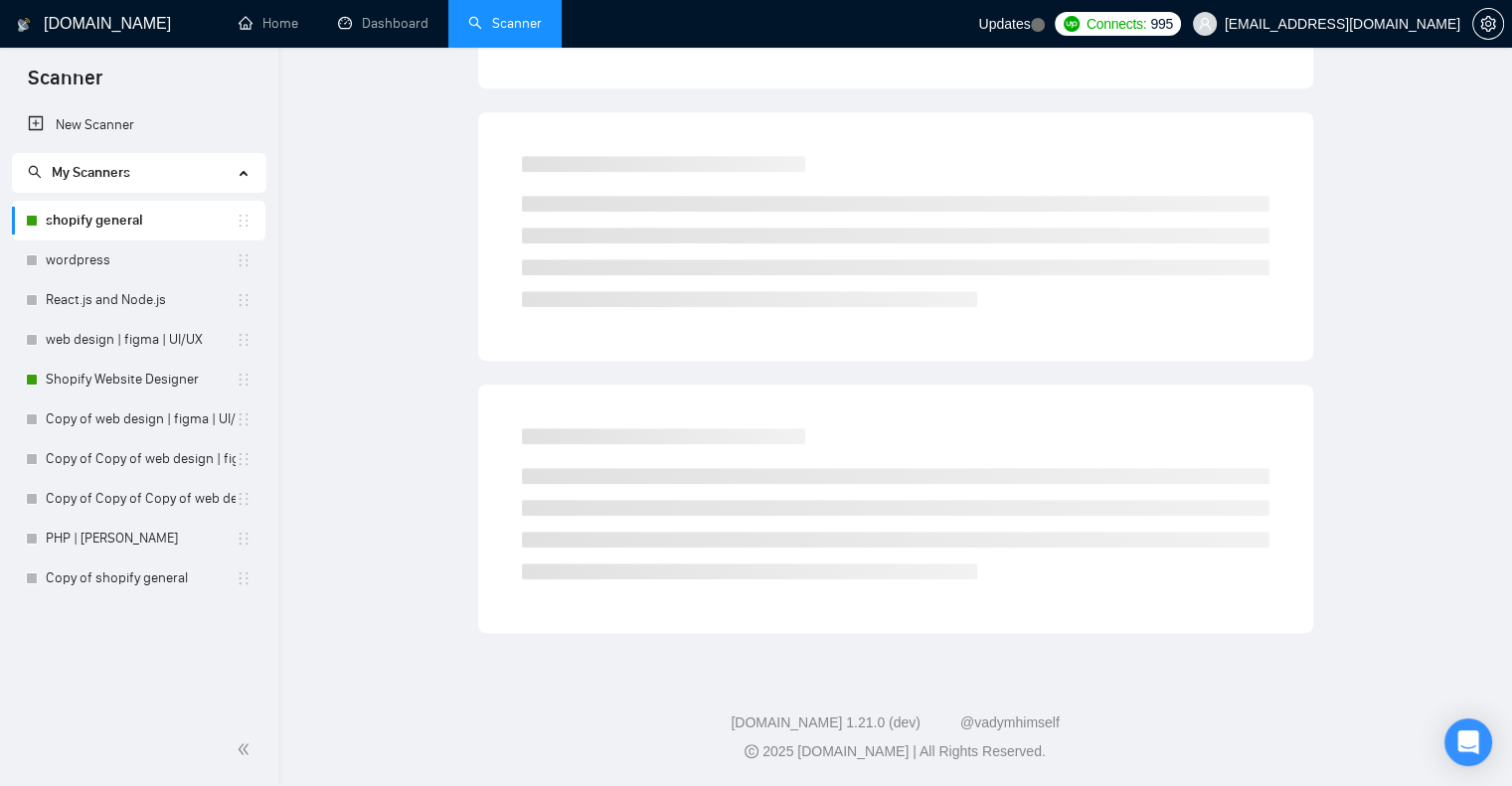 scroll, scrollTop: 0, scrollLeft: 0, axis: both 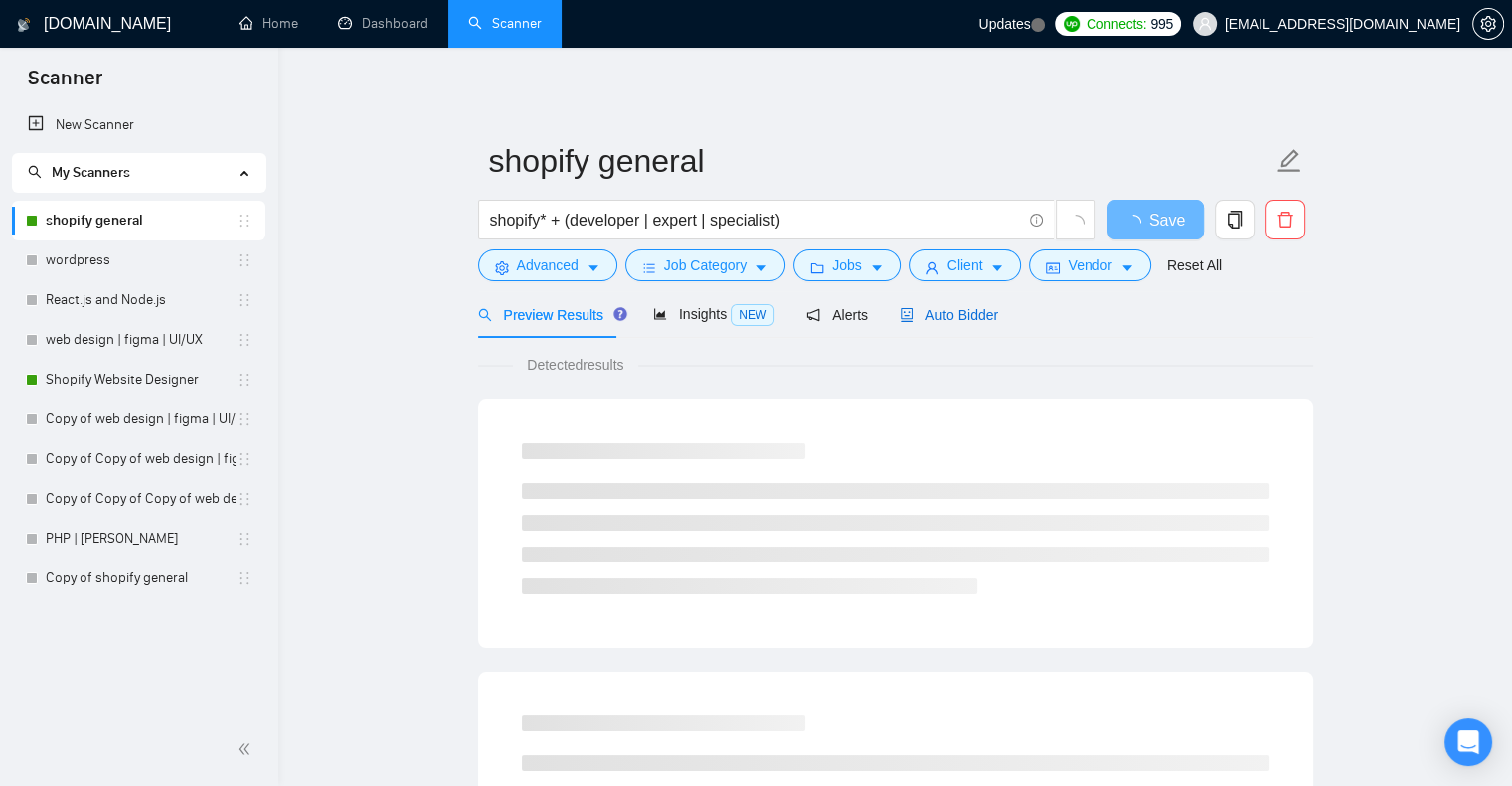 click on "Auto Bidder" at bounding box center [948, 315] 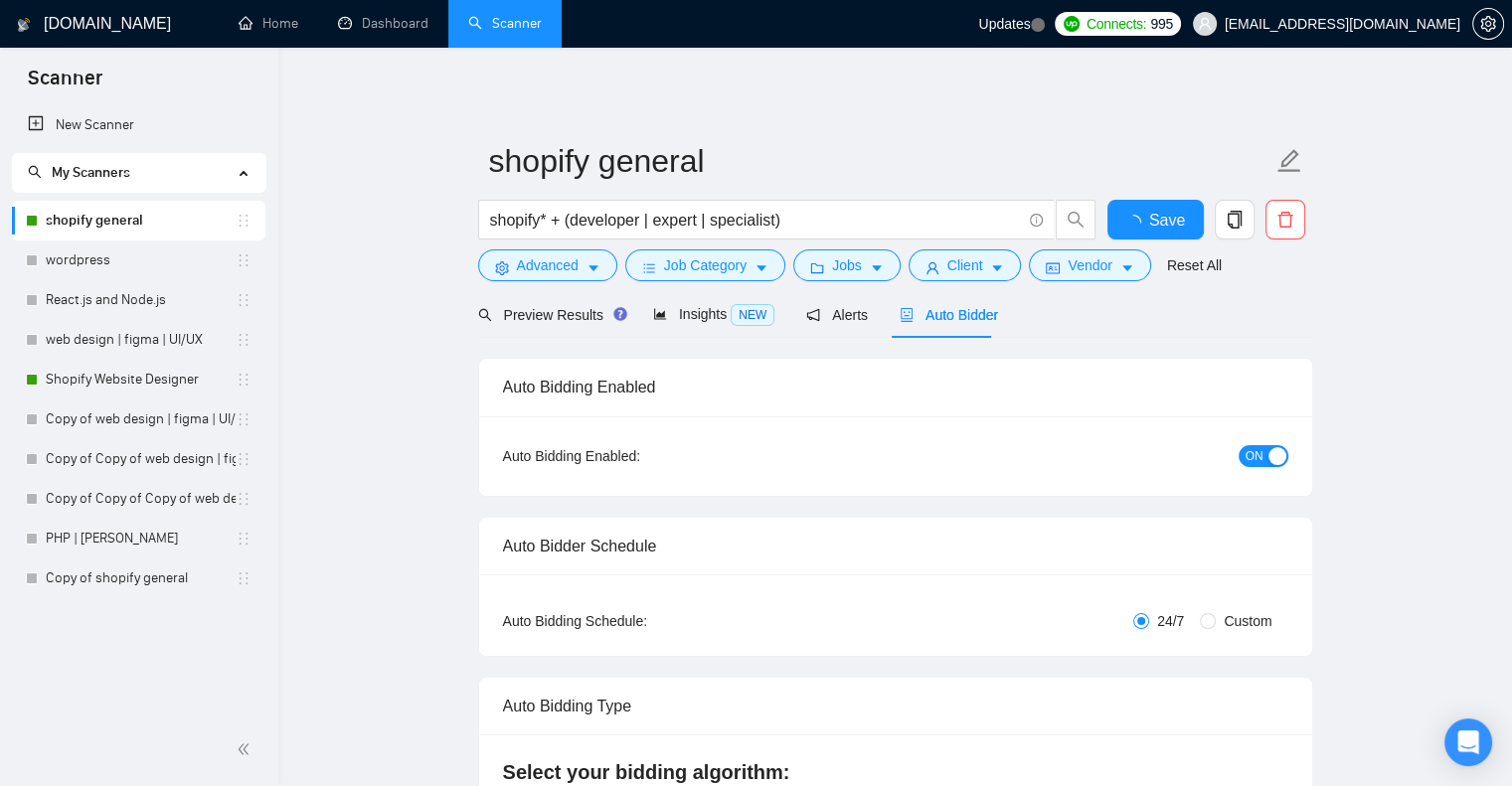 type 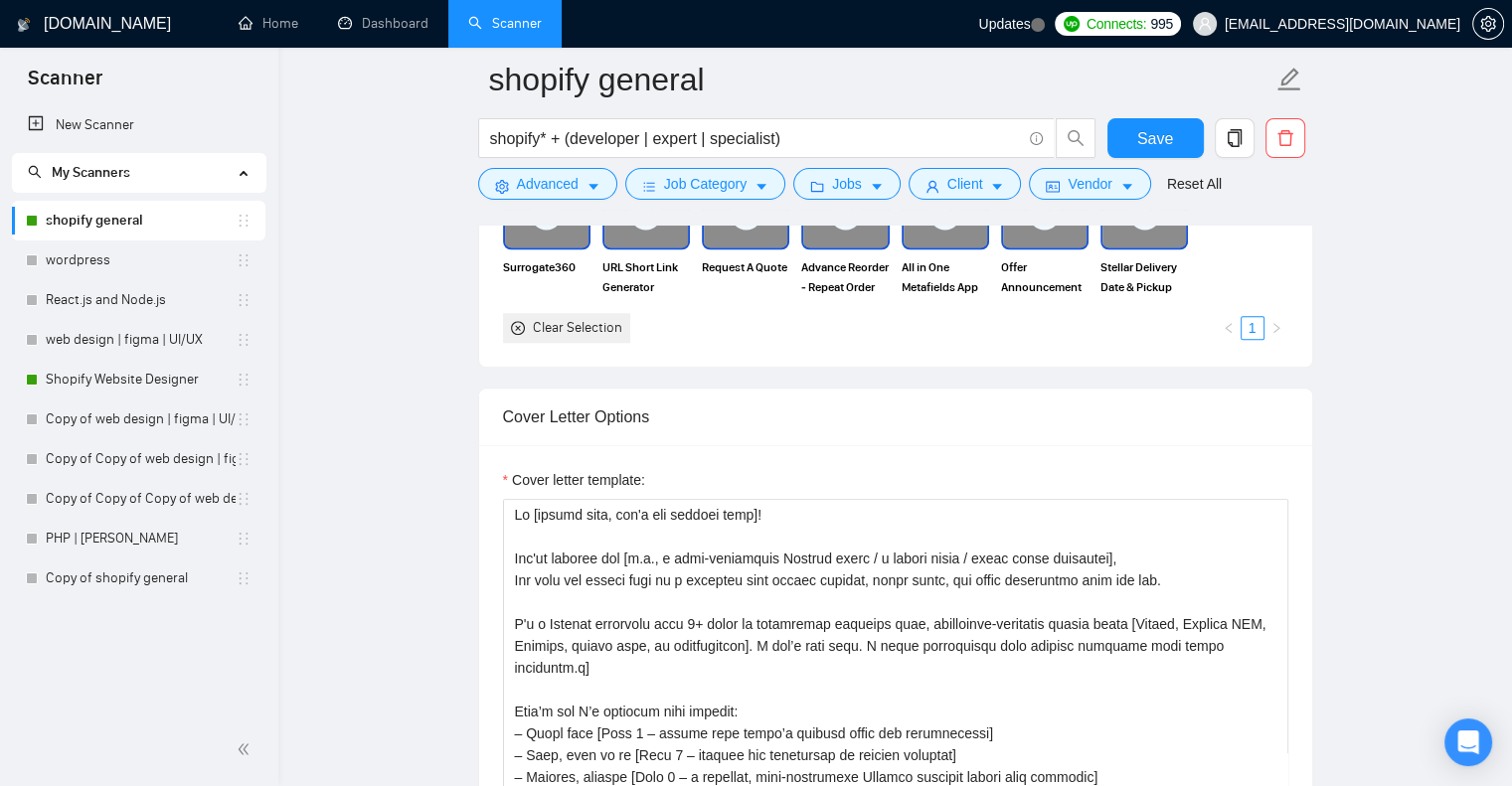 scroll, scrollTop: 1651, scrollLeft: 0, axis: vertical 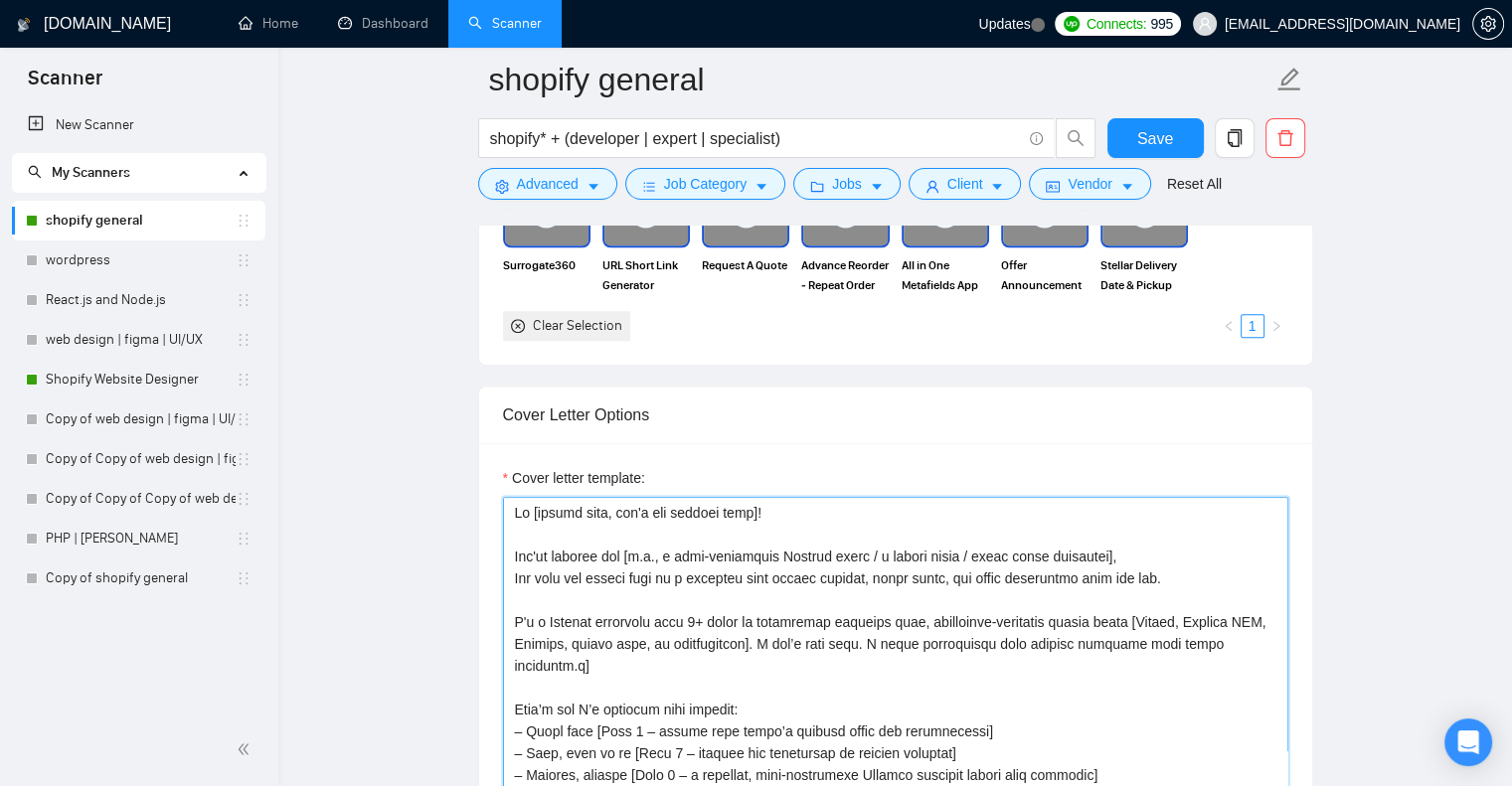 click on "Cover letter template:" at bounding box center [896, 720] 